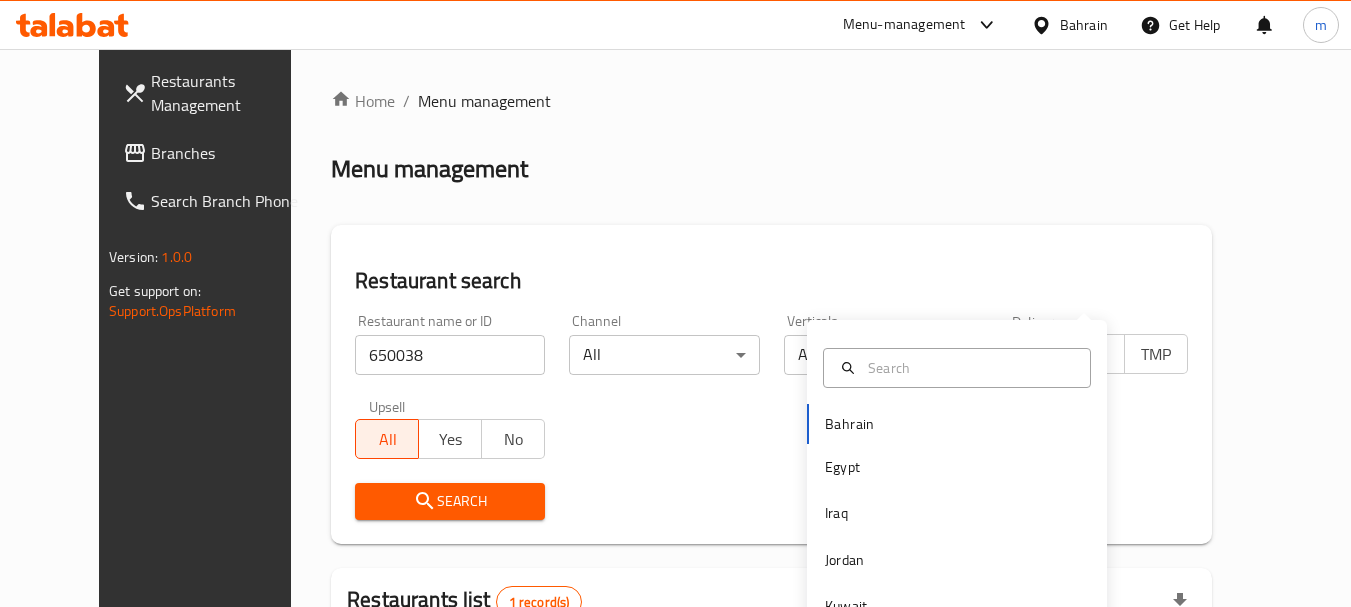 scroll, scrollTop: 268, scrollLeft: 0, axis: vertical 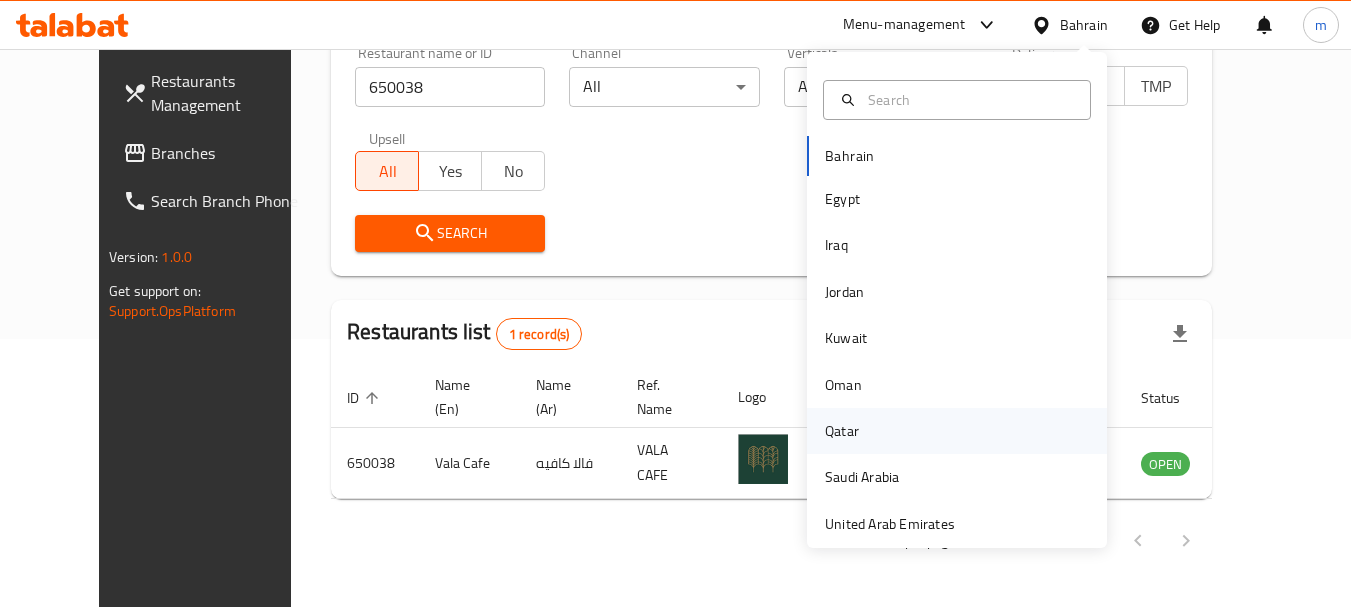 click on "Qatar" at bounding box center [842, 431] 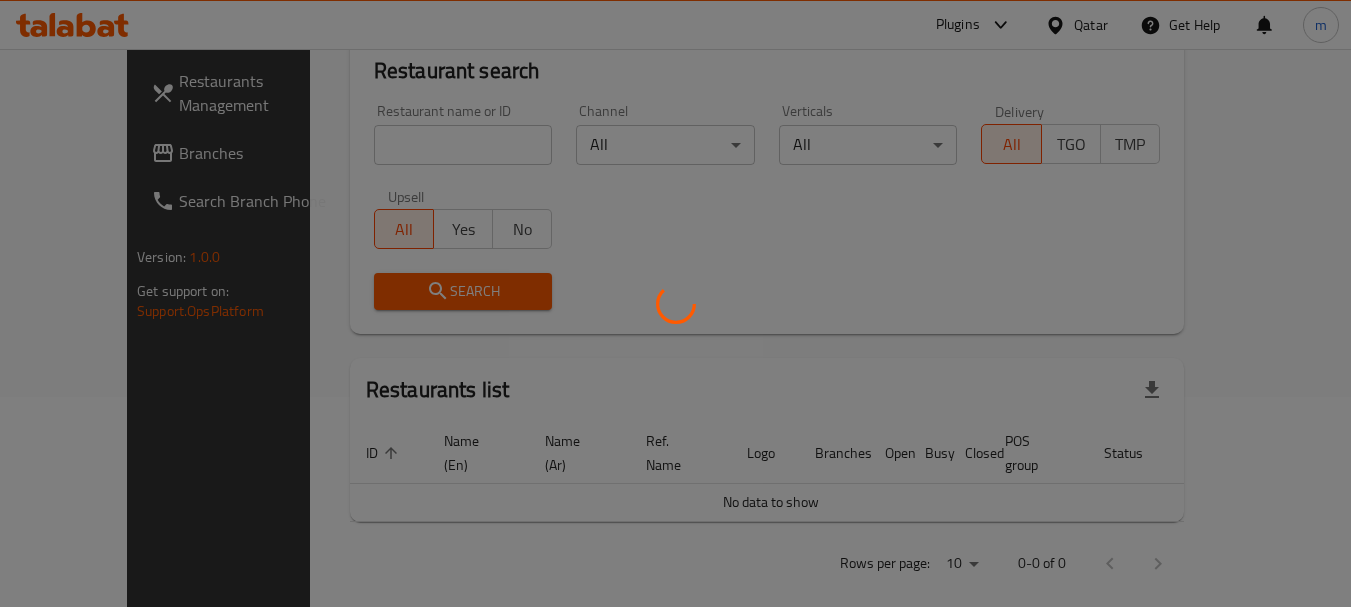 scroll, scrollTop: 268, scrollLeft: 0, axis: vertical 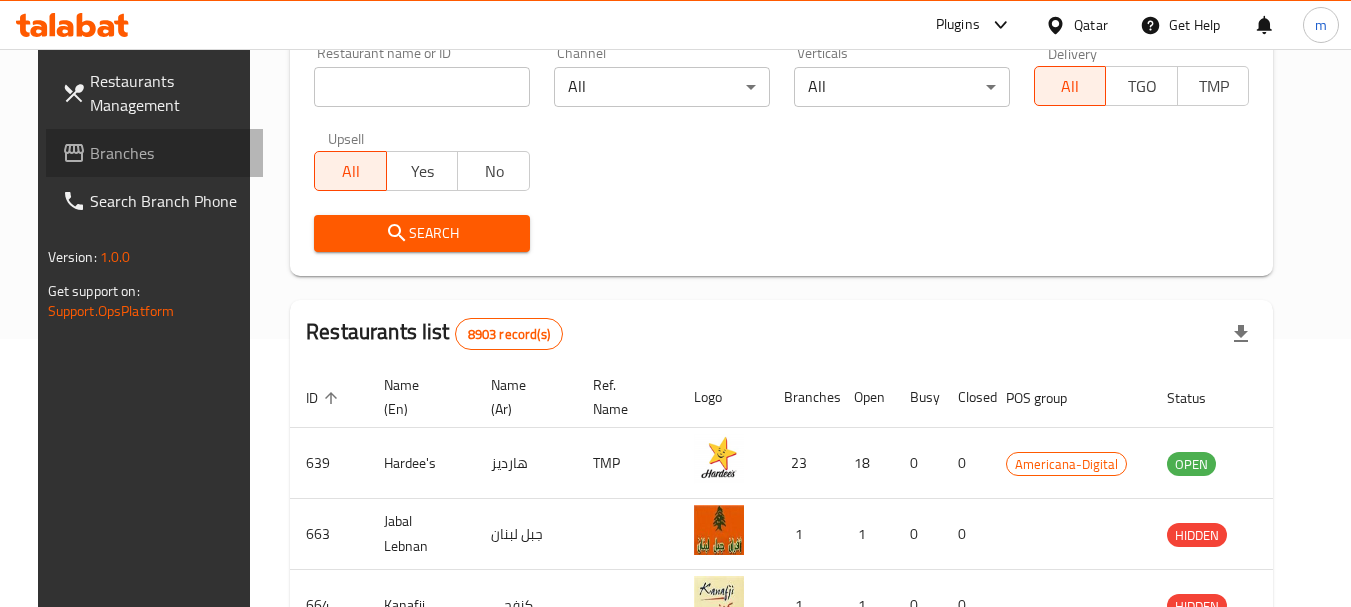 click on "Branches" at bounding box center (169, 153) 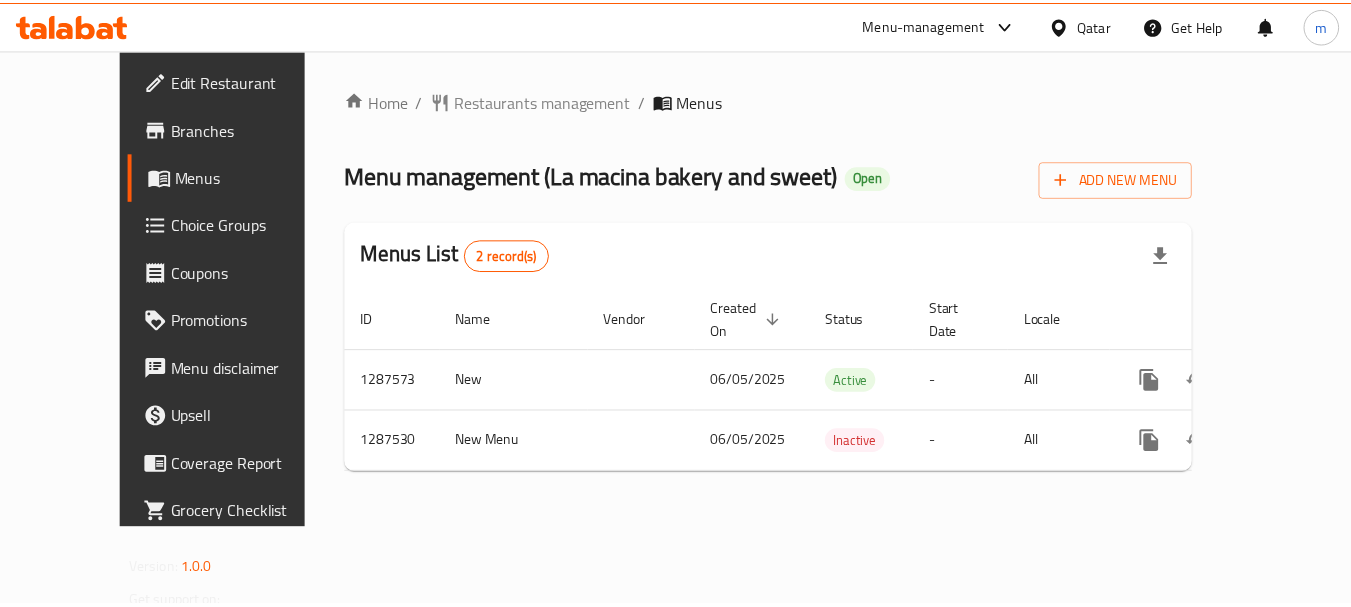scroll, scrollTop: 0, scrollLeft: 0, axis: both 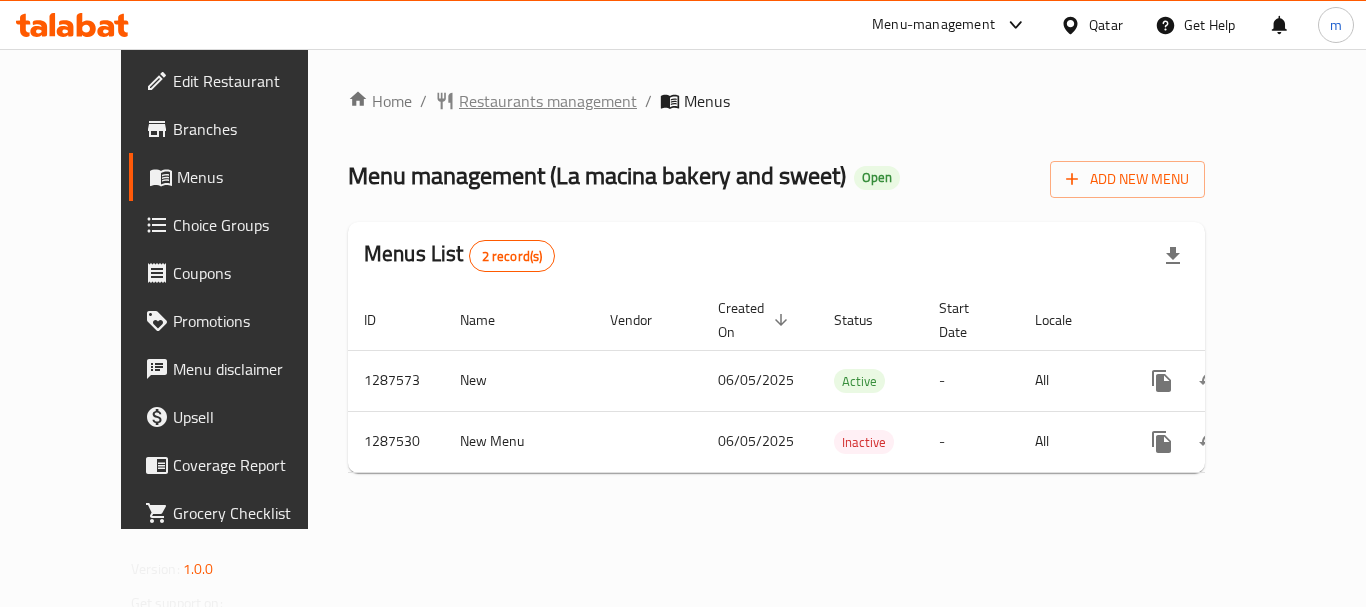 click on "Restaurants management" at bounding box center [548, 101] 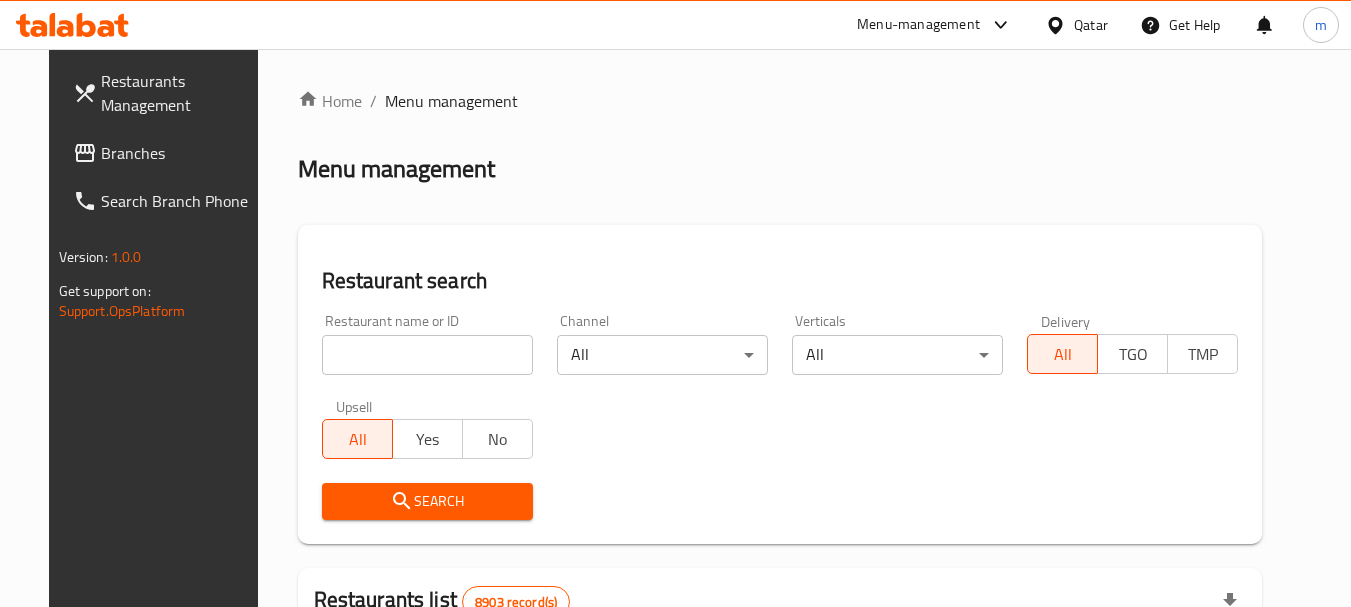 click on "Home / Menu management Menu management Restaurant search Restaurant name or ID Restaurant name or ID Channel All ​ Verticals All ​ Delivery All TGO TMP Upsell All Yes No   Search Restaurants list   8903 record(s) ID sorted ascending Name (En) Name (Ar) Ref. Name Logo Branches Open Busy Closed POS group Status Action 639 Hardee's هارديز TMP 23 18 0 0 Americana-Digital OPEN 663 Jabal Lebnan جبل لبنان 1 1 0 0 HIDDEN 664 Kanafji كنفجي 1 1 0 0 HIDDEN 665 Take Away تيك آوي 1 1 0 0 HIDDEN 666 Zaman Al-Khair Restaurant مطعم زمان الخير 1 0 0 0 INACTIVE 667 Al-Rabwah الربوة 1 0 0 0 INACTIVE 672 Bait Jedy بيت جدي 1 1 0 0 HIDDEN 673 Coffee Centre مركز القهوة 1 0 0 0 INACTIVE 676 Morning fresh مورنيج فريش 1 1 0 0 HIDDEN 680 Al-Qarmouty القرموطي 1 0 0 0 HIDDEN Rows per page: 10 1-10 of 8903" at bounding box center (780, 693) 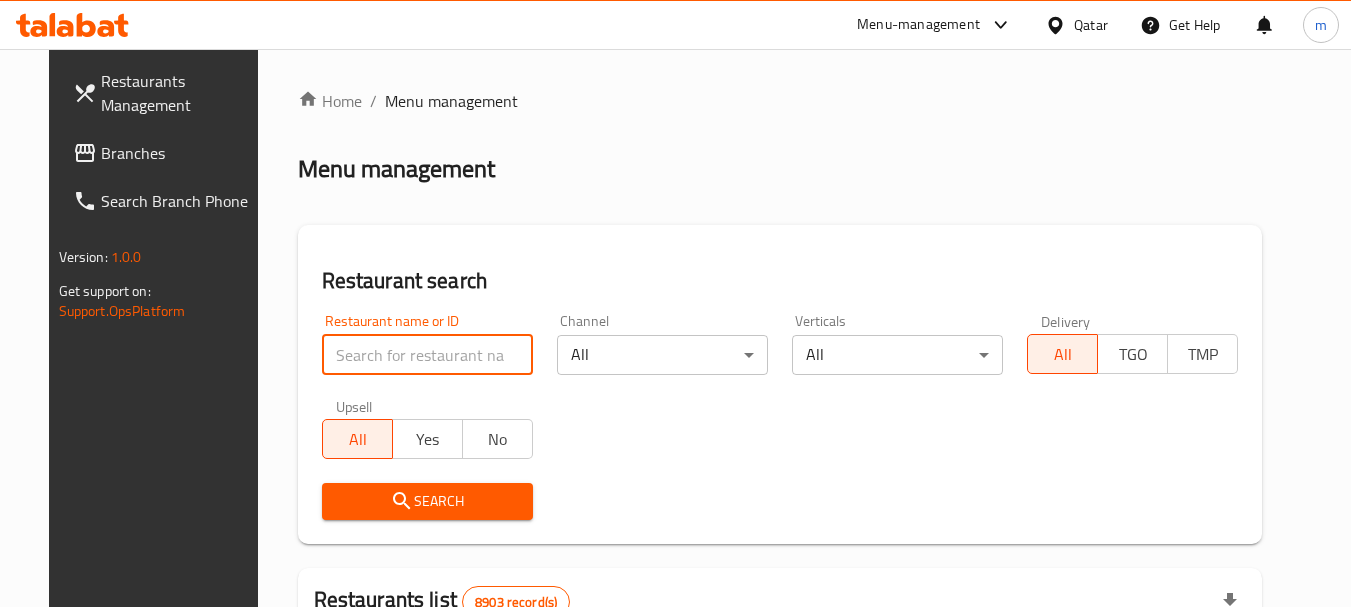 click at bounding box center [427, 355] 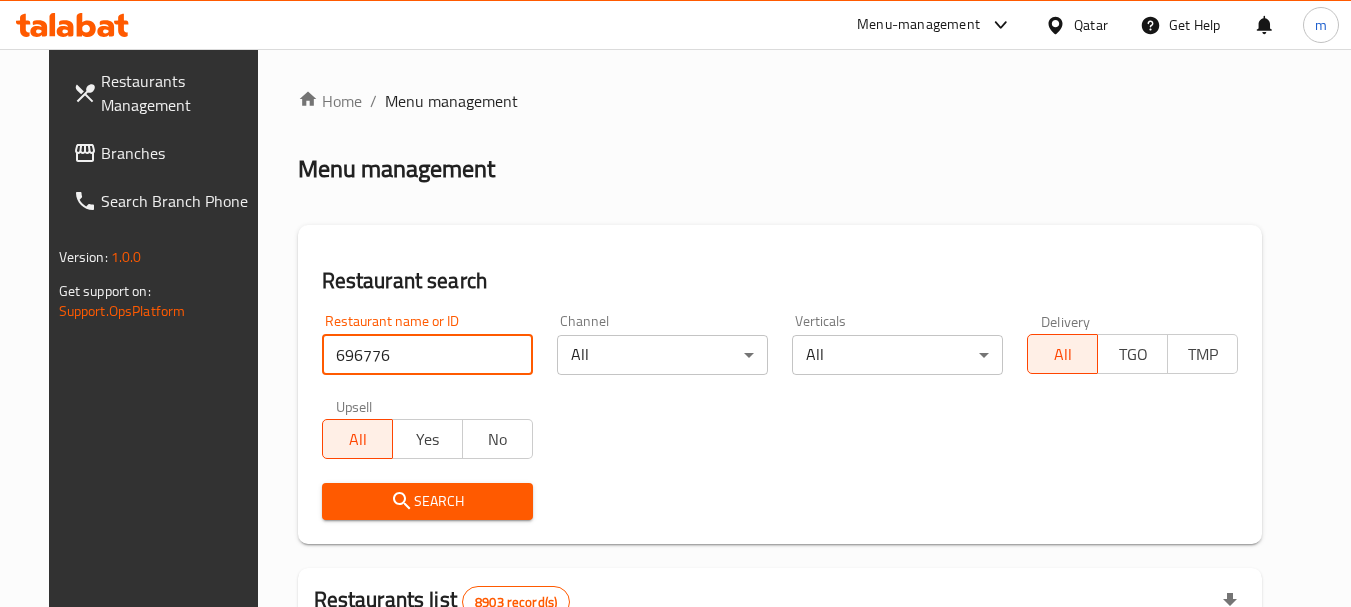 type on "696776" 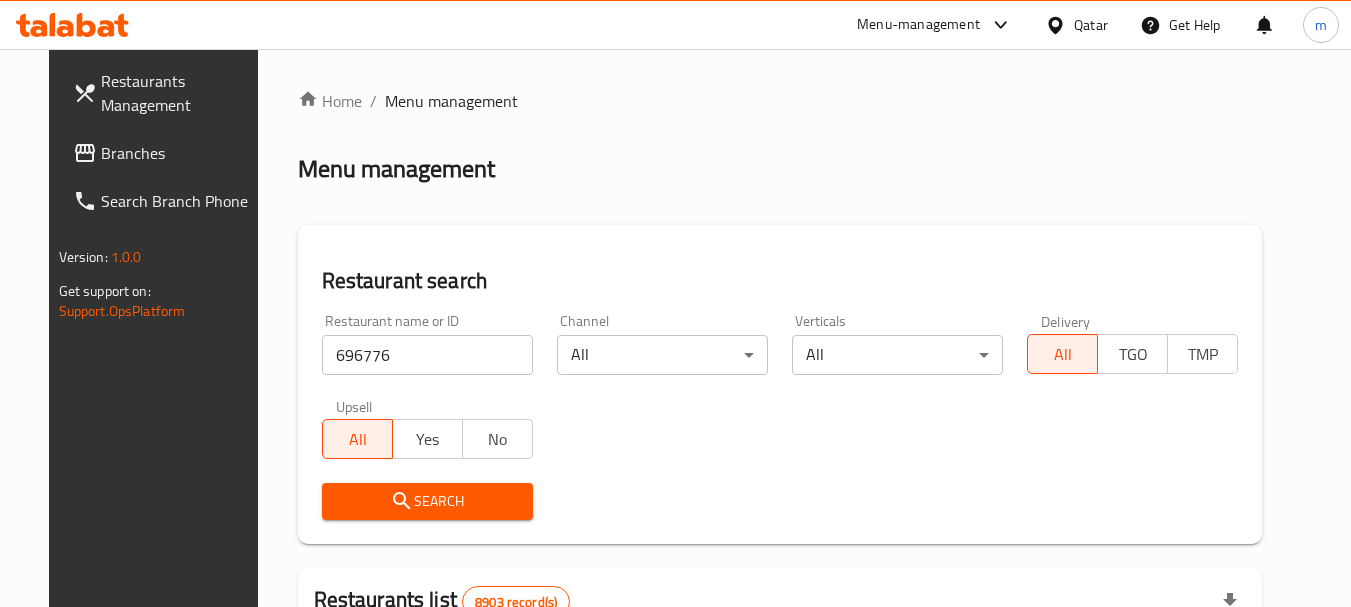 drag, startPoint x: 406, startPoint y: 494, endPoint x: 750, endPoint y: 446, distance: 347.3327 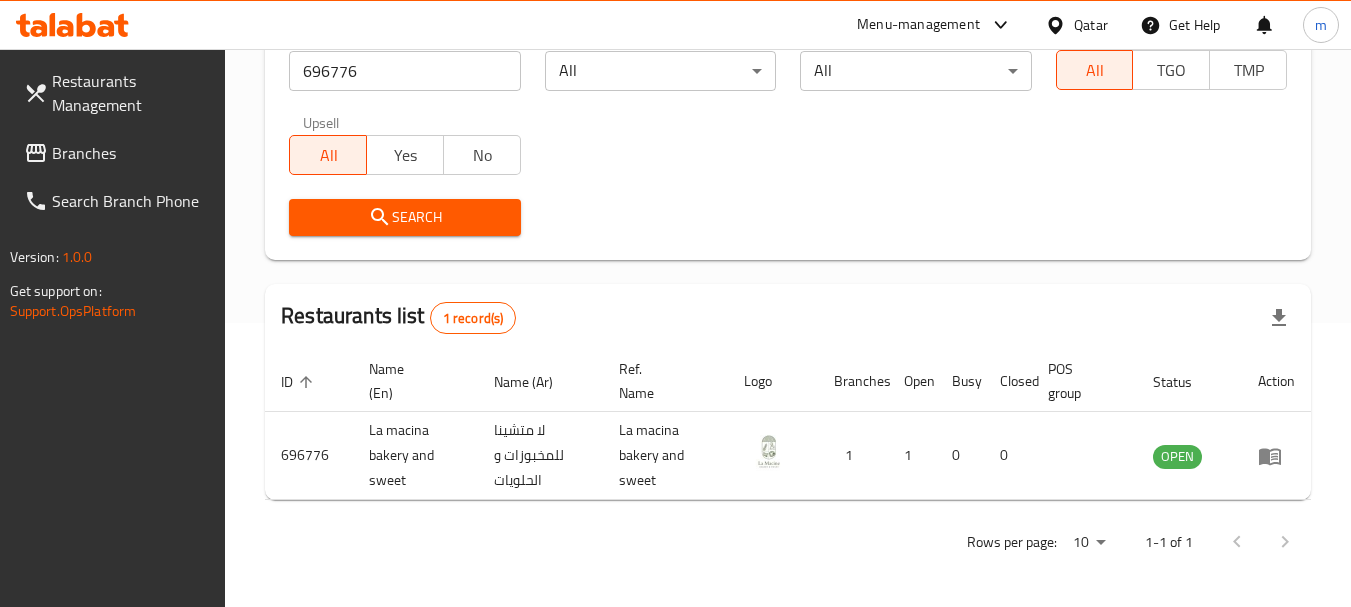 scroll, scrollTop: 285, scrollLeft: 0, axis: vertical 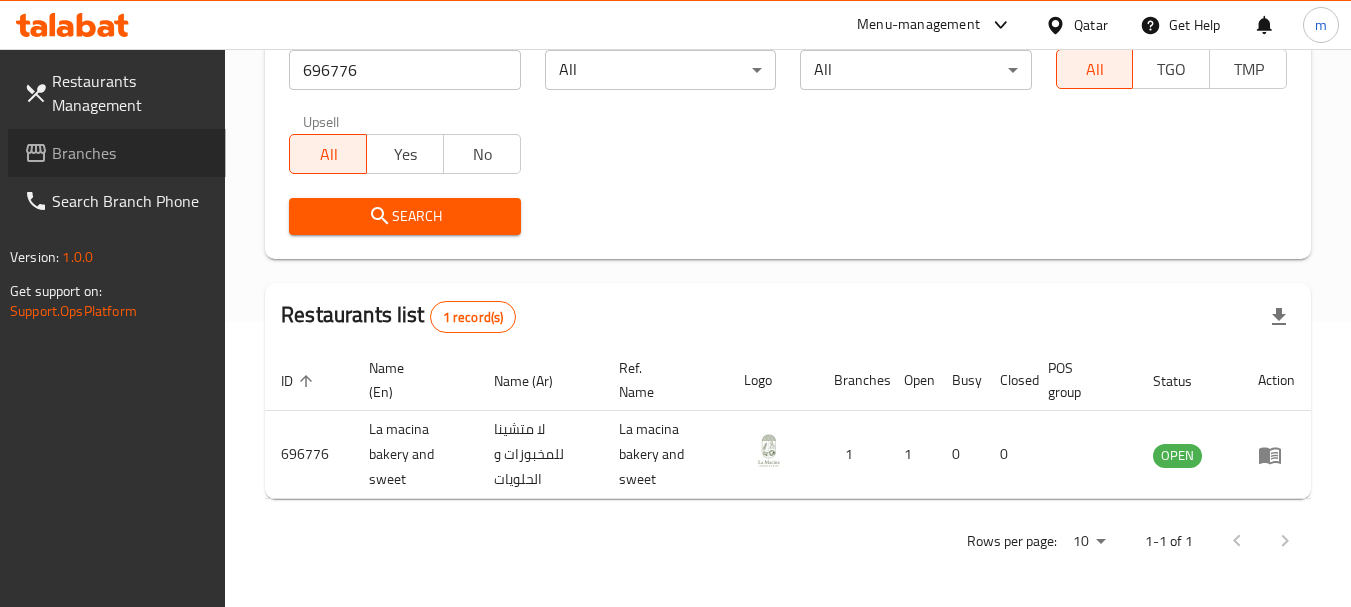 click on "Branches" at bounding box center (131, 153) 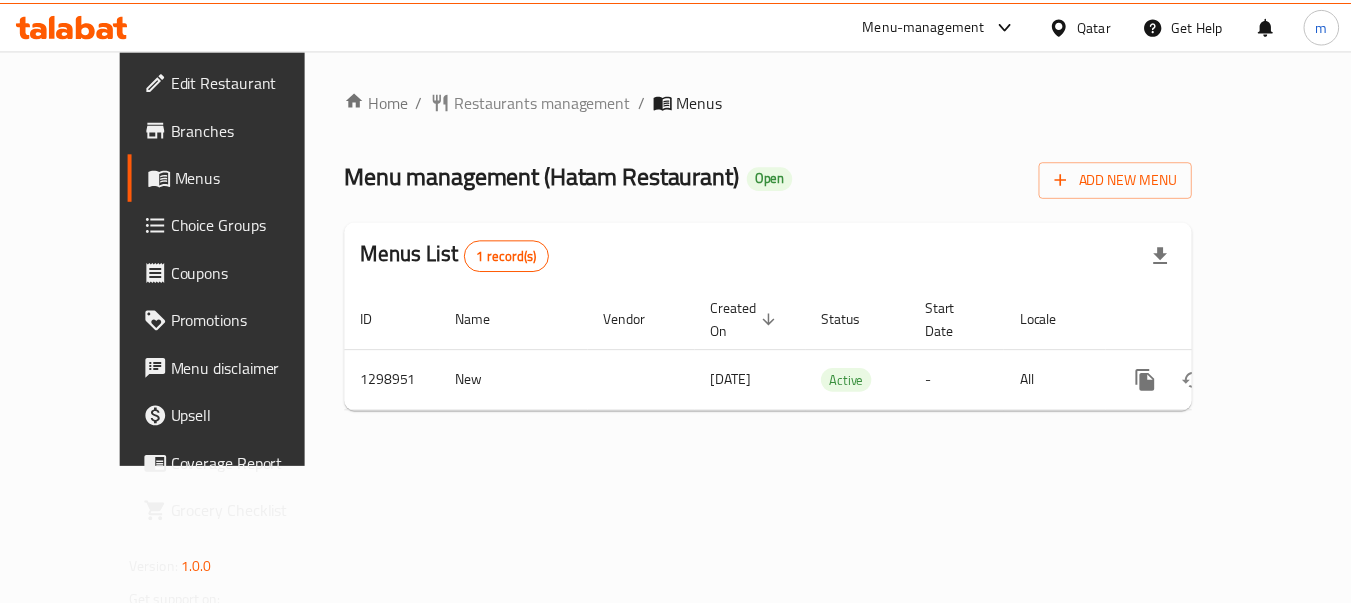 scroll, scrollTop: 0, scrollLeft: 0, axis: both 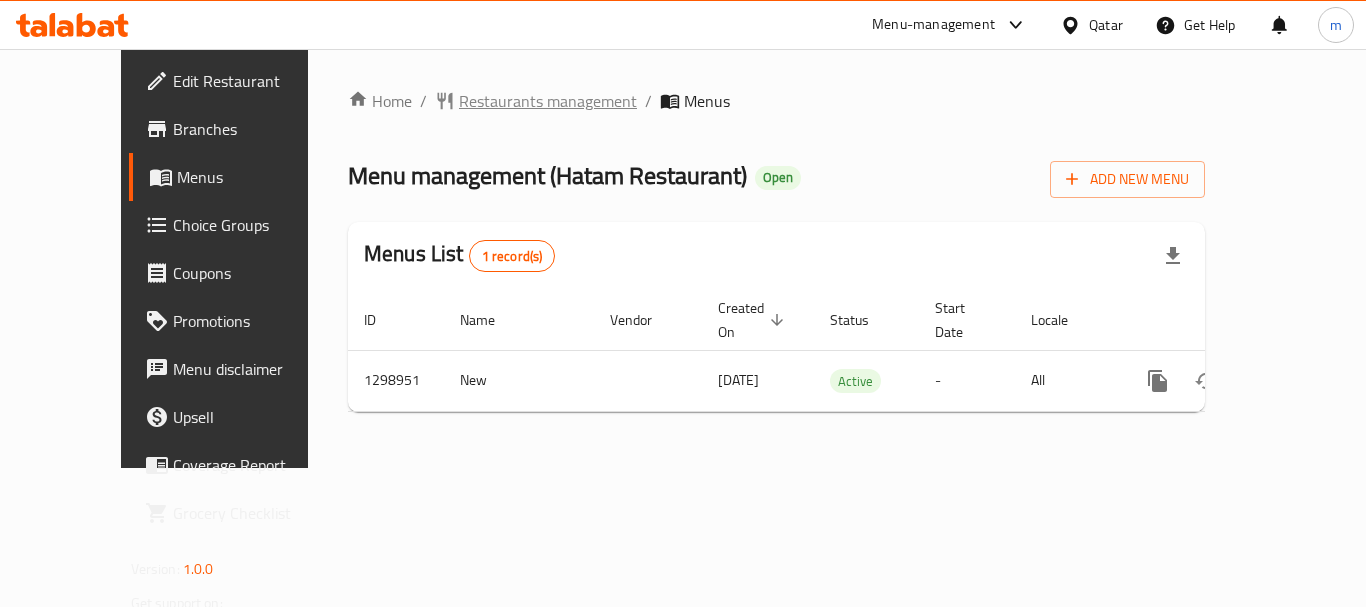 click on "Restaurants management" at bounding box center (548, 101) 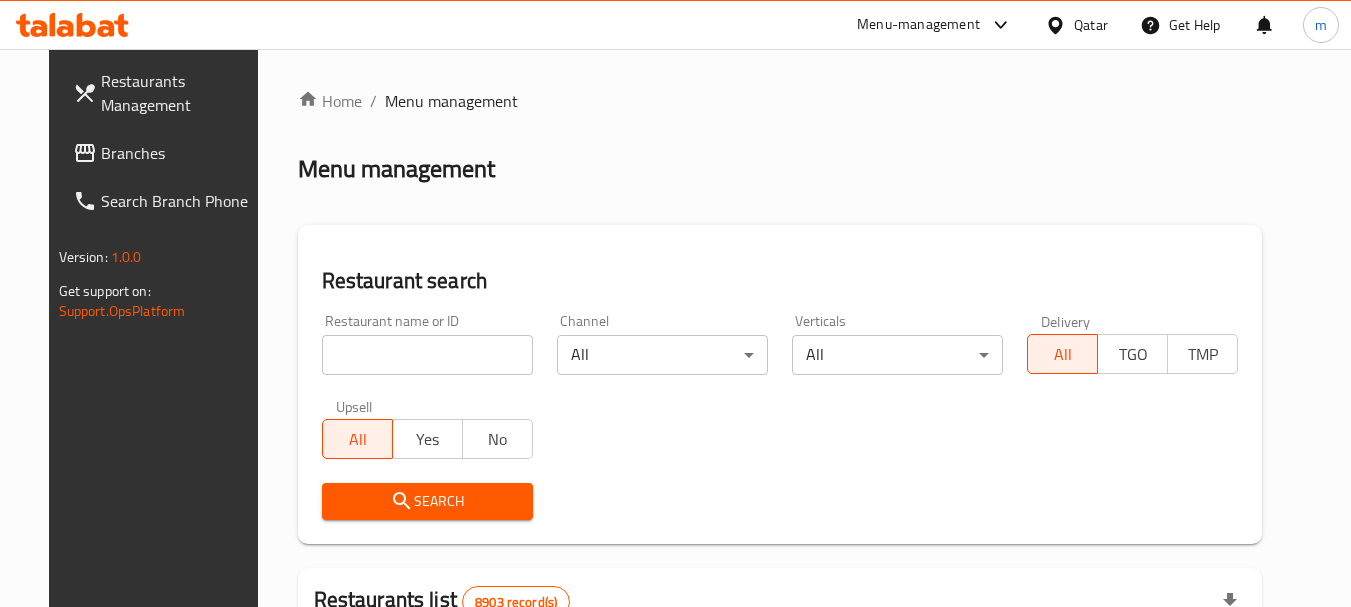 click on "Home / Menu management Menu management Restaurant search Restaurant name or ID Restaurant name or ID Channel All ​ Verticals All ​ Delivery All TGO TMP Upsell All Yes No   Search Restaurants list   8903 record(s) ID sorted ascending Name (En) Name (Ar) Ref. Name Logo Branches Open Busy Closed POS group Status Action 639 Hardee's هارديز TMP 23 18 0 0 Americana-Digital OPEN 663 Jabal Lebnan جبل لبنان 1 1 0 0 HIDDEN 664 Kanafji كنفجي 1 1 0 0 HIDDEN 665 Take Away تيك آوي 1 1 0 0 HIDDEN 666 Zaman Al-Khair Restaurant مطعم زمان الخير 1 0 0 0 INACTIVE 667 Al-Rabwah الربوة 1 0 0 0 INACTIVE 672 Bait Jedy بيت جدي 1 1 0 0 HIDDEN 673 Coffee Centre مركز القهوة 1 0 0 0 INACTIVE 676 Morning fresh مورنيج فريش 1 1 0 0 HIDDEN 680 Al-Qarmouty القرموطي 1 0 0 0 HIDDEN Rows per page: 10 1-10 of 8903" at bounding box center [780, 693] 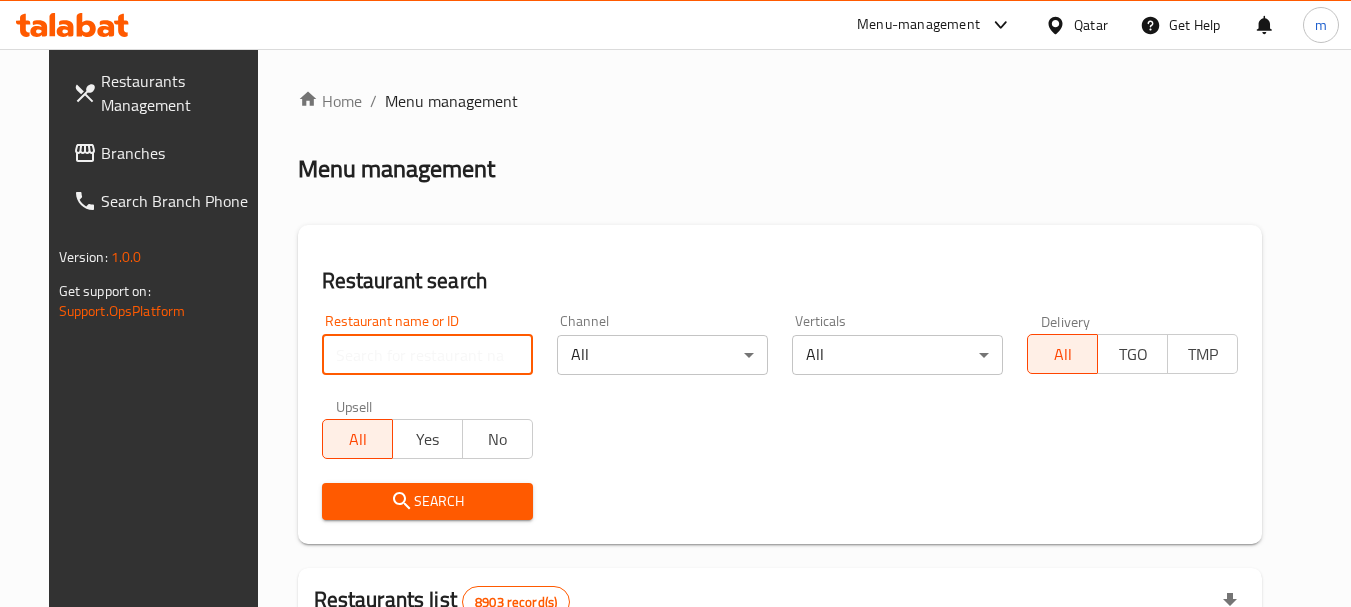 paste on "701168" 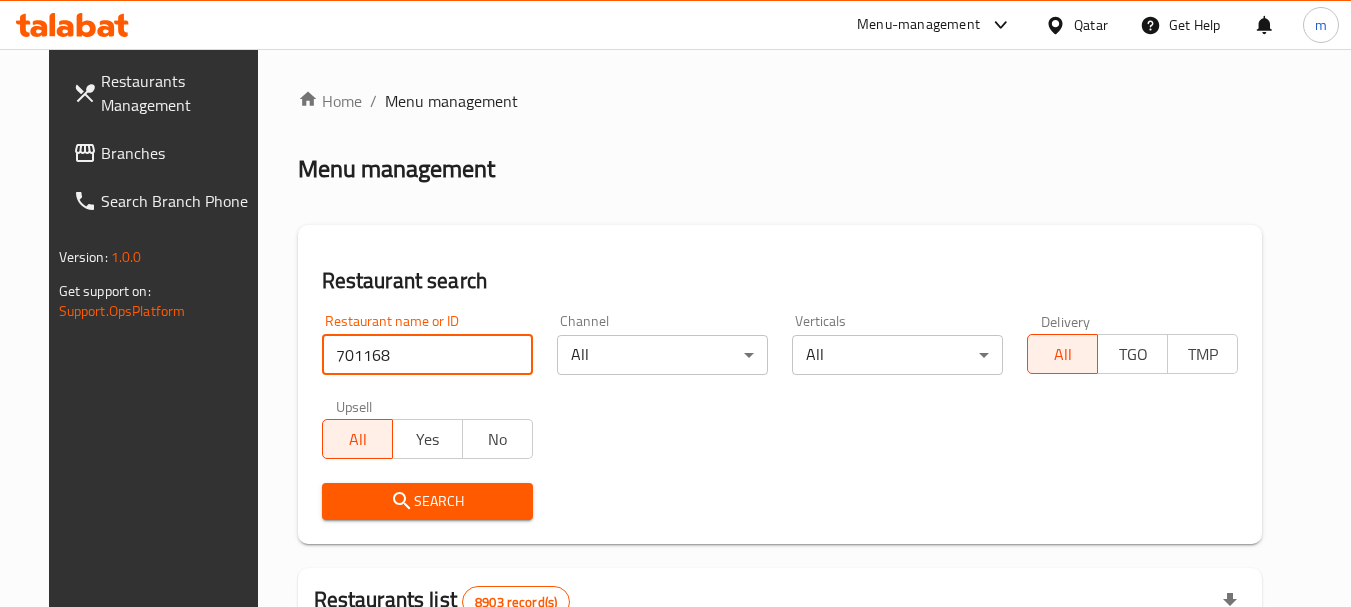 type on "701168" 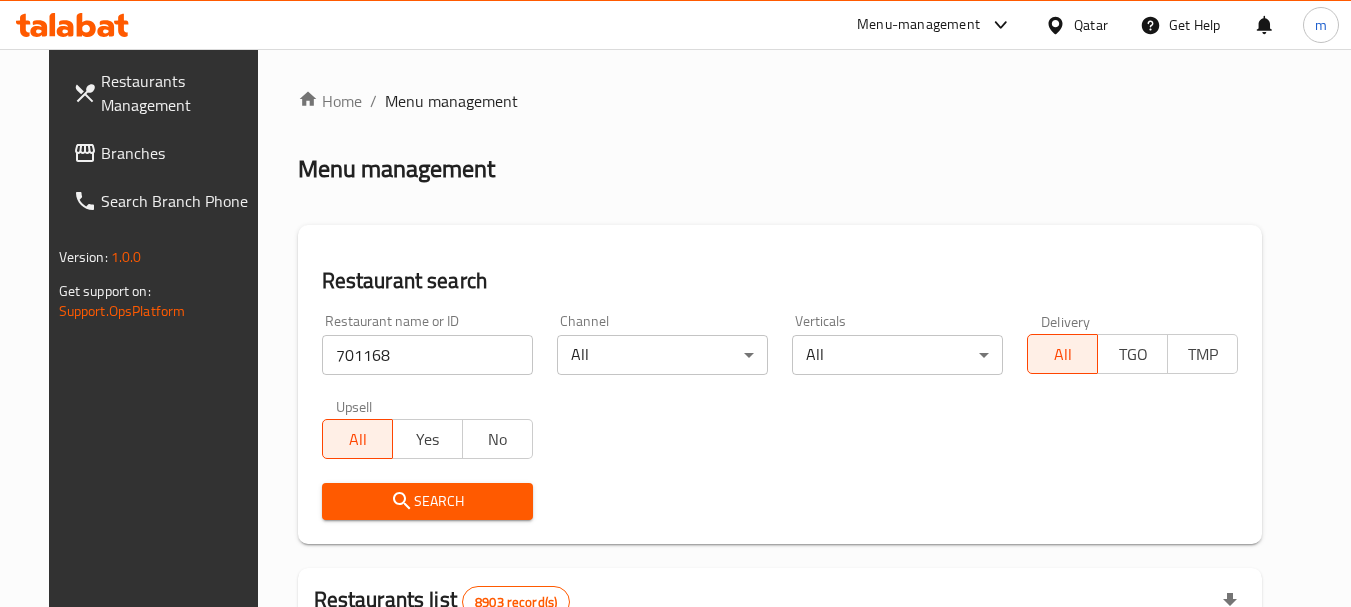 drag, startPoint x: 389, startPoint y: 498, endPoint x: 536, endPoint y: 464, distance: 150.88075 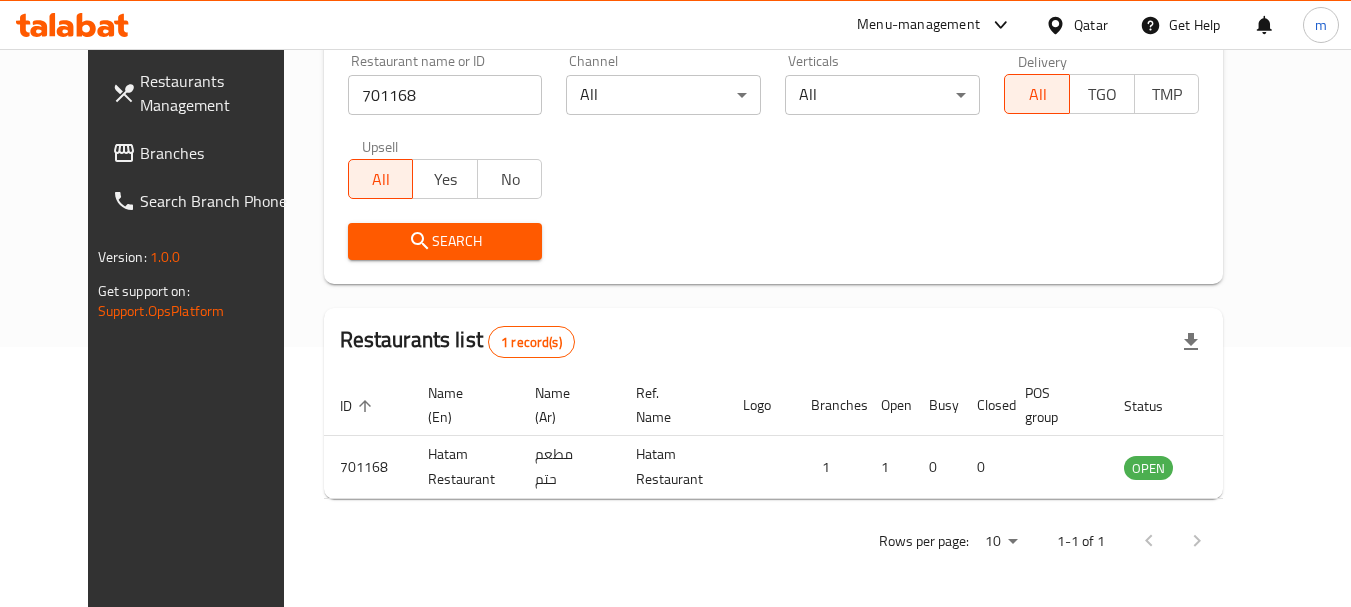 scroll, scrollTop: 268, scrollLeft: 0, axis: vertical 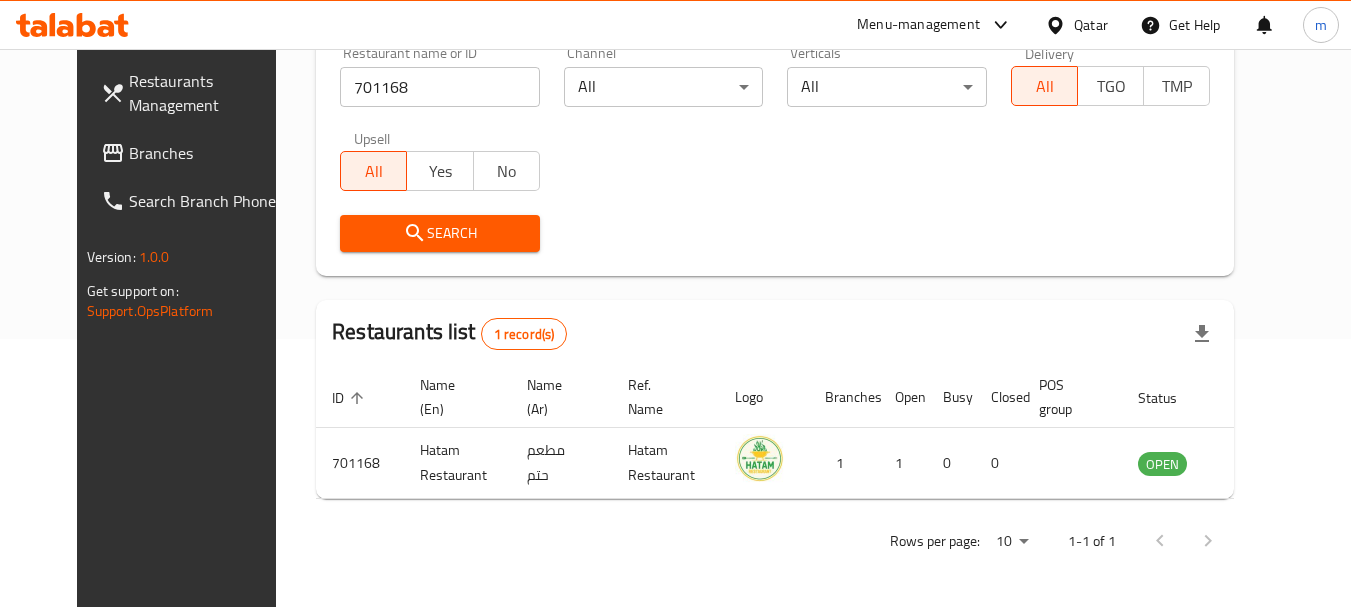 click on "Qatar" at bounding box center (1091, 25) 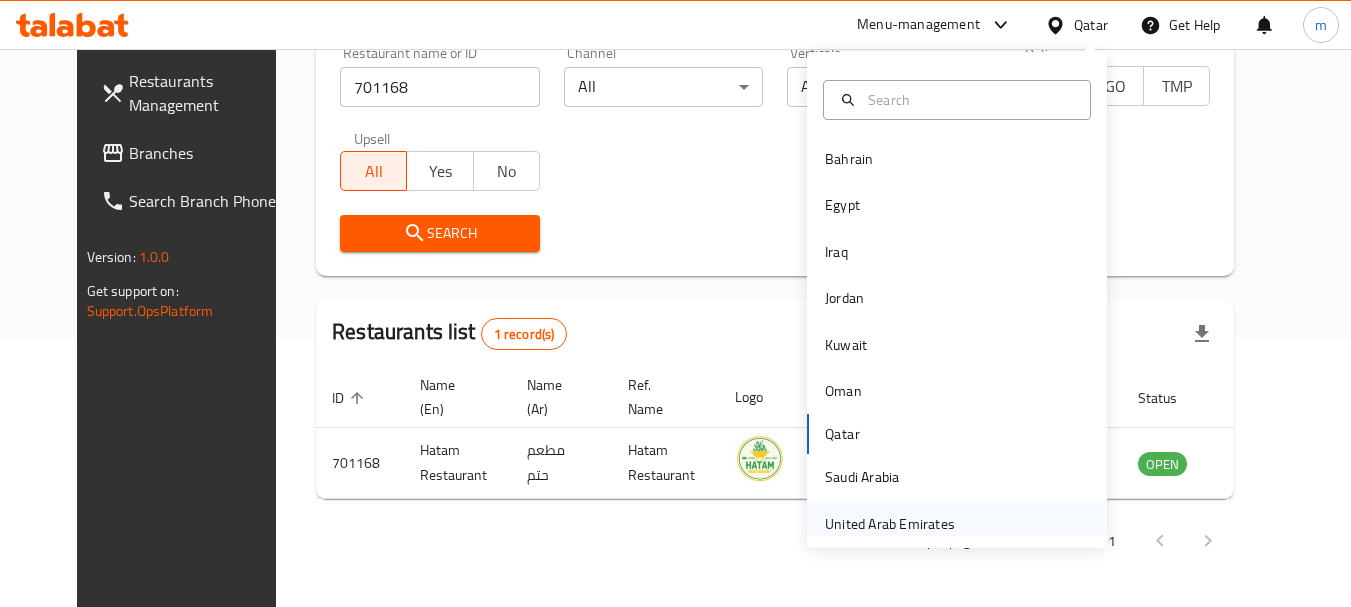 click on "United Arab Emirates" at bounding box center (890, 524) 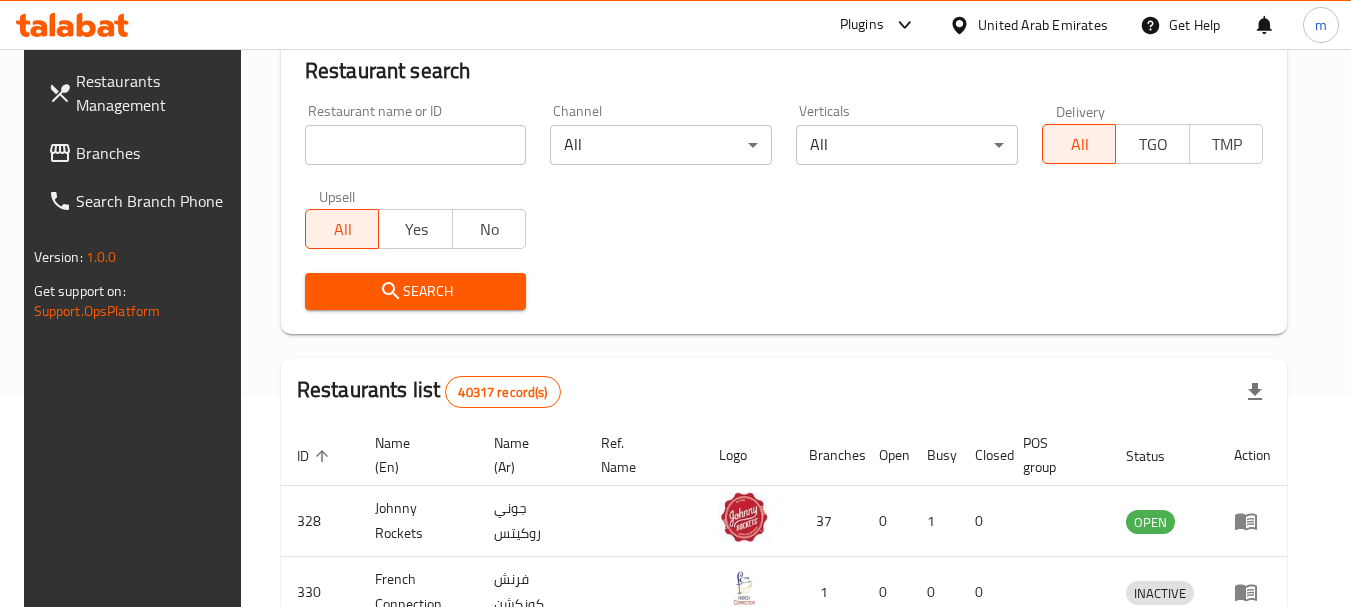 scroll, scrollTop: 268, scrollLeft: 0, axis: vertical 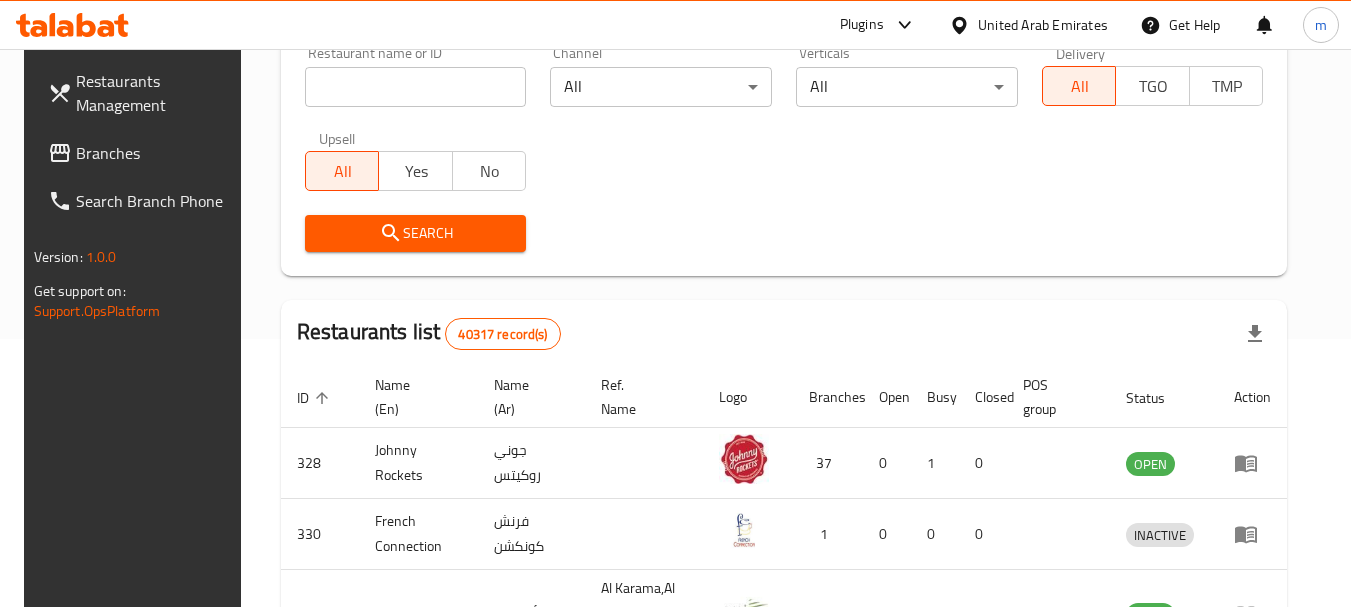 click on "Branches" at bounding box center (141, 153) 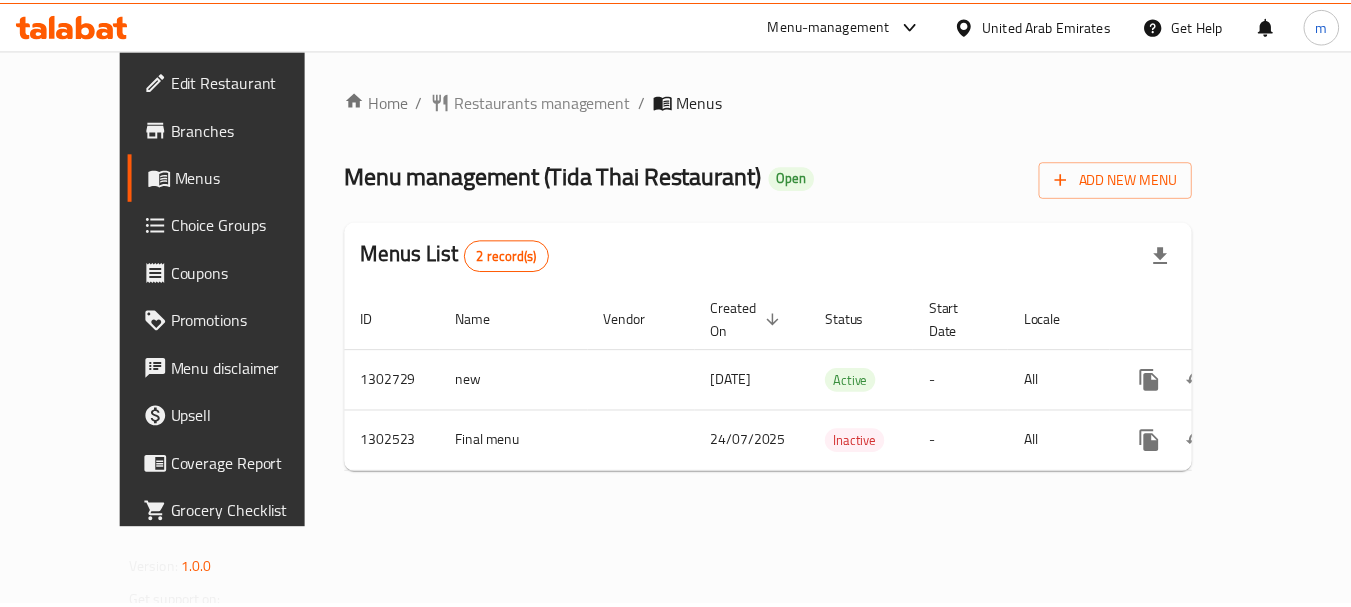 scroll, scrollTop: 0, scrollLeft: 0, axis: both 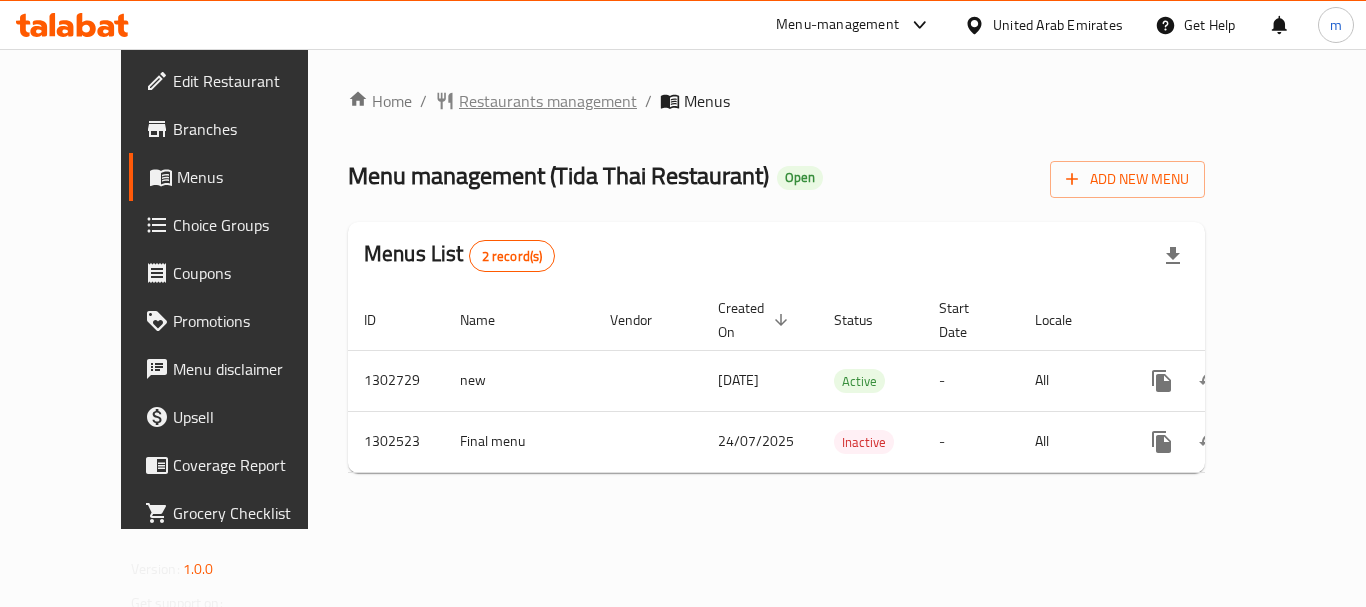 click on "Restaurants management" at bounding box center [548, 101] 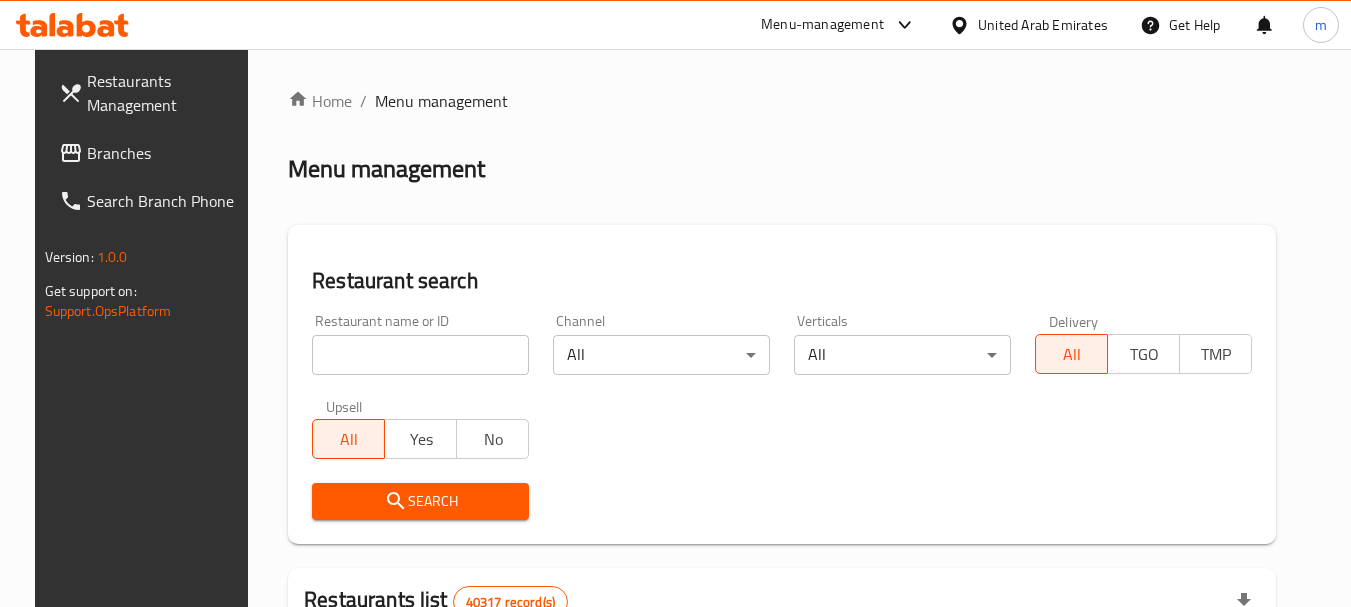 click at bounding box center (420, 355) 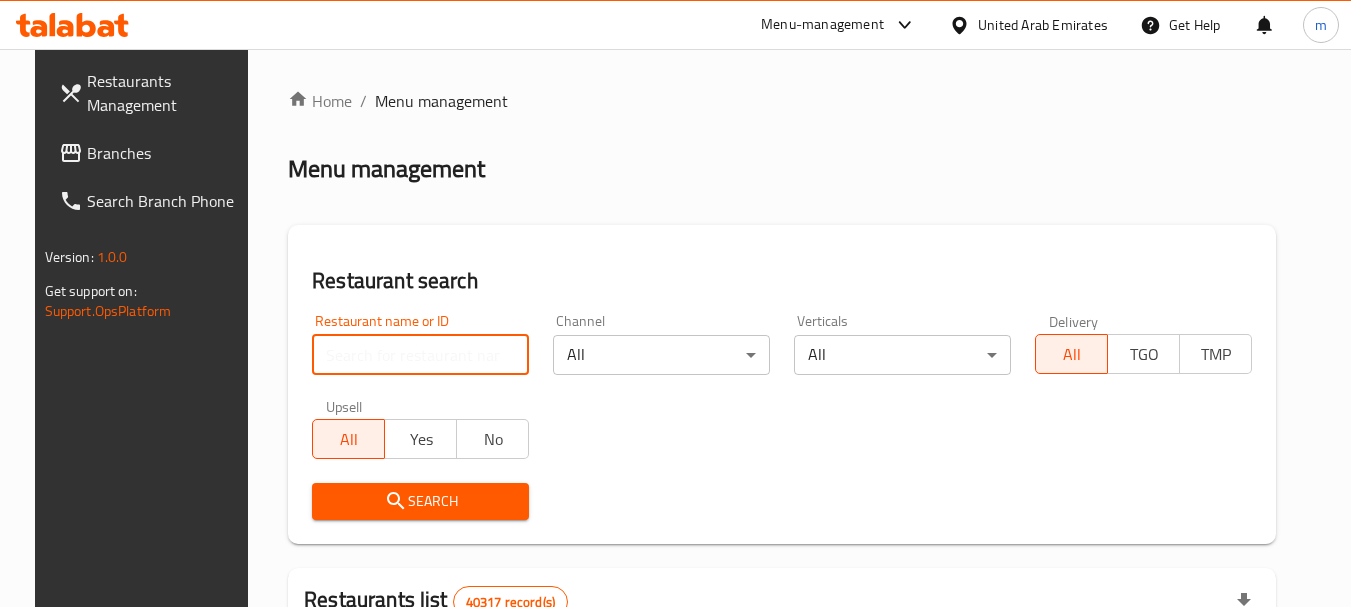 paste on "702267" 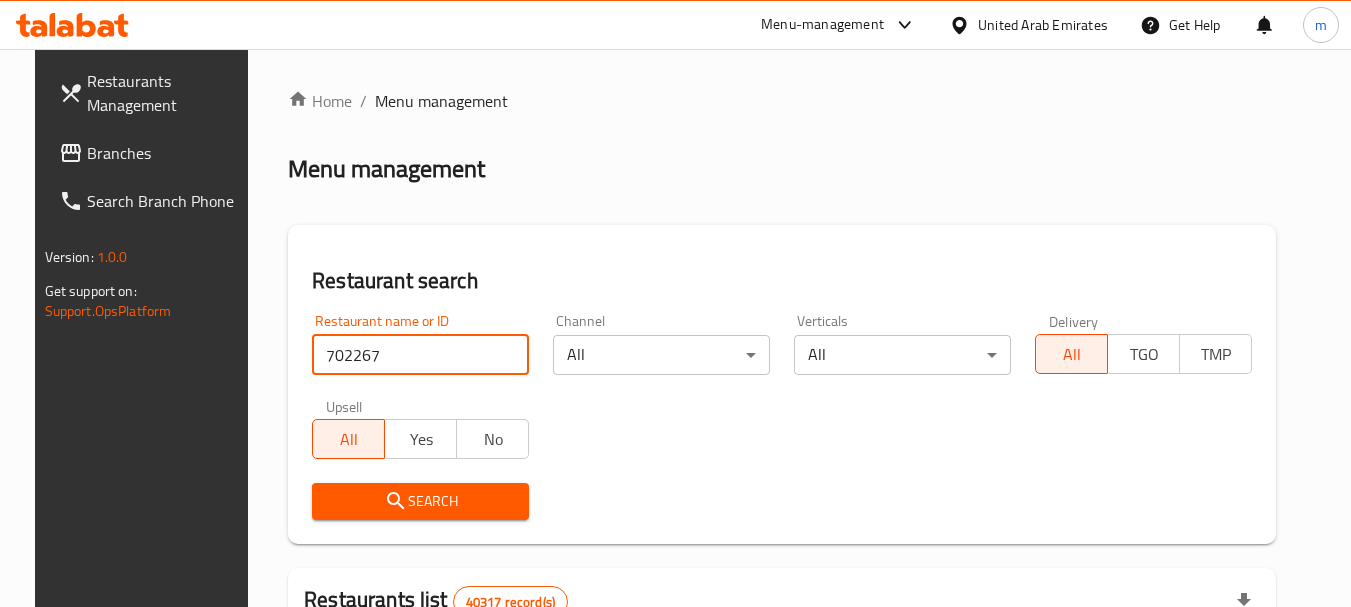 type on "702267" 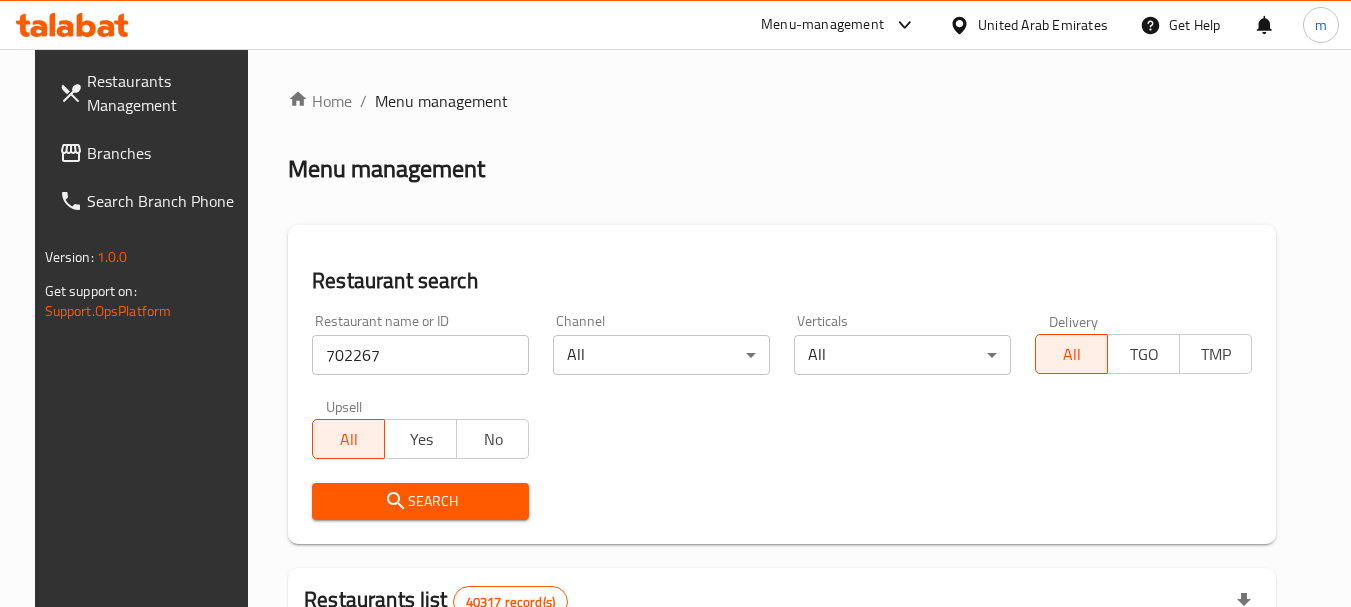 click on "Search" at bounding box center (420, 501) 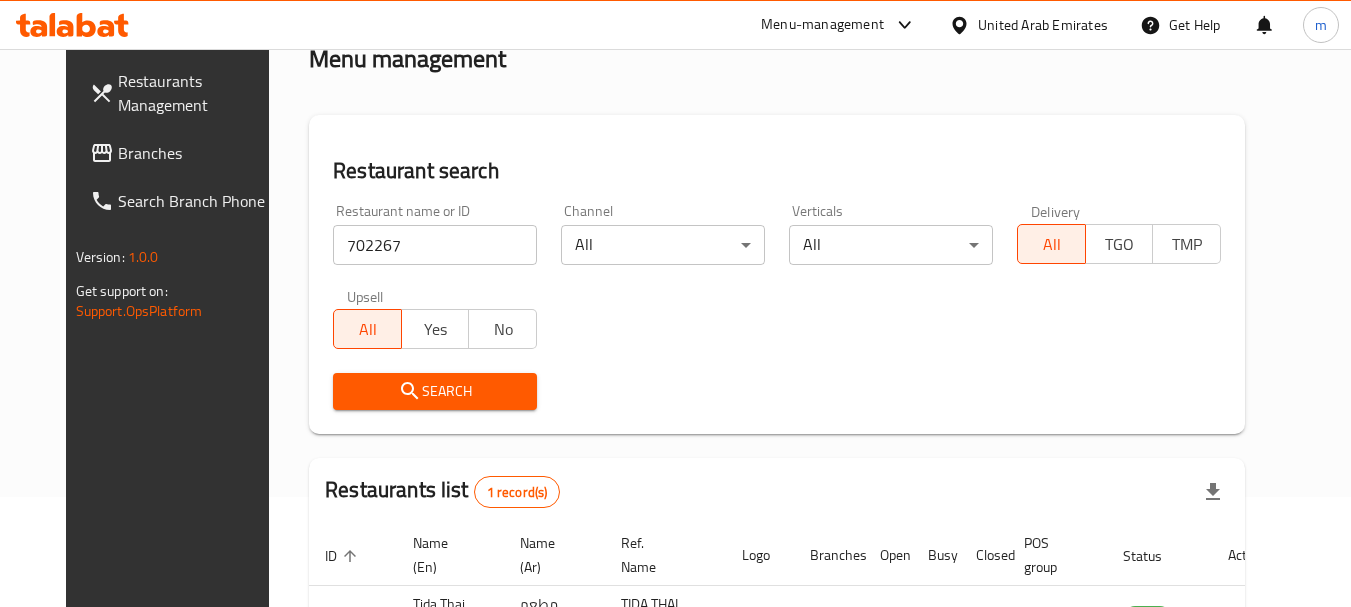 scroll, scrollTop: 268, scrollLeft: 0, axis: vertical 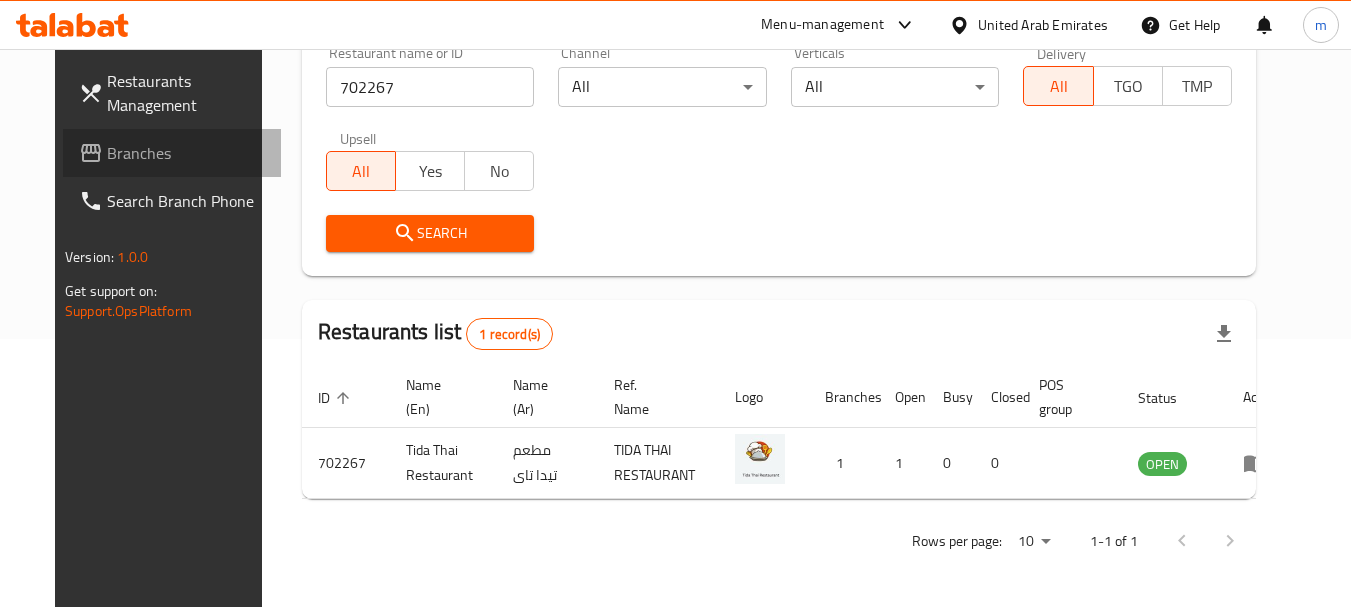 click on "Branches" at bounding box center [186, 153] 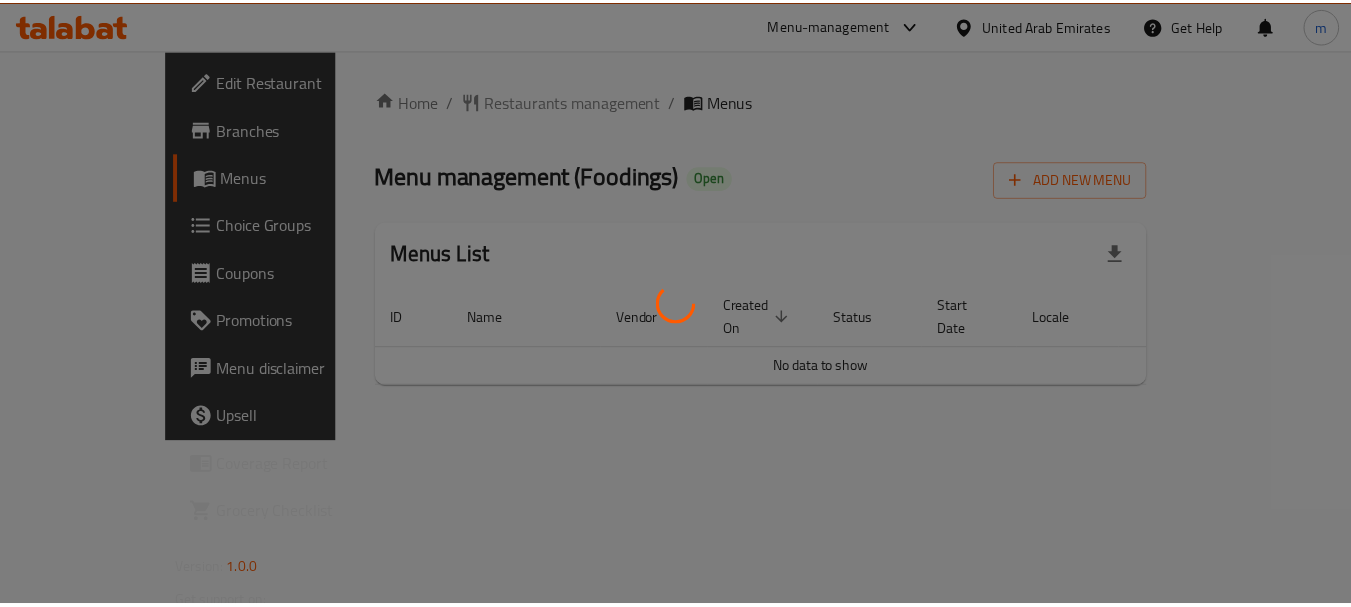 scroll, scrollTop: 0, scrollLeft: 0, axis: both 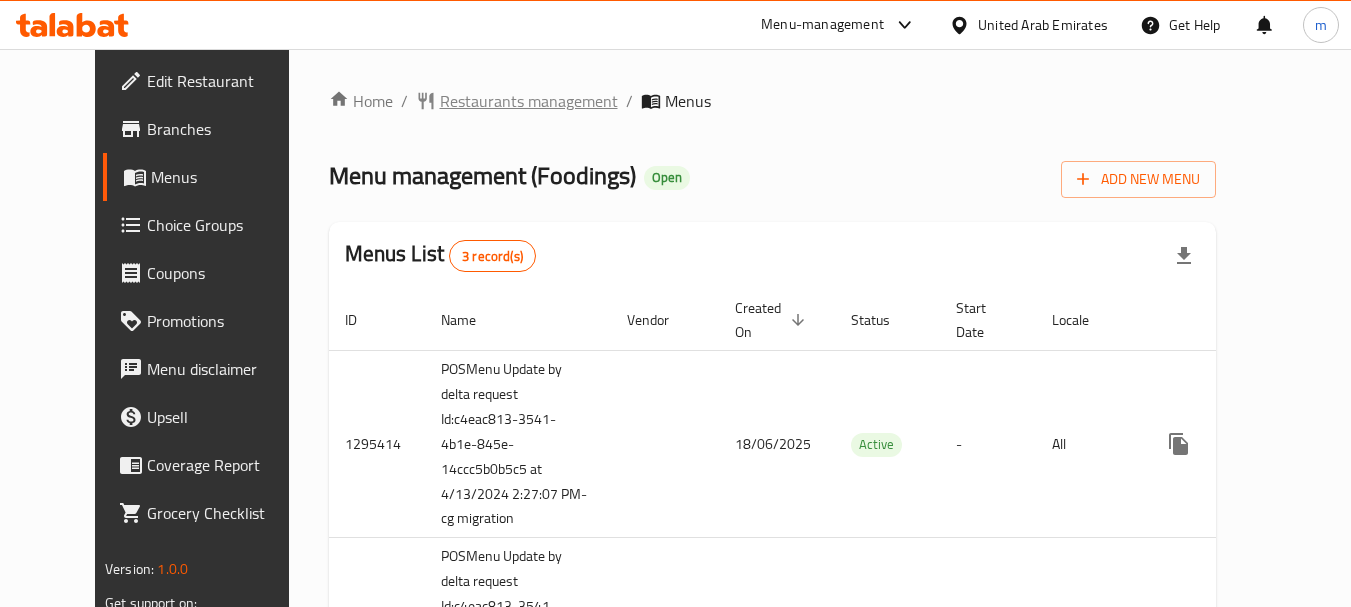 click on "Restaurants management" at bounding box center [529, 101] 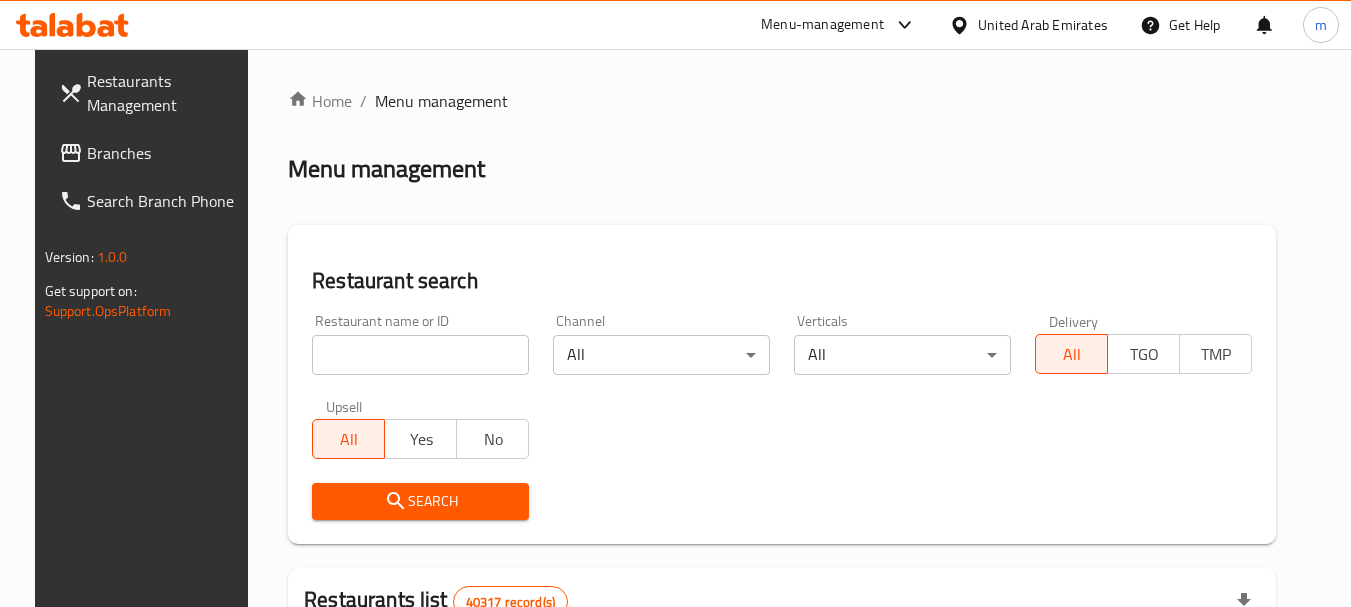click on "Home / Menu management Menu management Restaurant search Restaurant name or ID Restaurant name or ID Channel All ​ Verticals All ​ Delivery All TGO TMP Upsell All Yes No   Search Restaurants list   40317 record(s) ID sorted ascending Name (En) Name (Ar) Ref. Name Logo Branches Open Busy Closed POS group Status Action 328 Johnny Rockets جوني روكيتس 37 0 1 0 OPEN 330 French Connection فرنش كونكشن 1 0 0 0 INACTIVE 339 Arz Lebanon أرز لبنان Al Karama,Al Barsha & Mirdif 9 1 0 2 OPEN 340 Mega Wraps ميجا رابس 3 0 0 0 INACTIVE 342 Sandella's Flatbread Cafe سانديلاز فلات براد 7 0 0 0 INACTIVE 343 Dragon Hut كوخ التنين 1 0 0 0 INACTIVE 348 Thai Kitchen المطبخ التايلندى 1 0 0 0 INACTIVE 349 Mughal  موغل 1 0 0 0 HIDDEN 350 HOT N COOL (Old) هوت و كول 1 0 0 0 INACTIVE 355 Al Habasha  الحبشة 11 1 0 0 HIDDEN Rows per page: 10 1-10 of 40317" at bounding box center [782, 717] 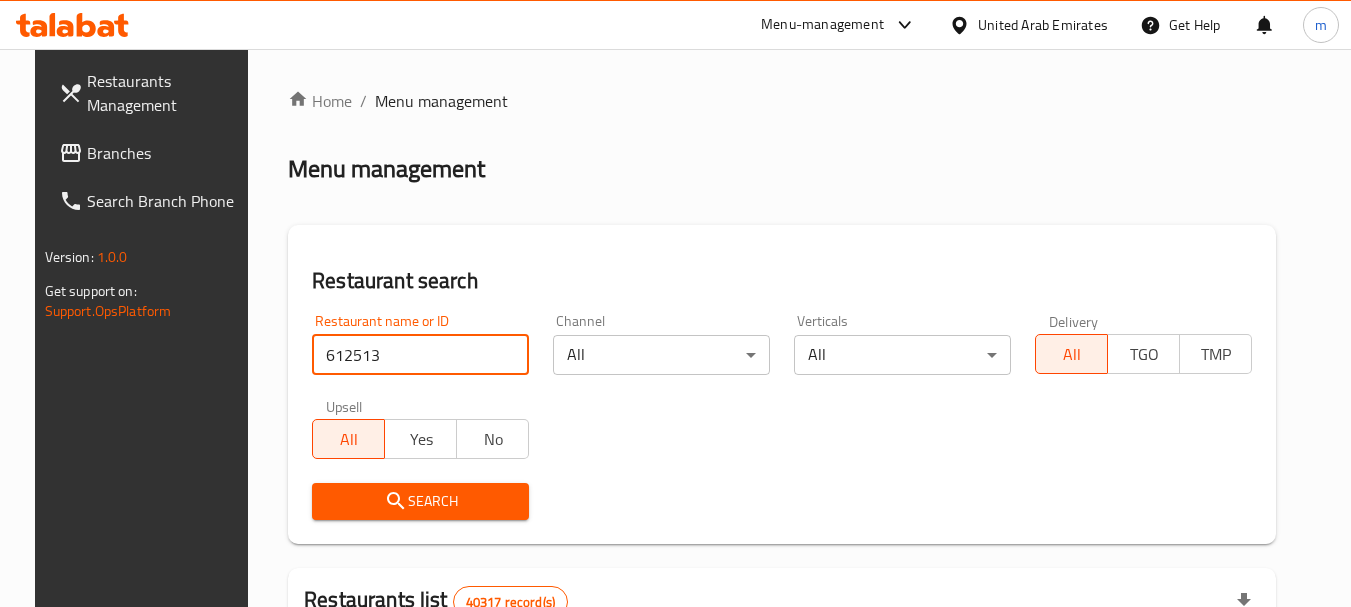 type on "612513" 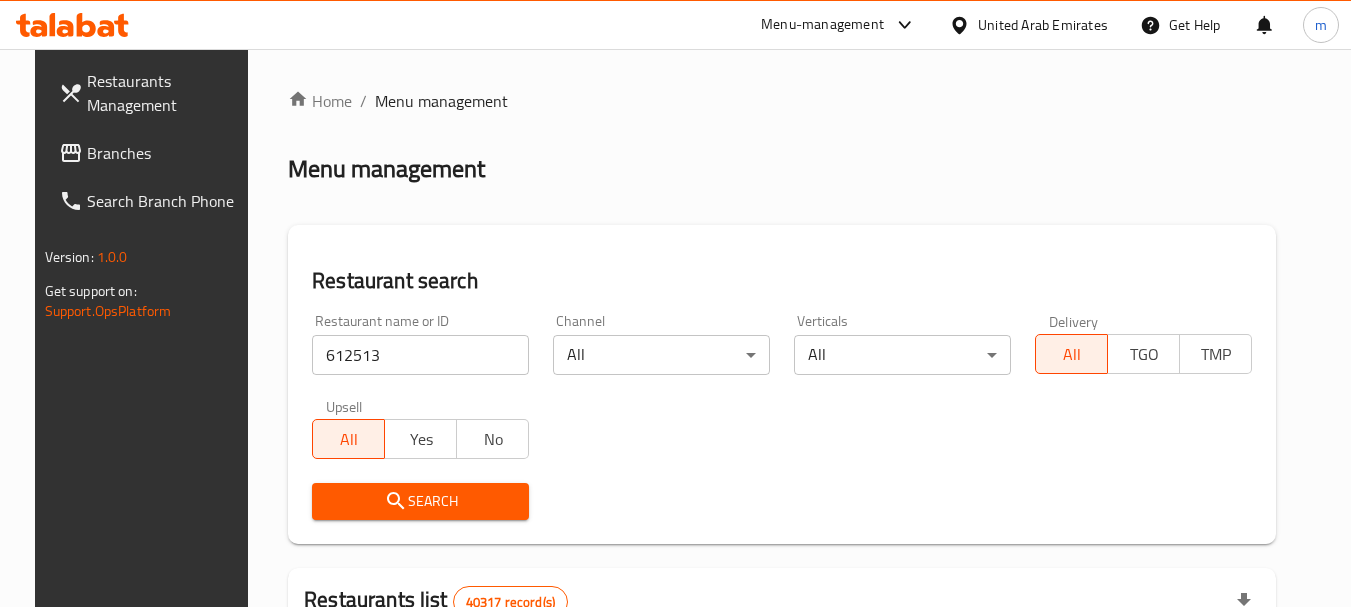 click on "Search" at bounding box center (420, 501) 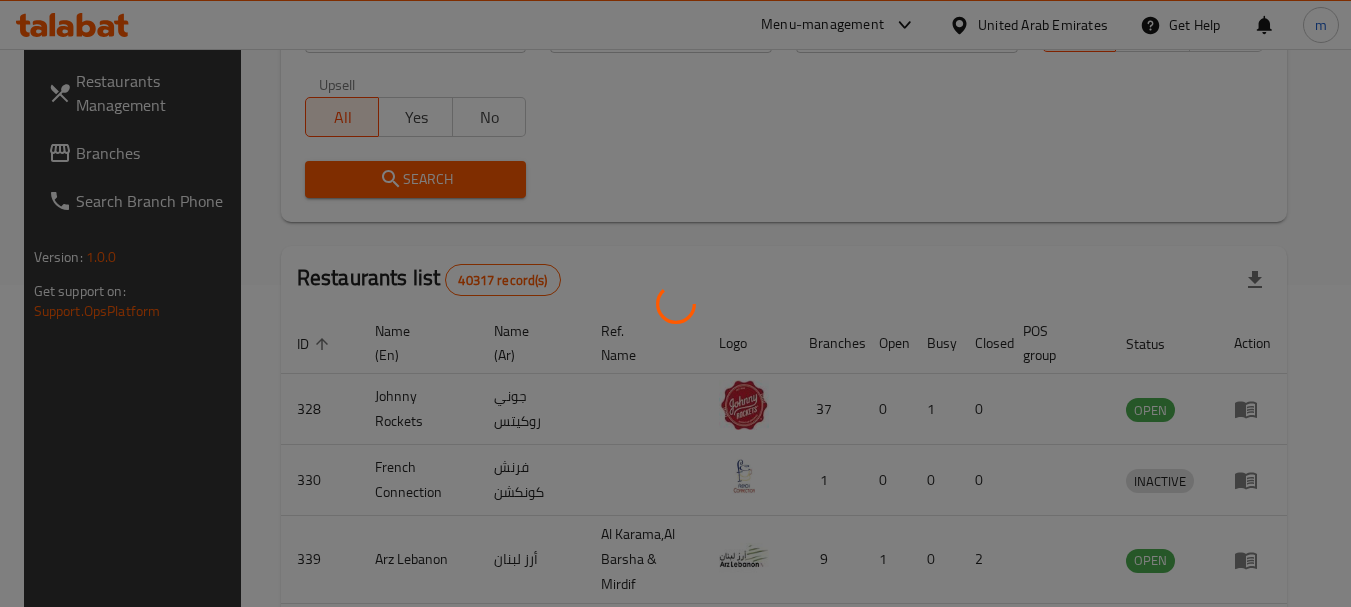 scroll, scrollTop: 268, scrollLeft: 0, axis: vertical 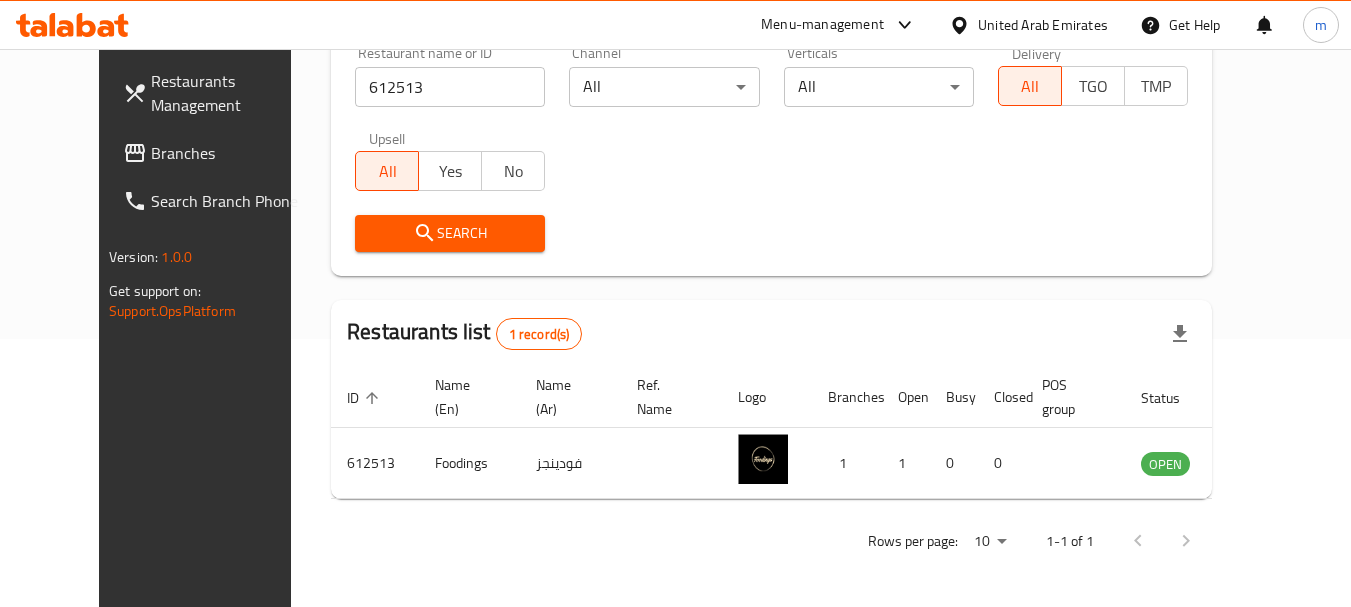 click on "United Arab Emirates" at bounding box center (1028, 25) 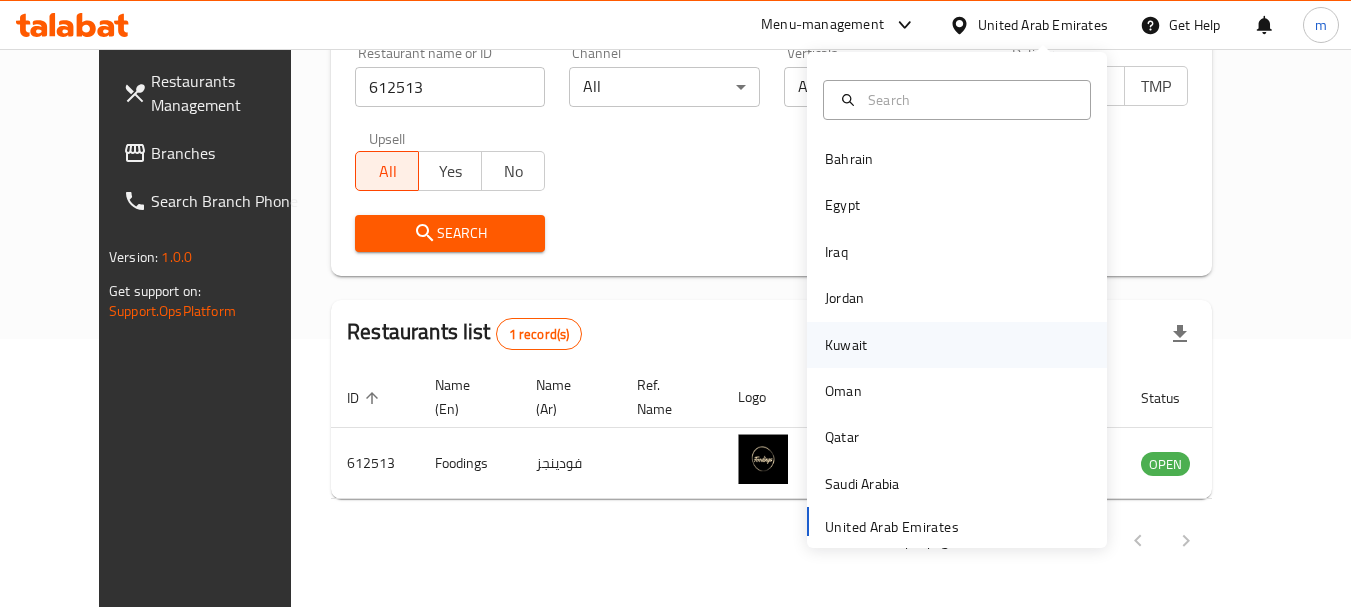 click on "Kuwait" at bounding box center [846, 345] 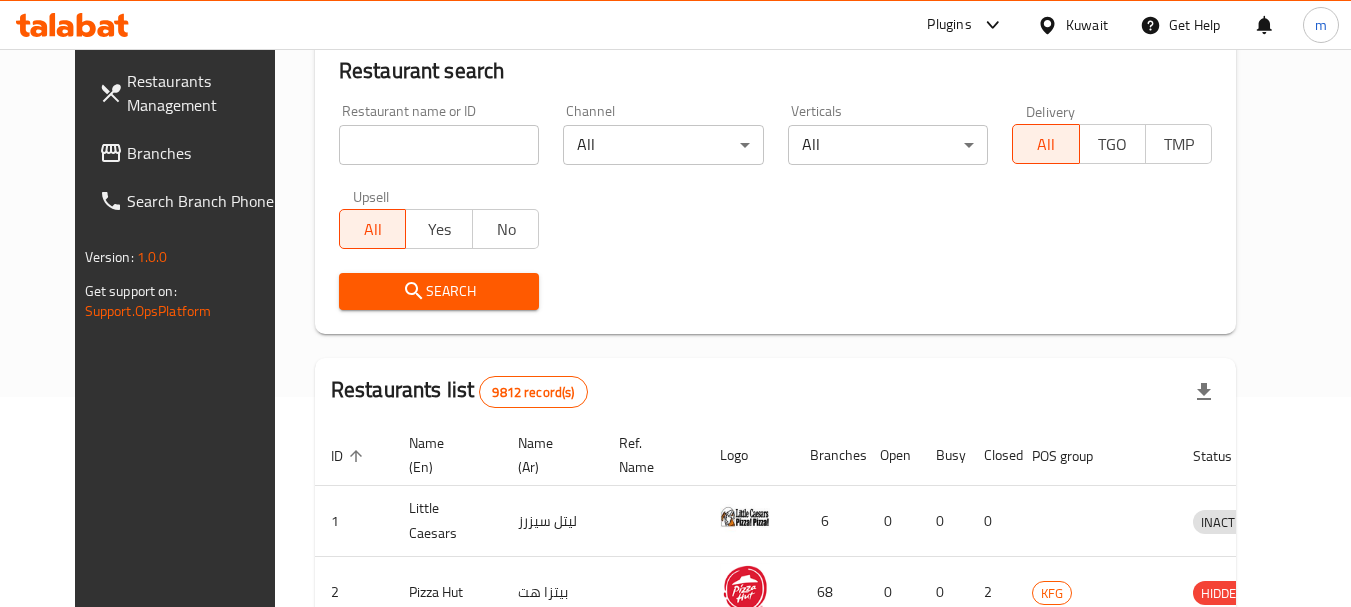 scroll, scrollTop: 268, scrollLeft: 0, axis: vertical 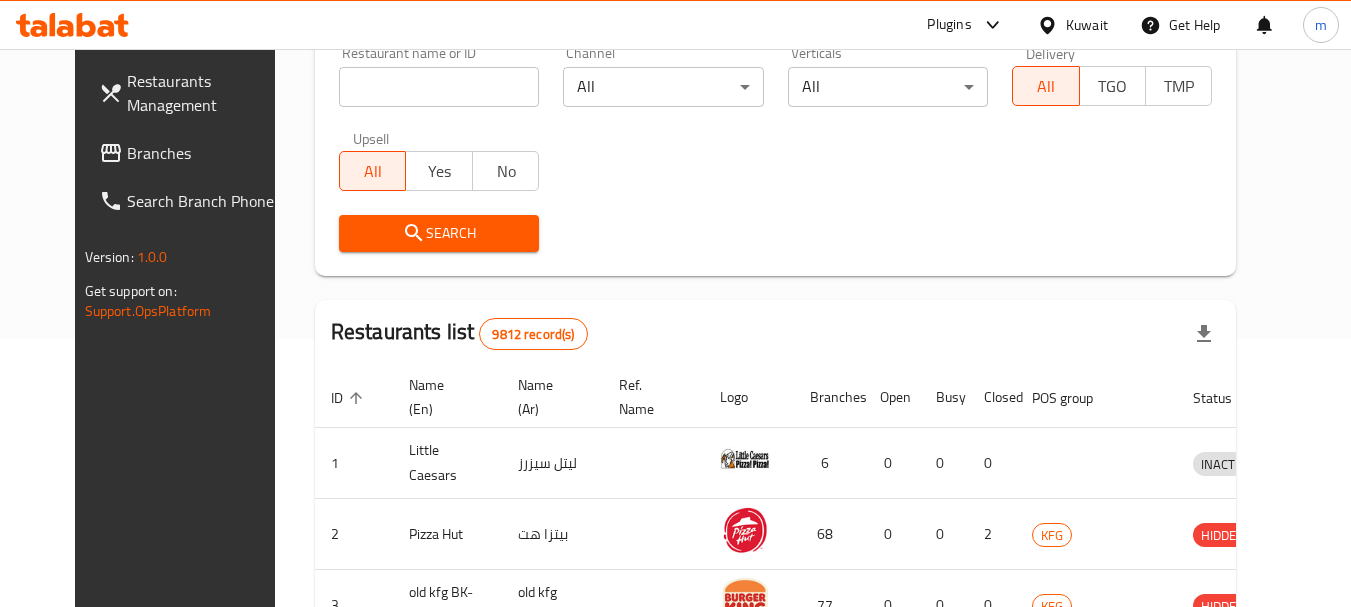 click on "Branches" at bounding box center (206, 153) 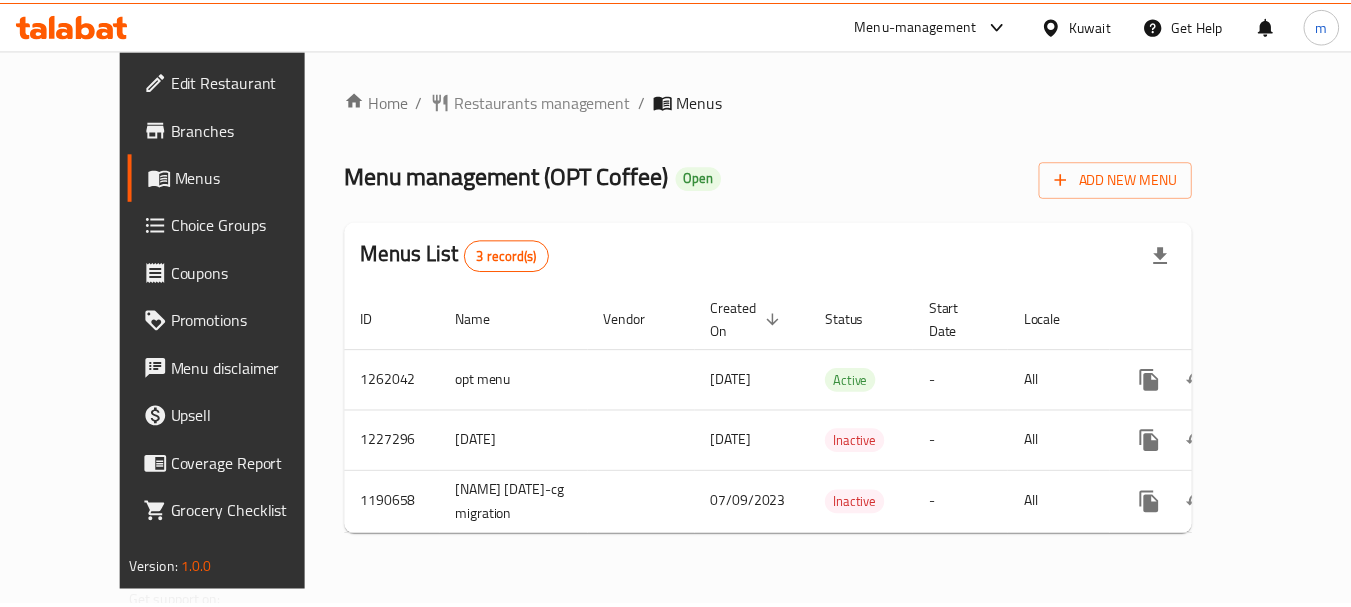 scroll, scrollTop: 0, scrollLeft: 0, axis: both 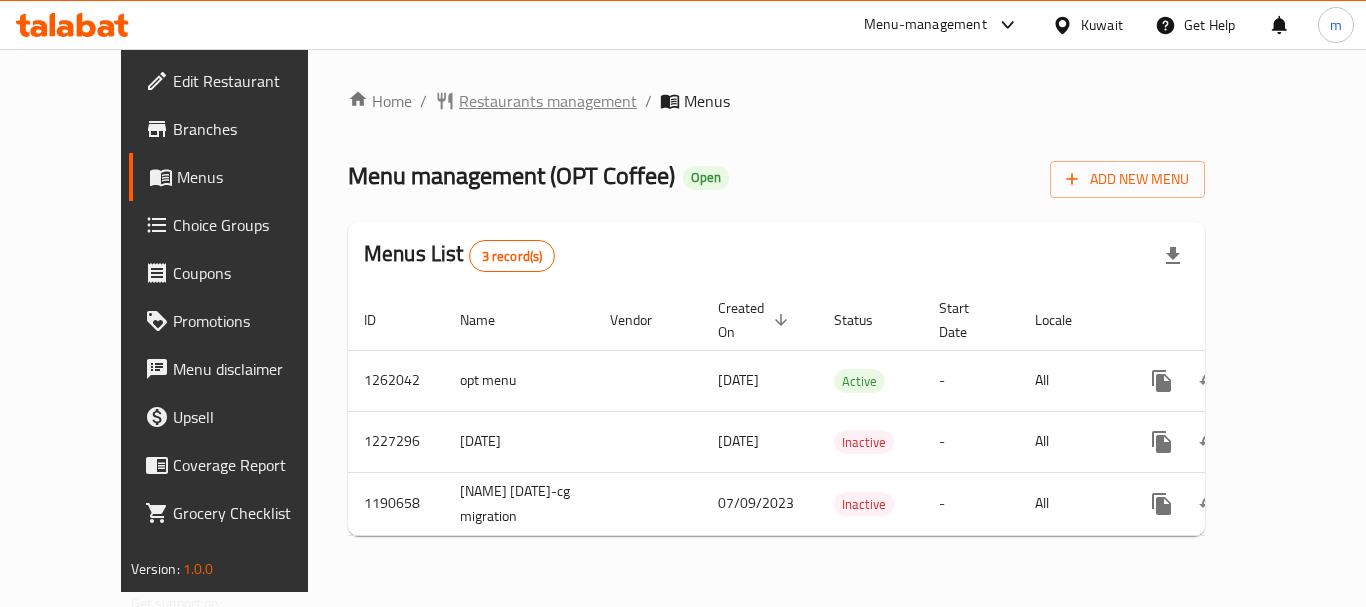 click on "Restaurants management" at bounding box center (548, 101) 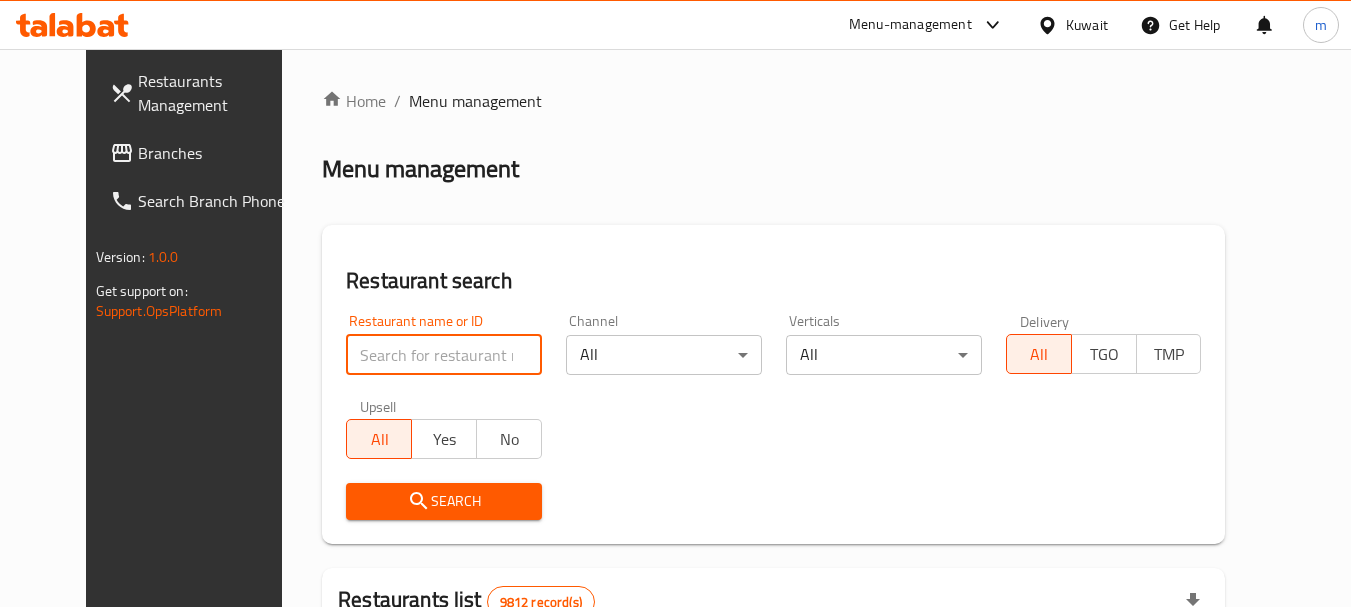 click at bounding box center [444, 355] 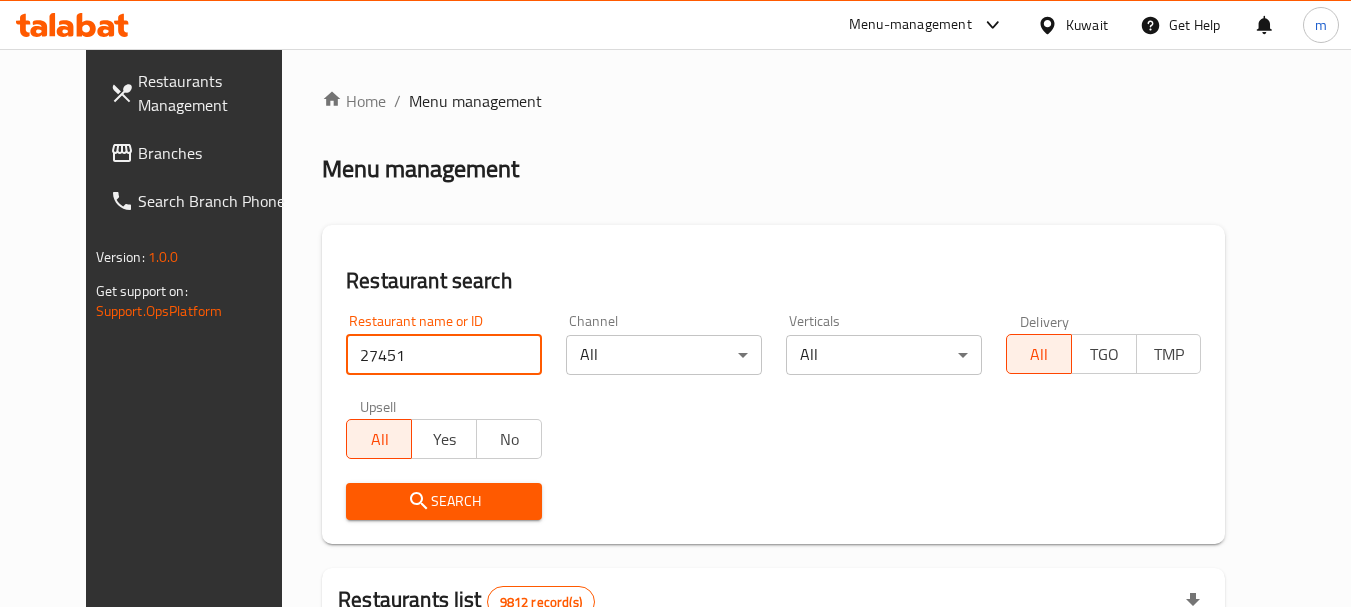 type on "27451" 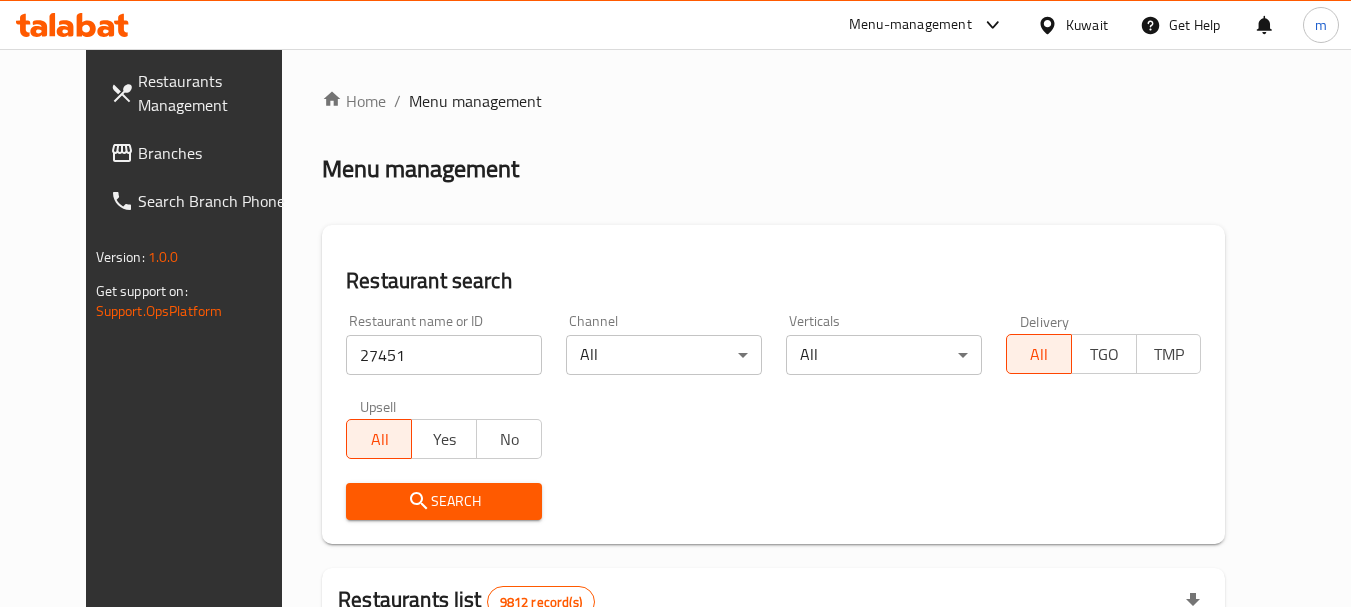 click on "Search" at bounding box center [444, 501] 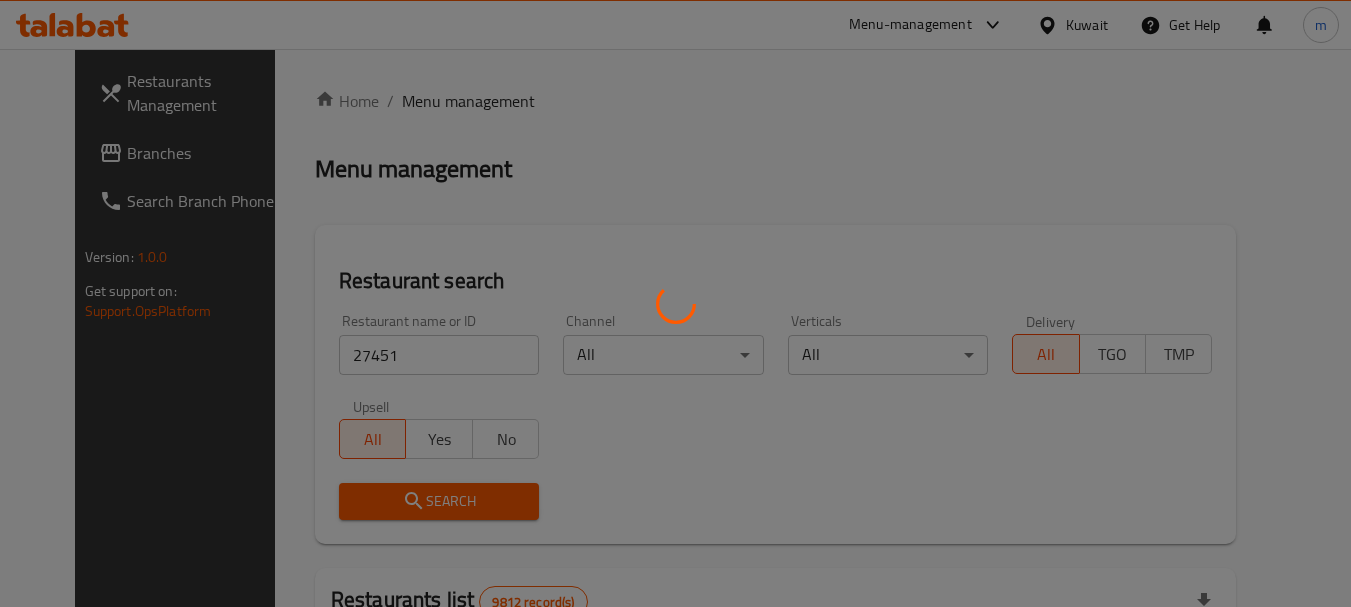 scroll, scrollTop: 268, scrollLeft: 0, axis: vertical 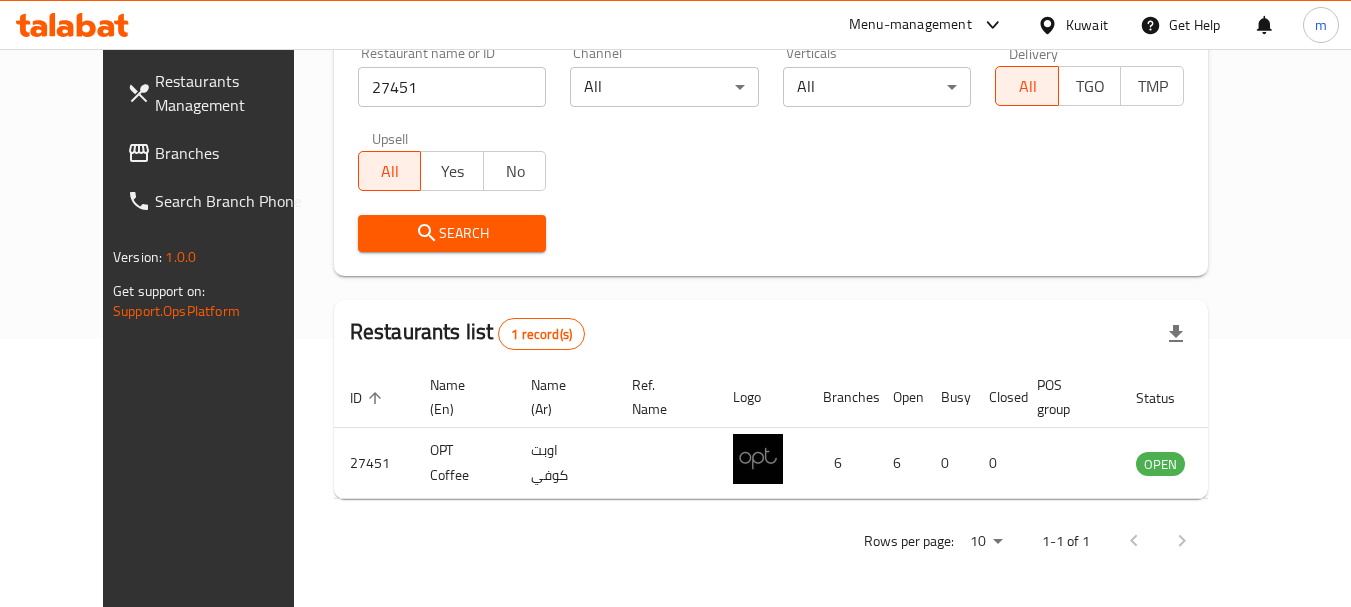 click on "Search" at bounding box center (771, 233) 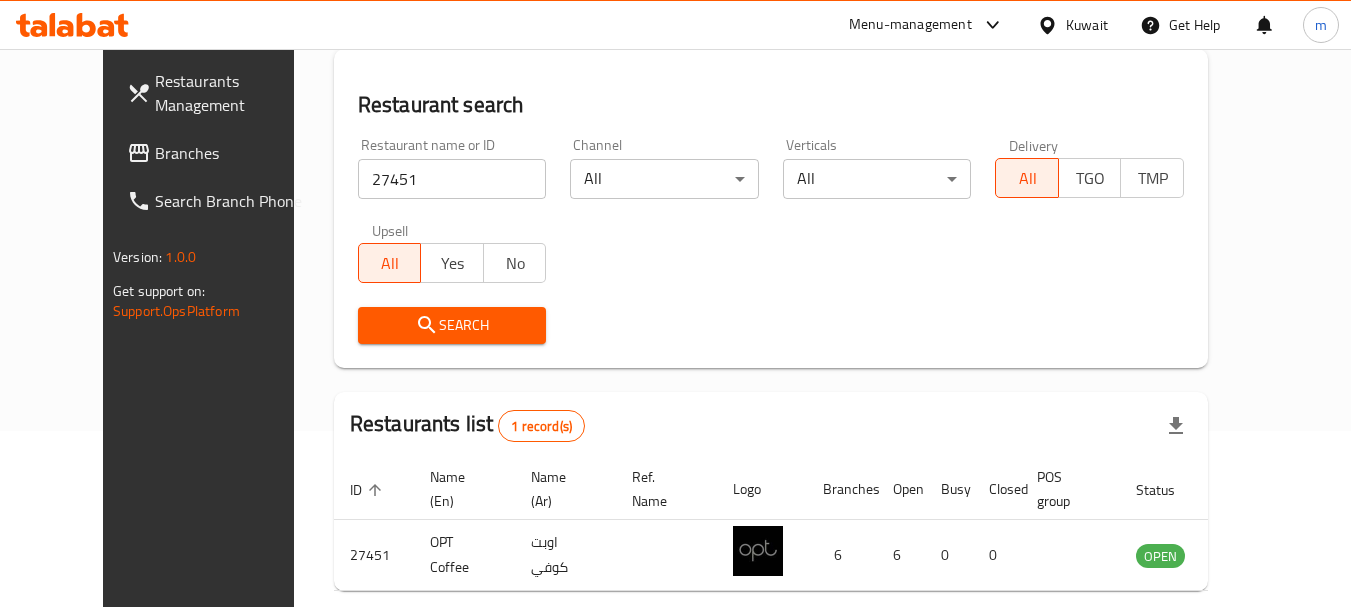 scroll, scrollTop: 268, scrollLeft: 0, axis: vertical 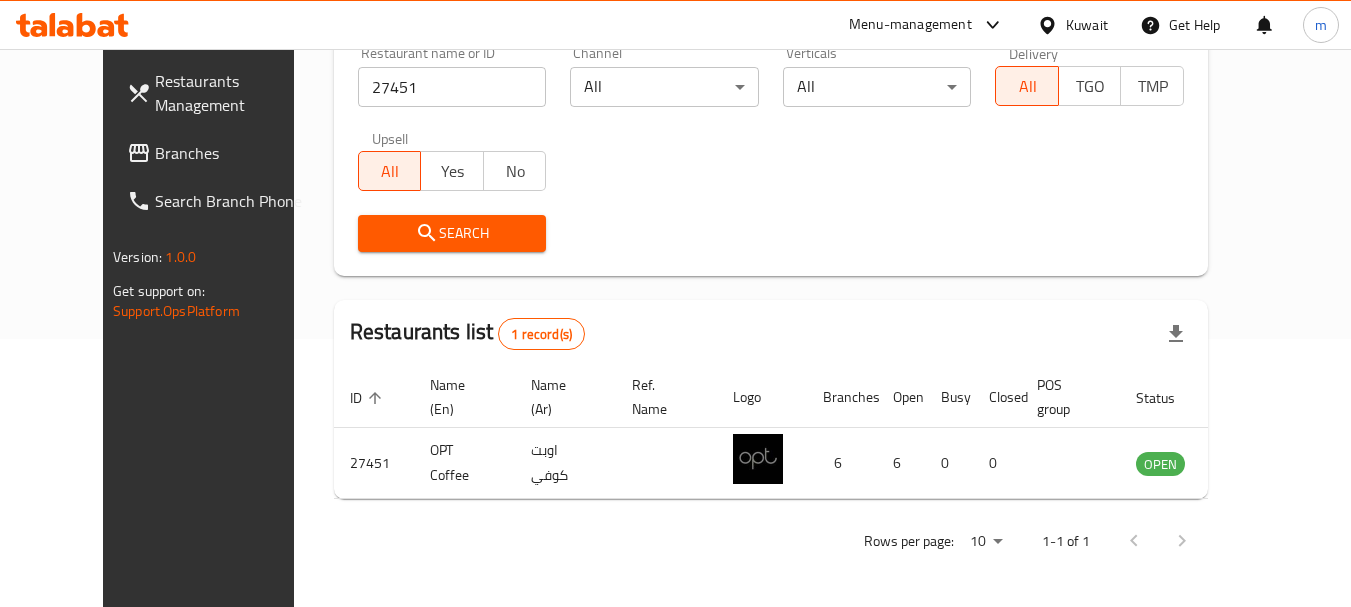 click on "Branches" at bounding box center (234, 153) 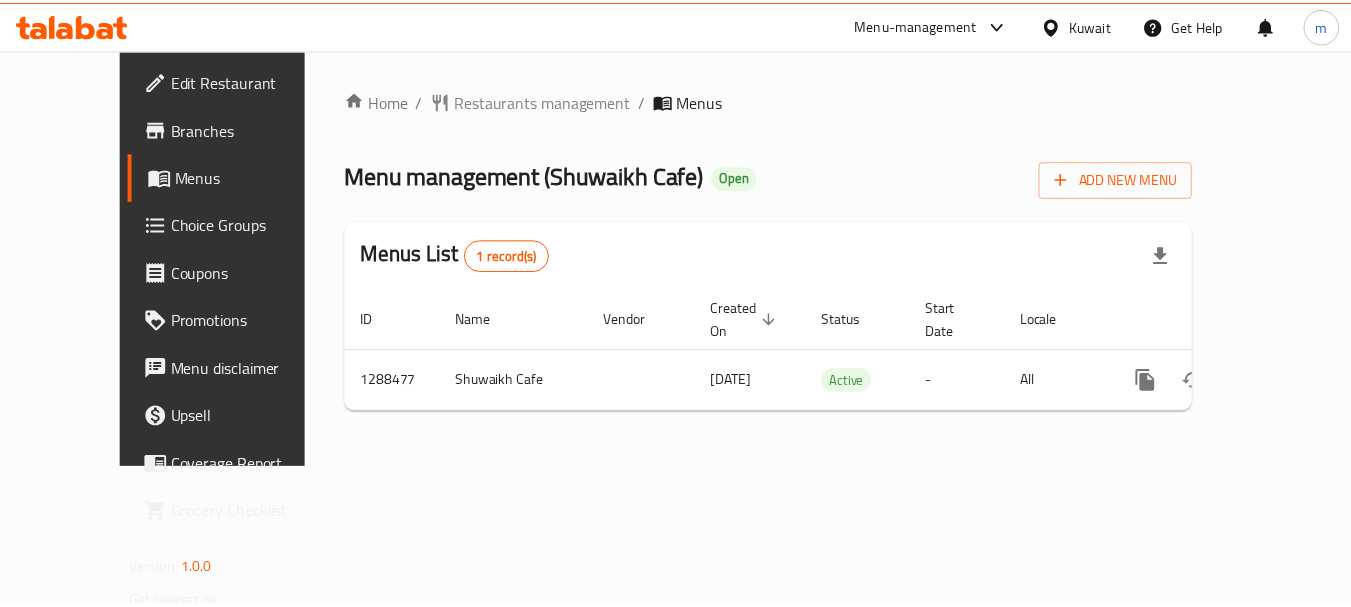scroll, scrollTop: 0, scrollLeft: 0, axis: both 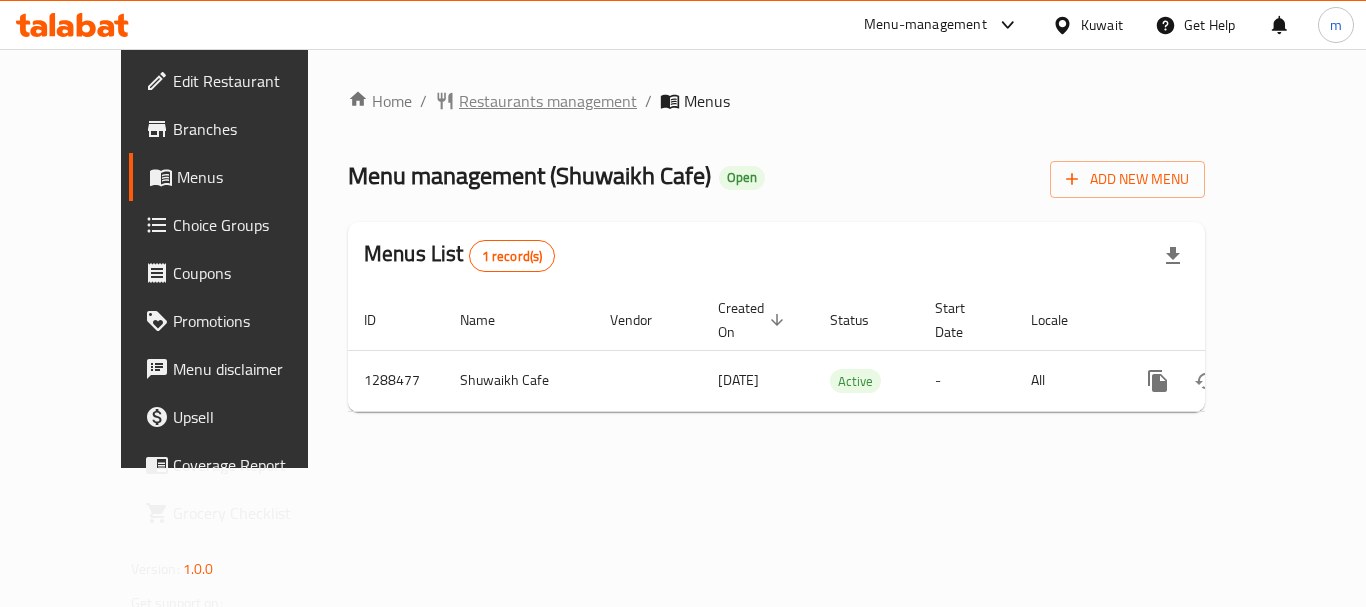 click on "Restaurants management" at bounding box center (548, 101) 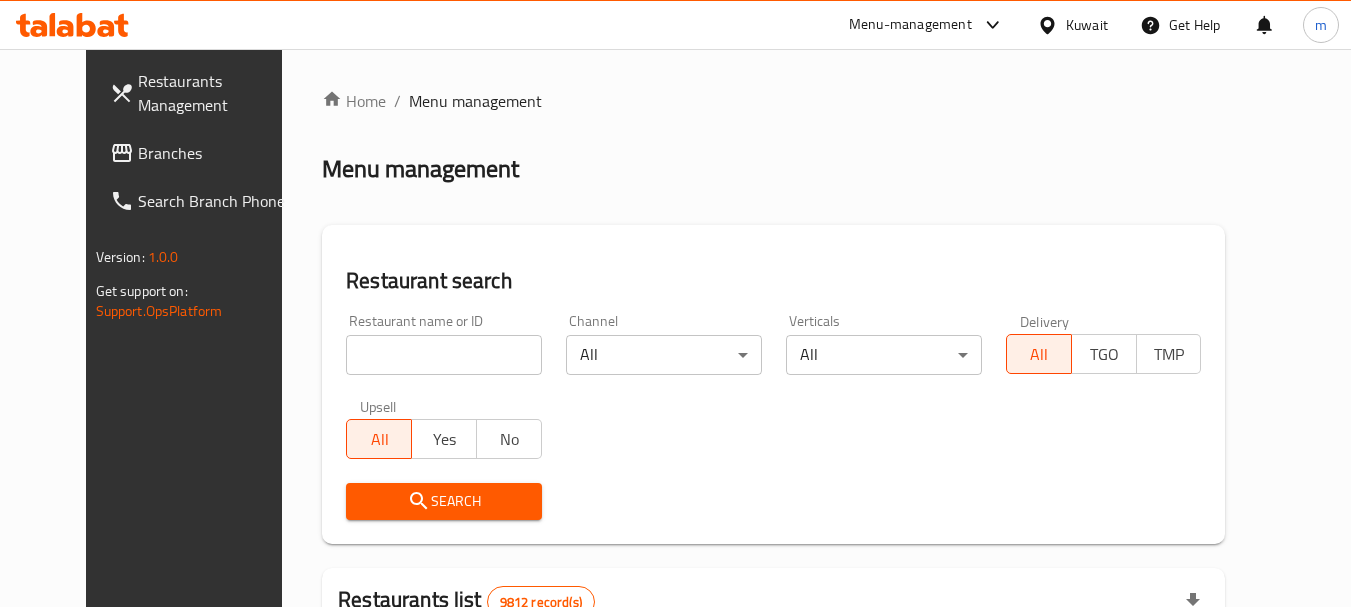 drag, startPoint x: 408, startPoint y: 351, endPoint x: 387, endPoint y: 351, distance: 21 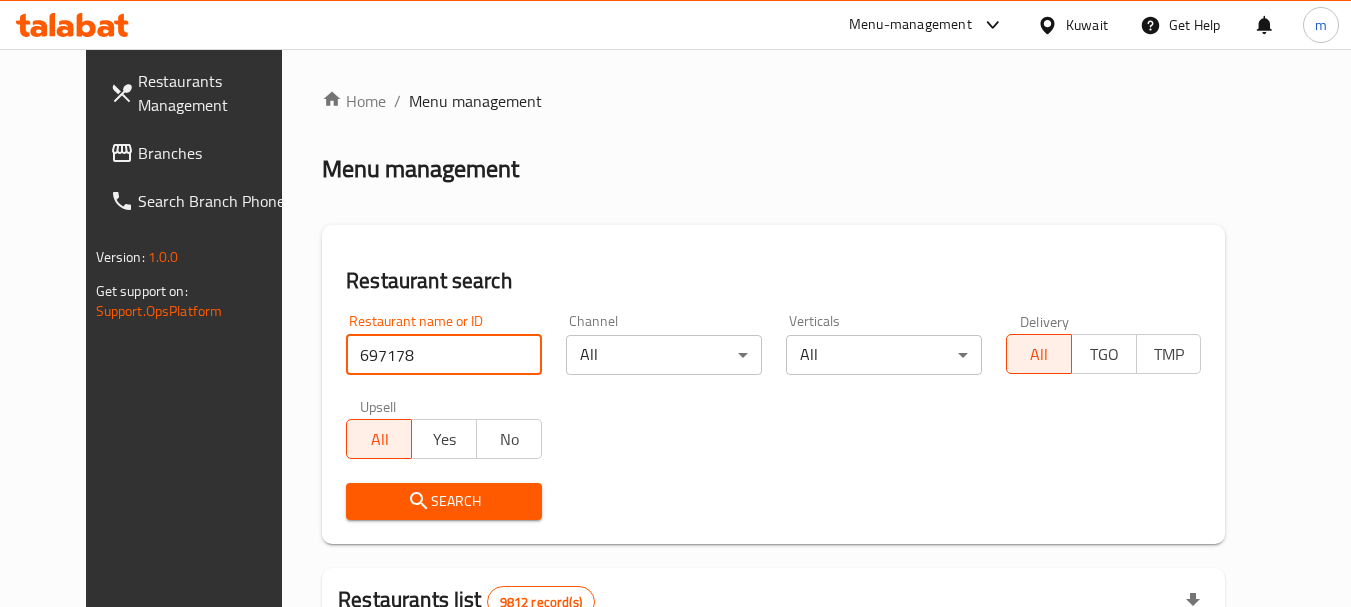 type on "697178" 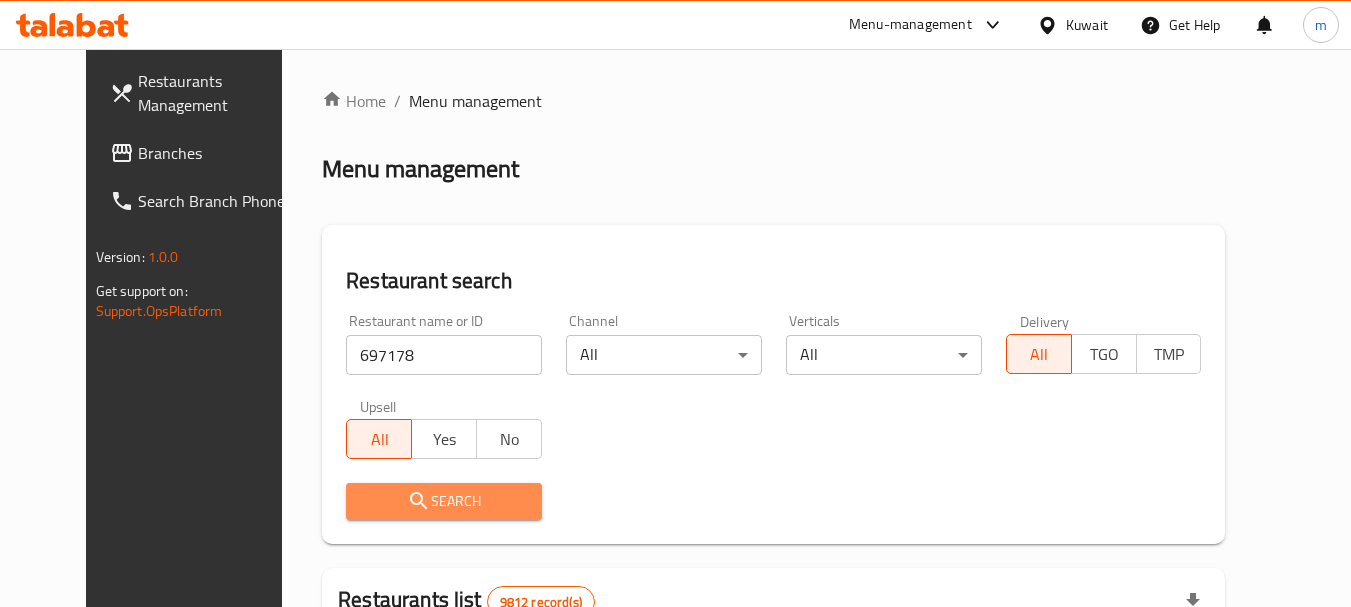 click 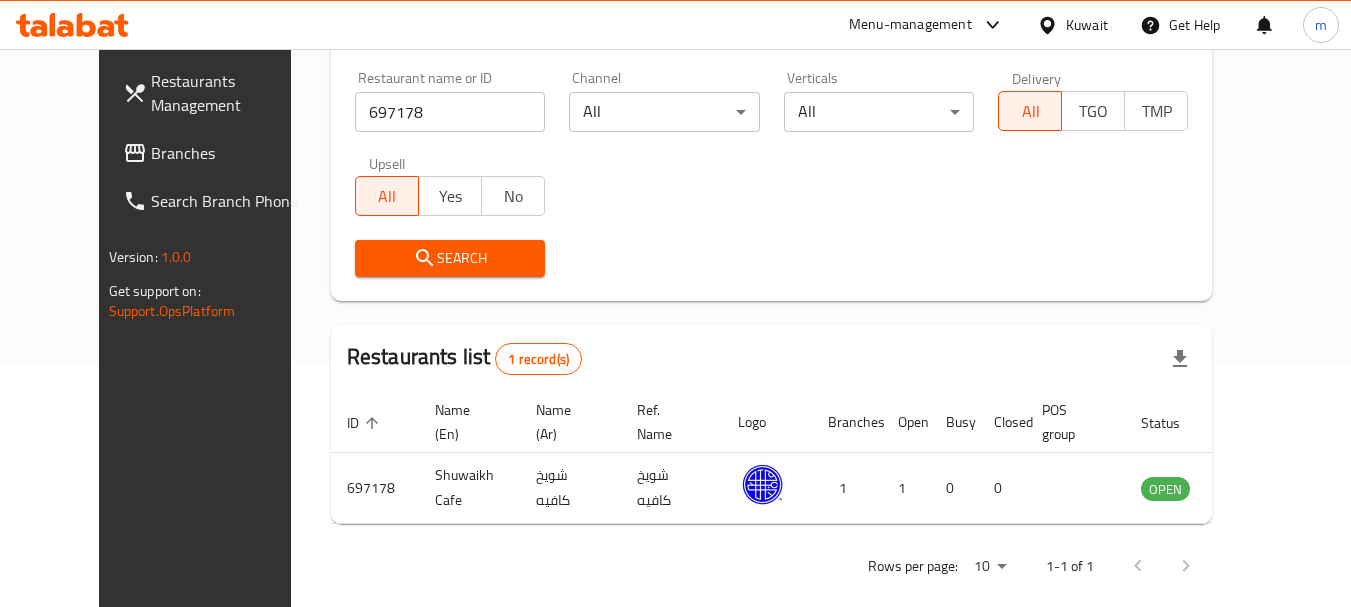 scroll, scrollTop: 268, scrollLeft: 0, axis: vertical 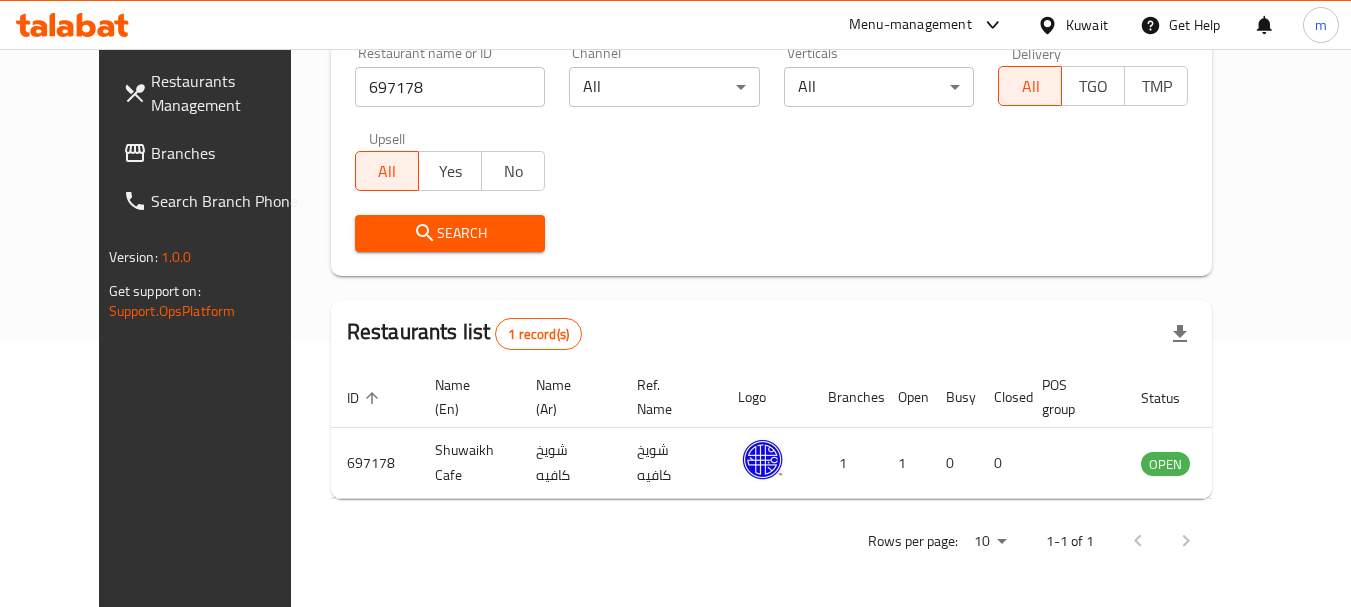 click on "Kuwait" at bounding box center [1087, 25] 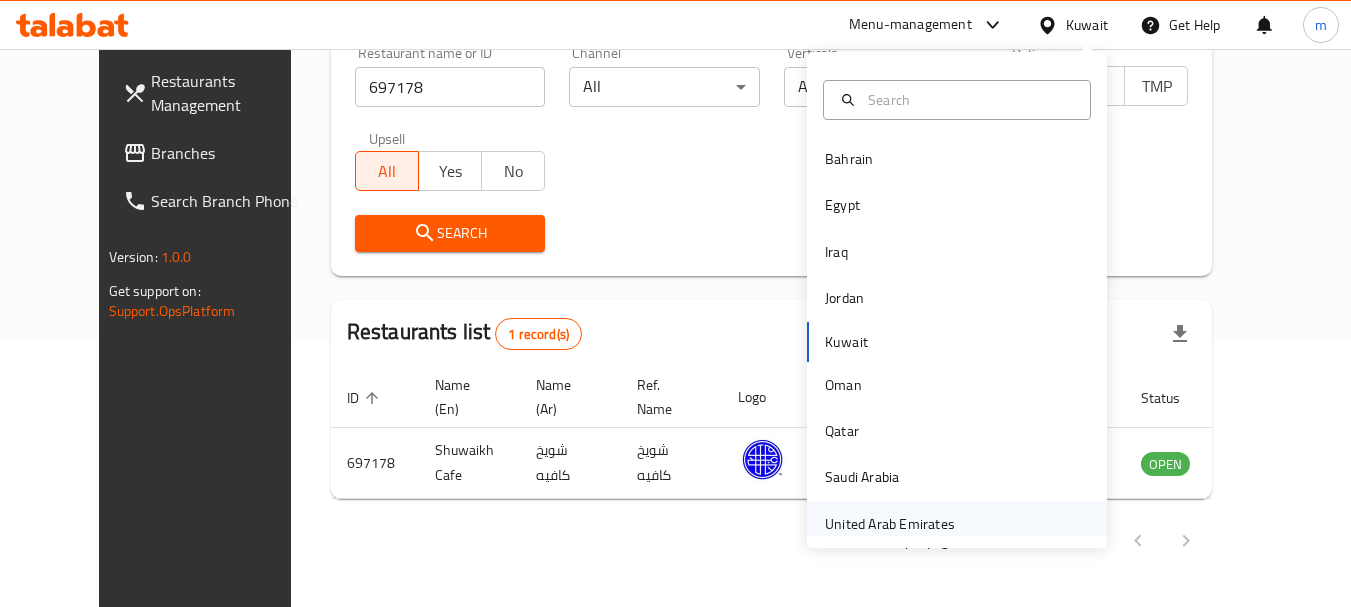 click on "United Arab Emirates" at bounding box center (890, 524) 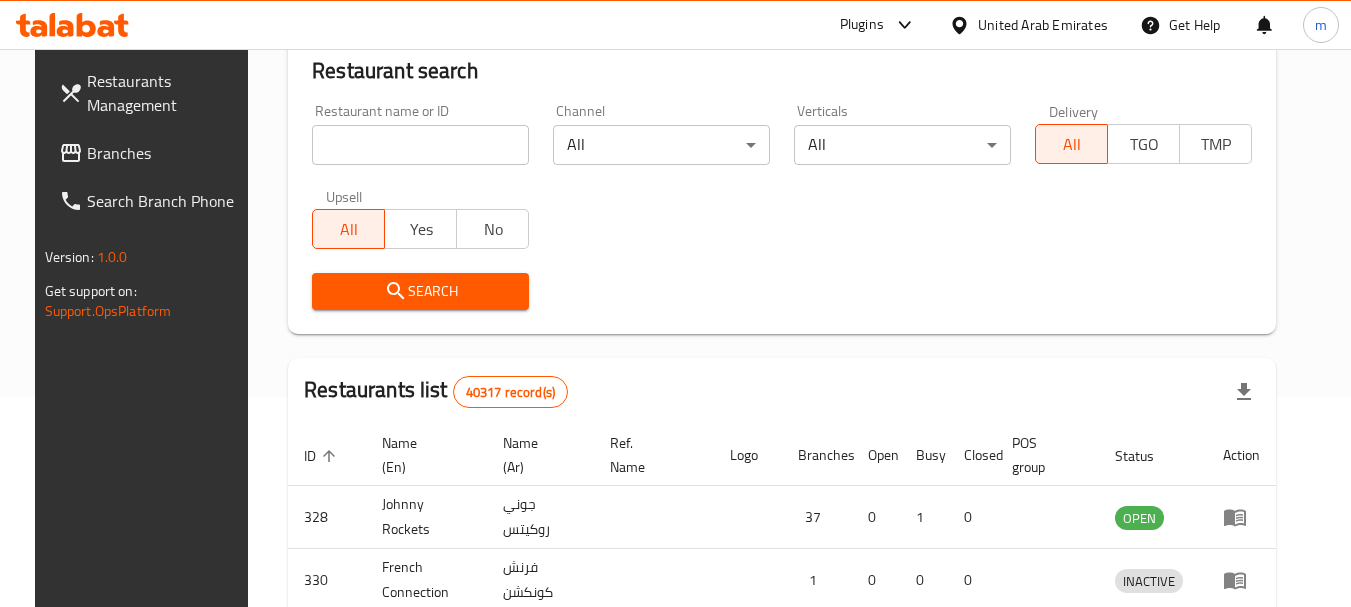 scroll, scrollTop: 268, scrollLeft: 0, axis: vertical 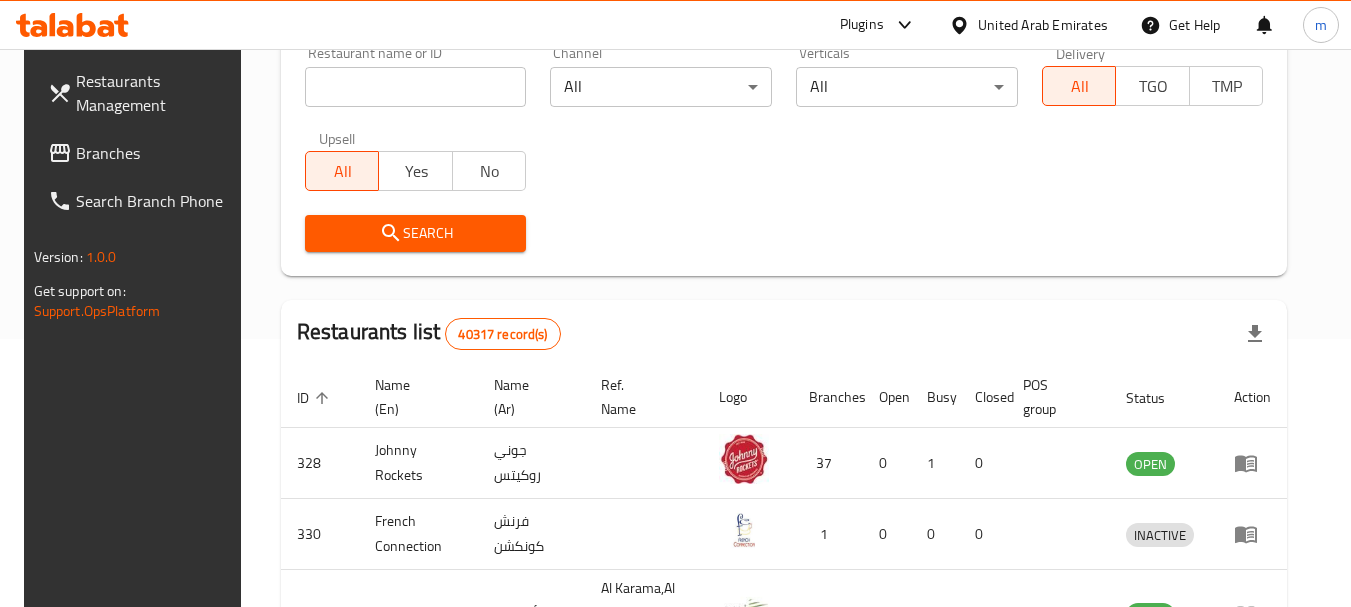 click on "Branches" at bounding box center [155, 153] 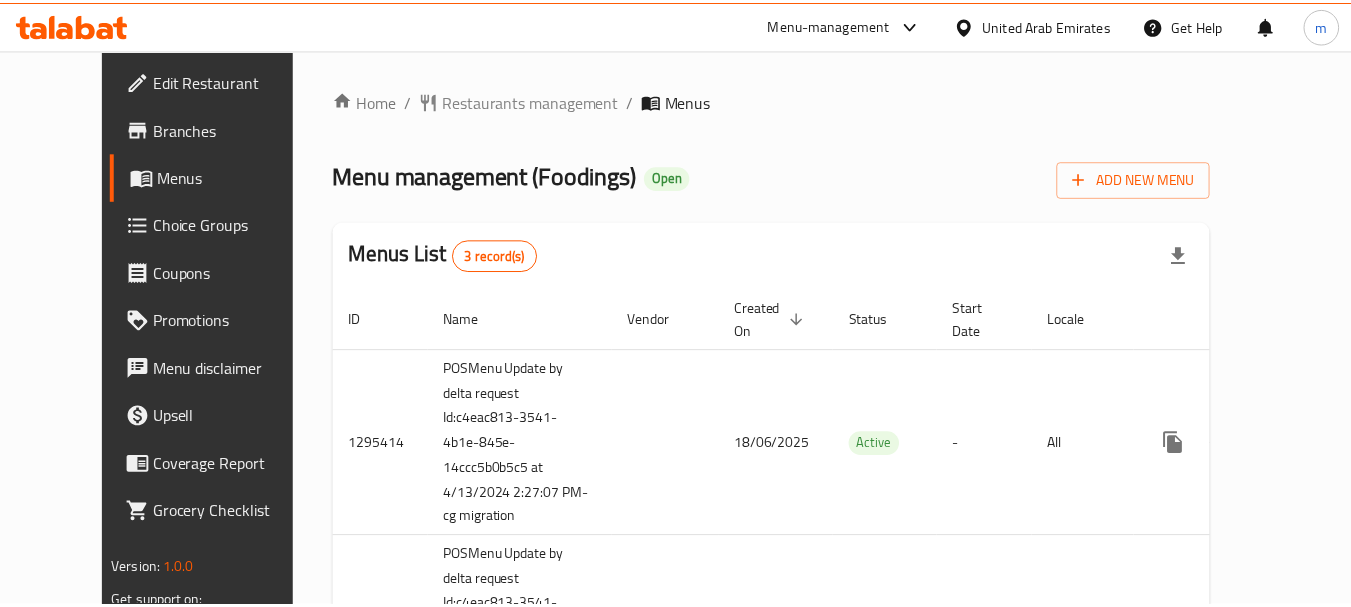 scroll, scrollTop: 0, scrollLeft: 0, axis: both 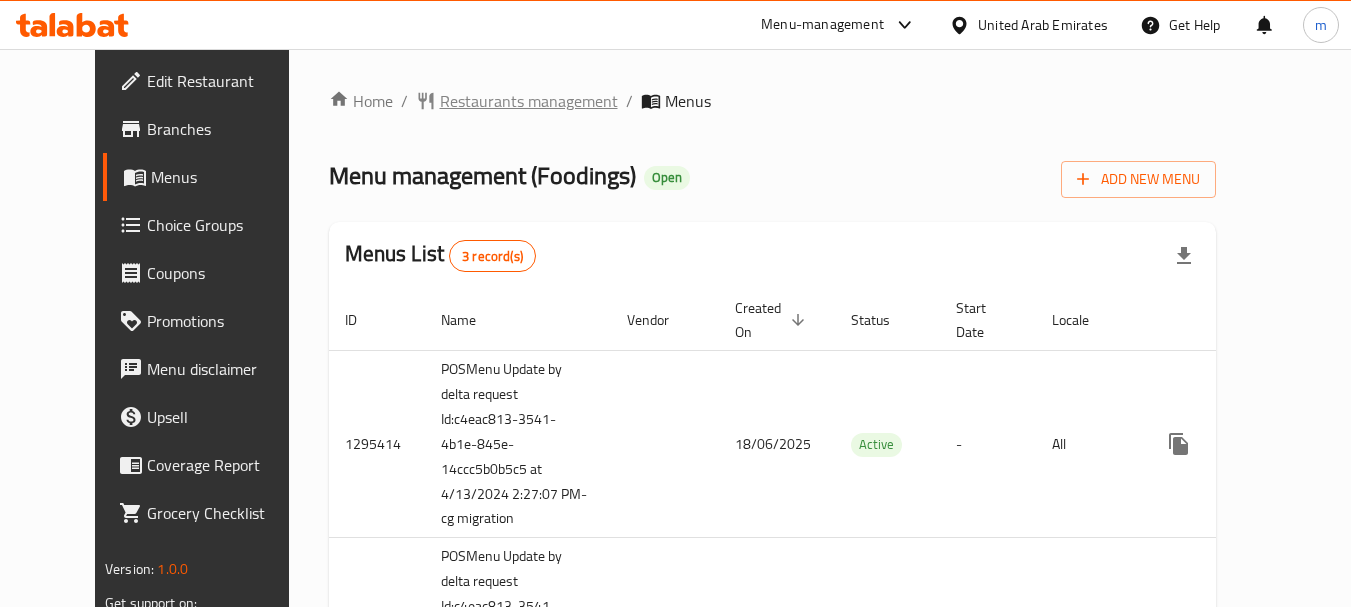 click on "Restaurants management" at bounding box center [529, 101] 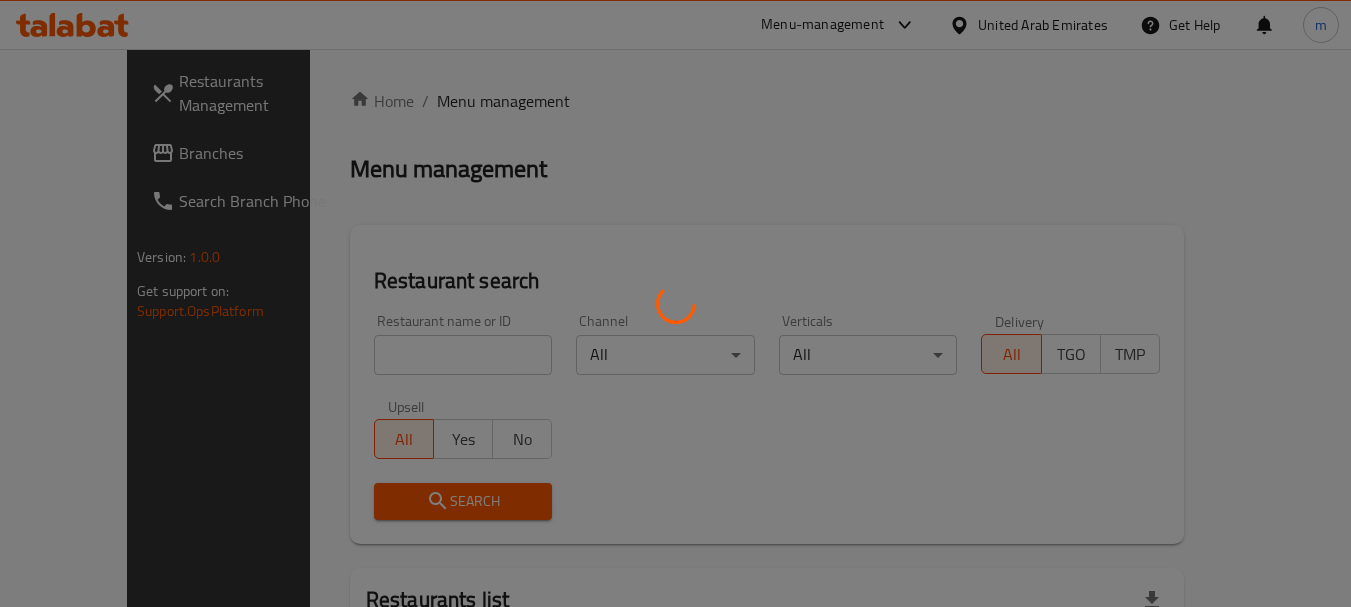 click at bounding box center (675, 303) 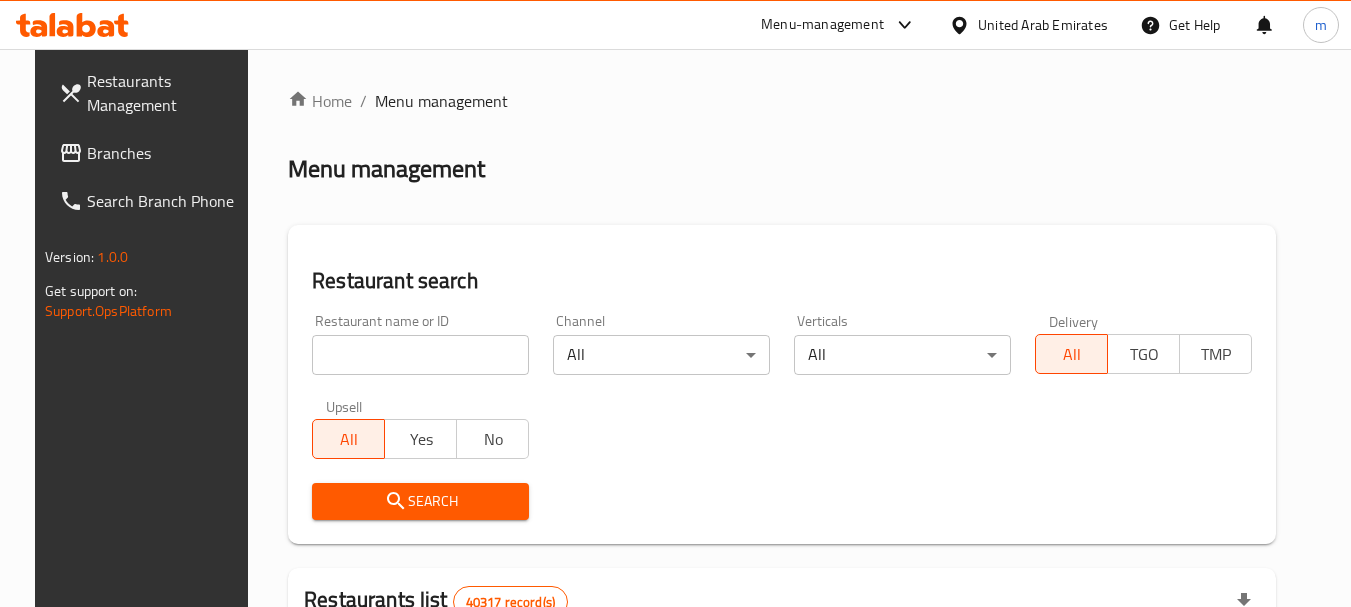 click at bounding box center (420, 355) 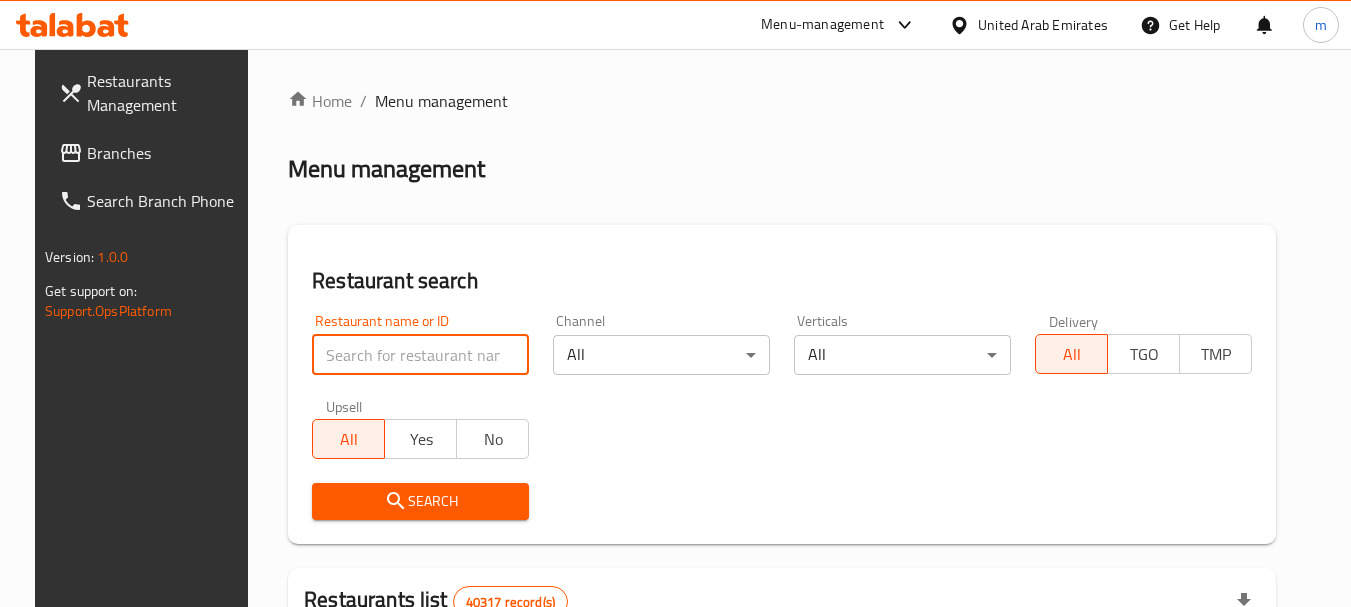paste on "612513" 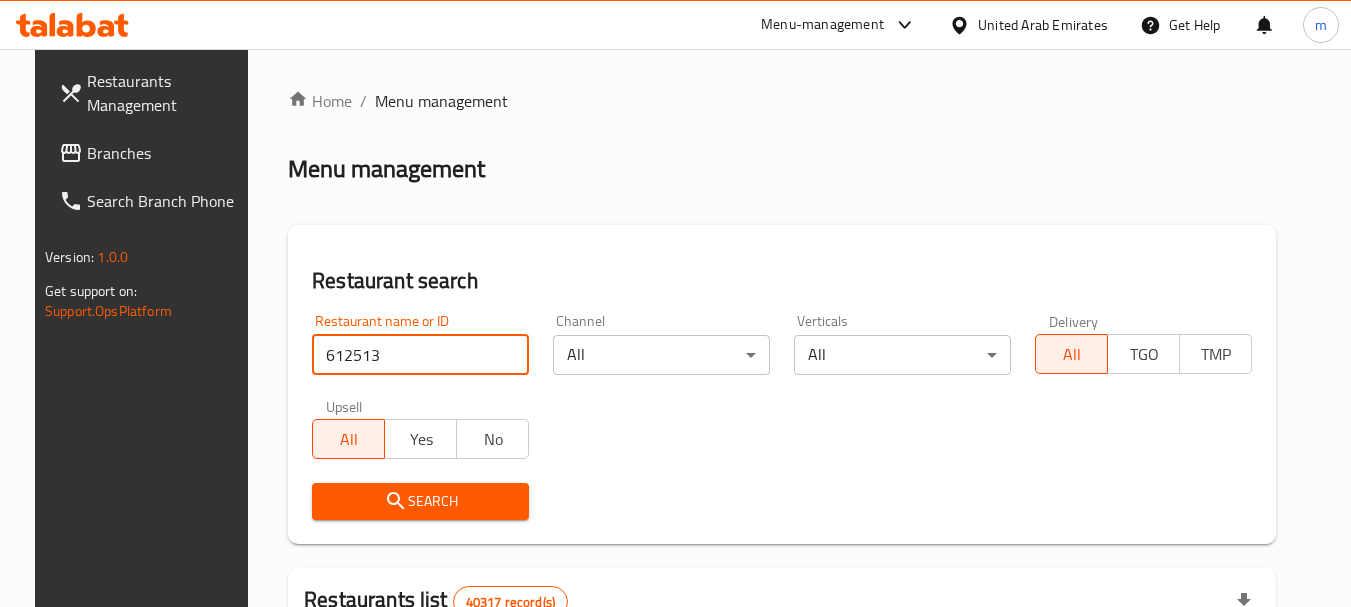 type on "612513" 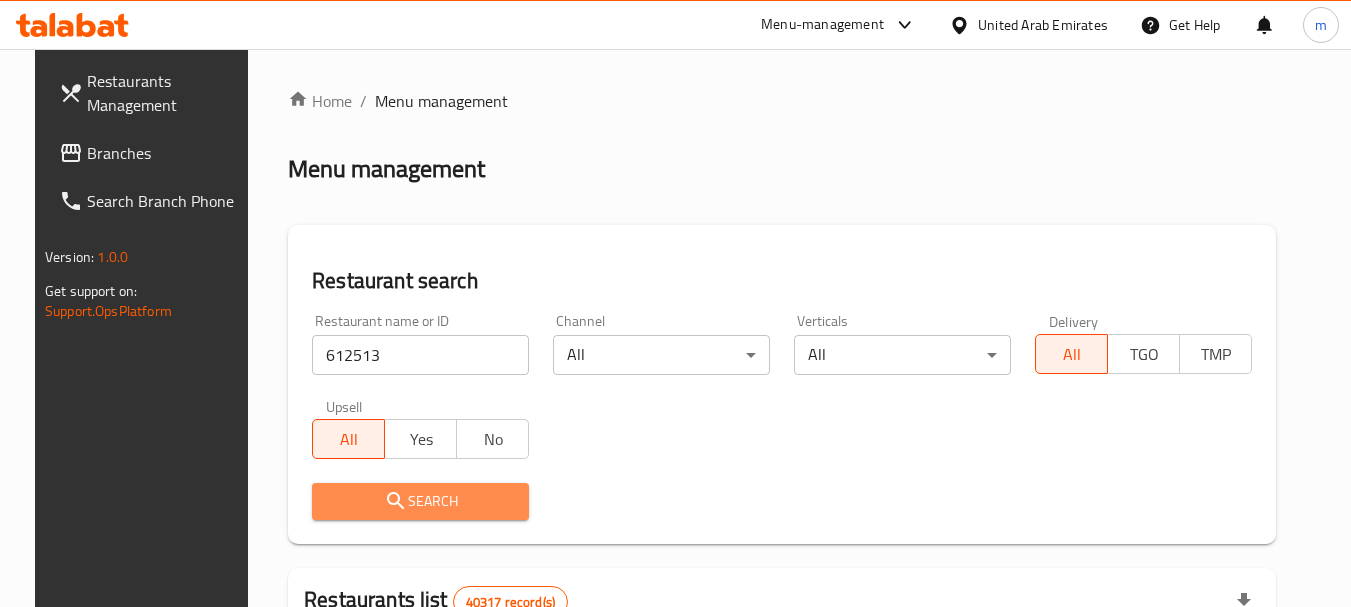 click on "Search" at bounding box center (420, 501) 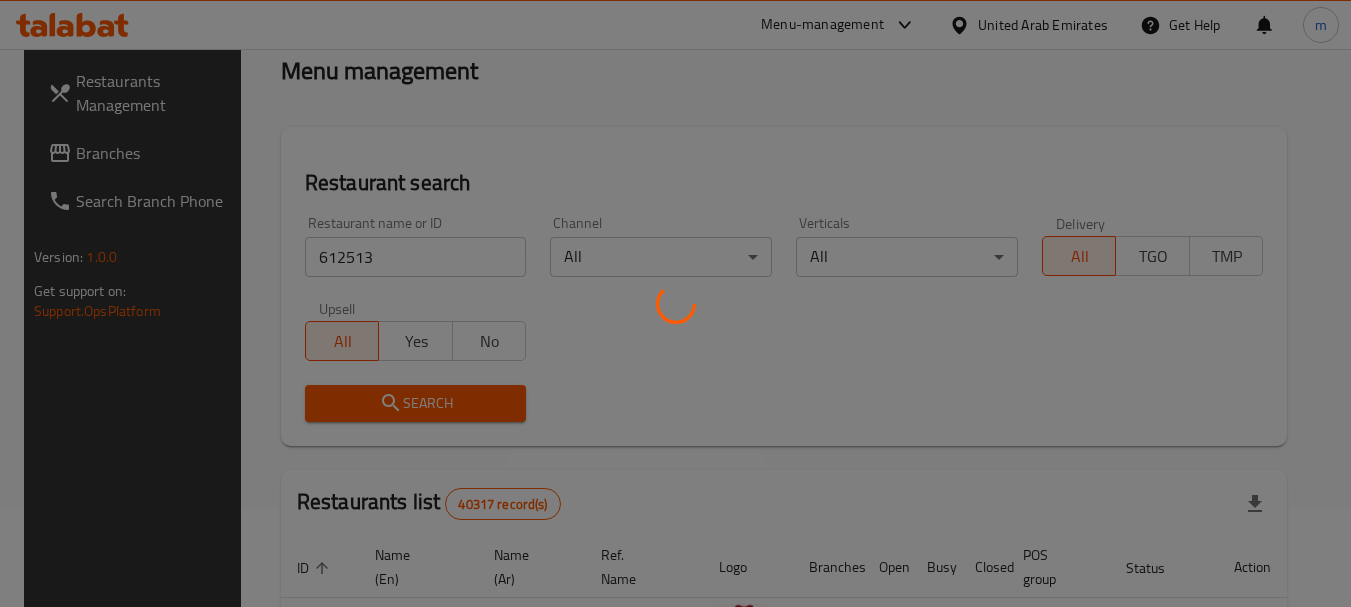 scroll, scrollTop: 268, scrollLeft: 0, axis: vertical 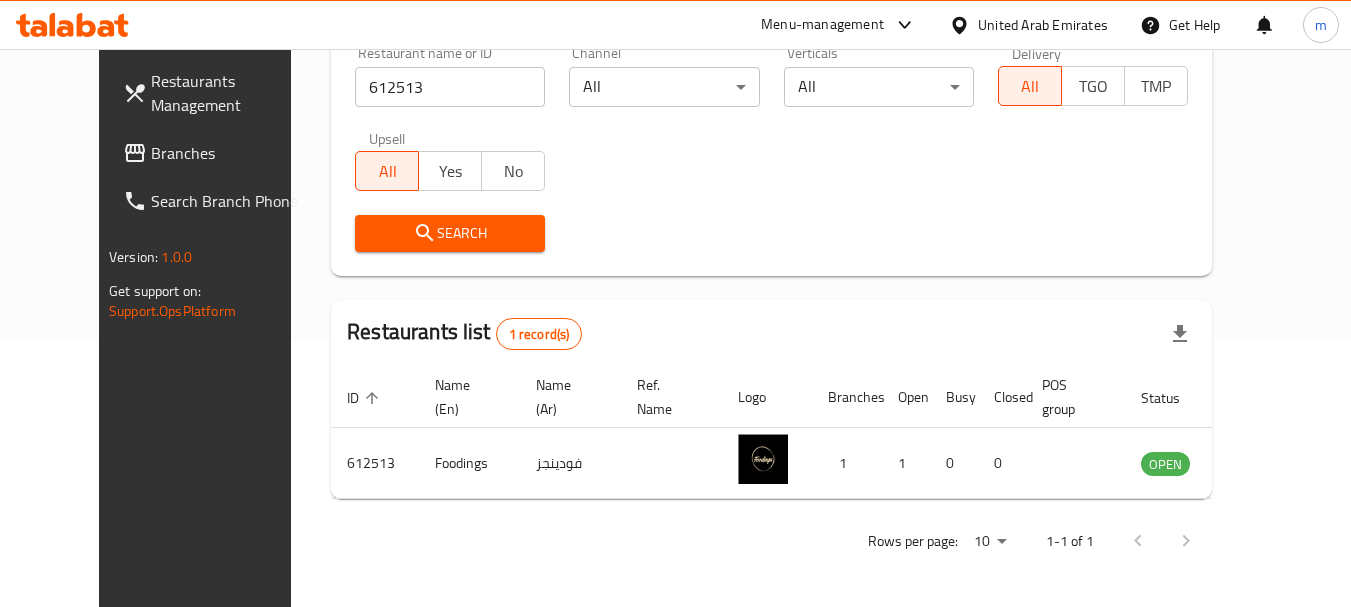 click on "United Arab Emirates" at bounding box center (1043, 25) 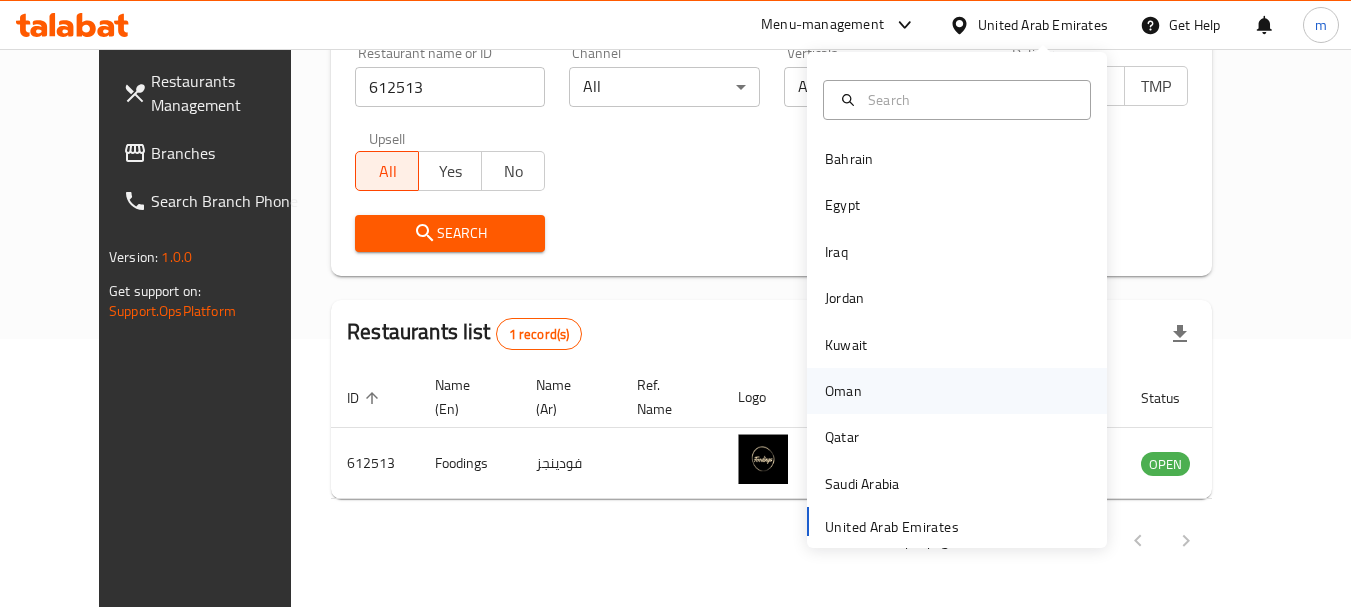 click on "Oman" at bounding box center (843, 391) 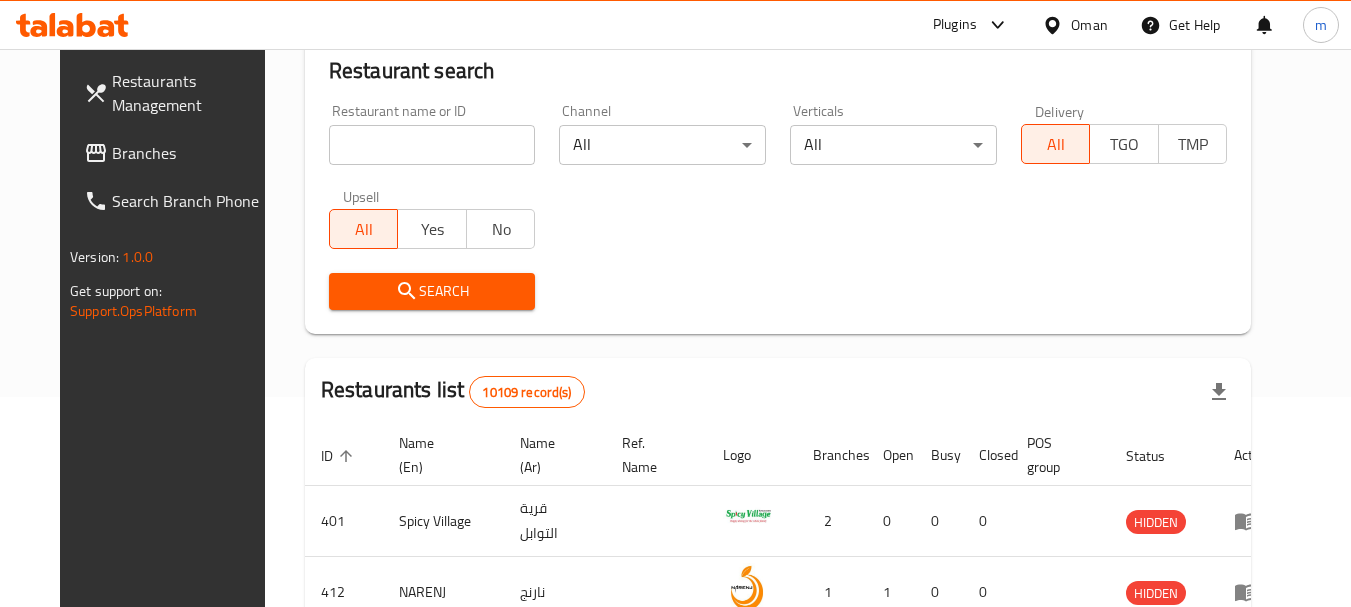 scroll, scrollTop: 268, scrollLeft: 0, axis: vertical 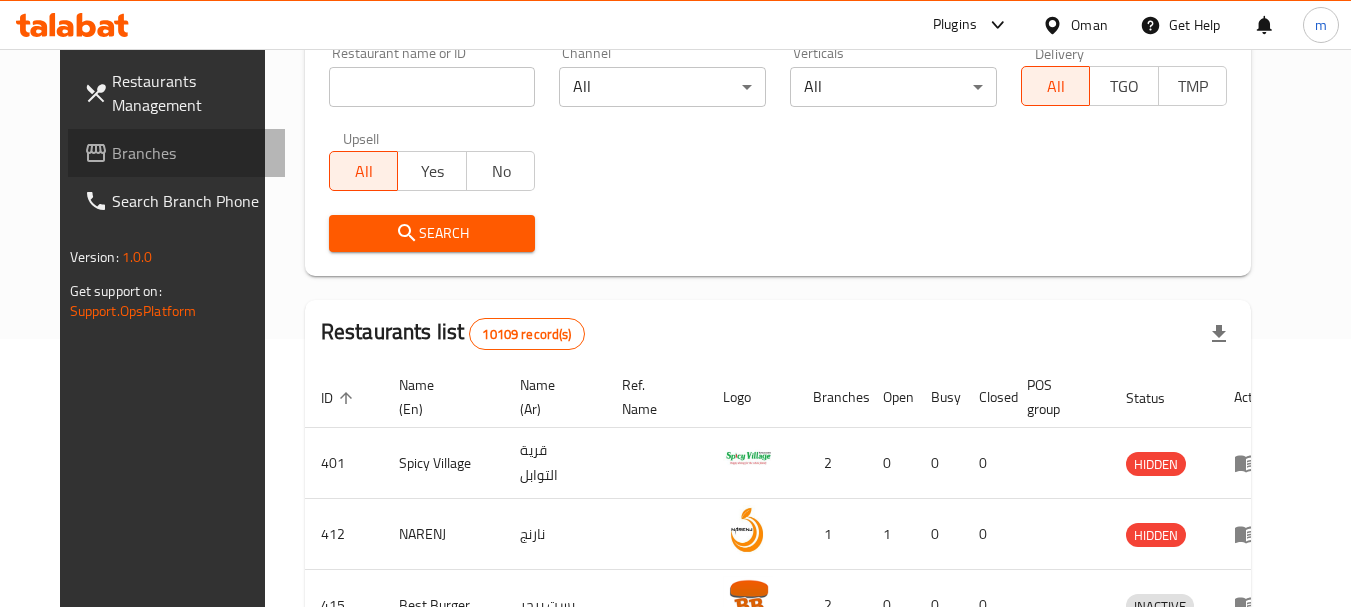 click on "Branches" at bounding box center (191, 153) 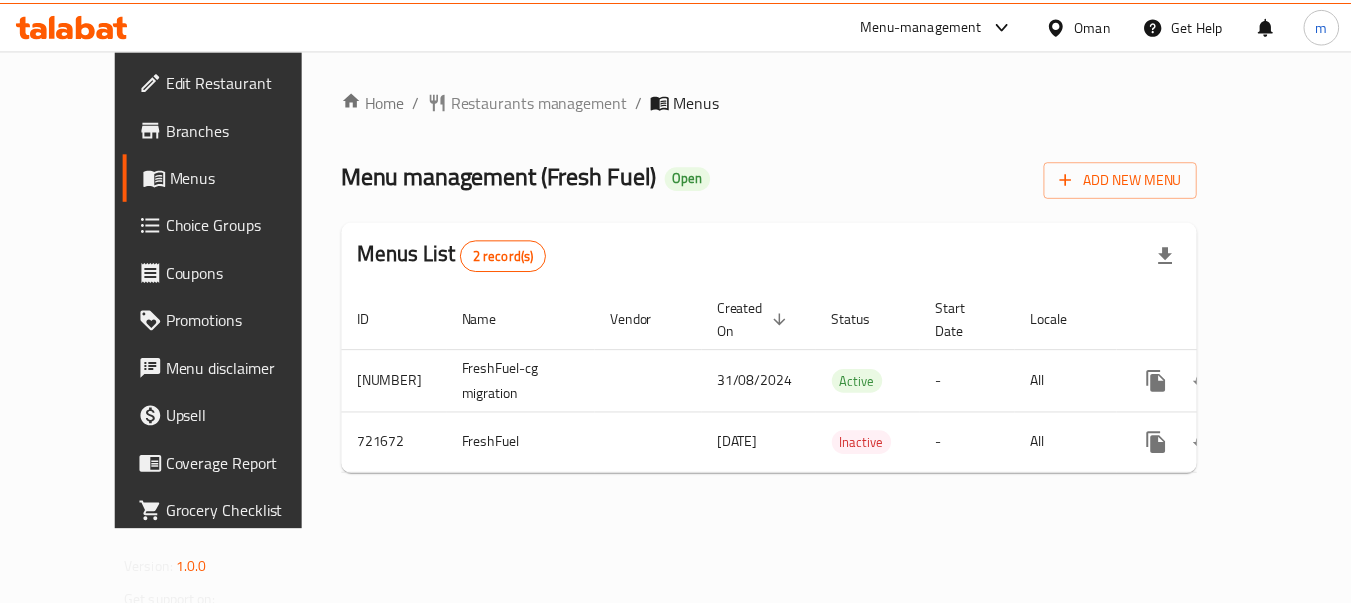 scroll, scrollTop: 0, scrollLeft: 0, axis: both 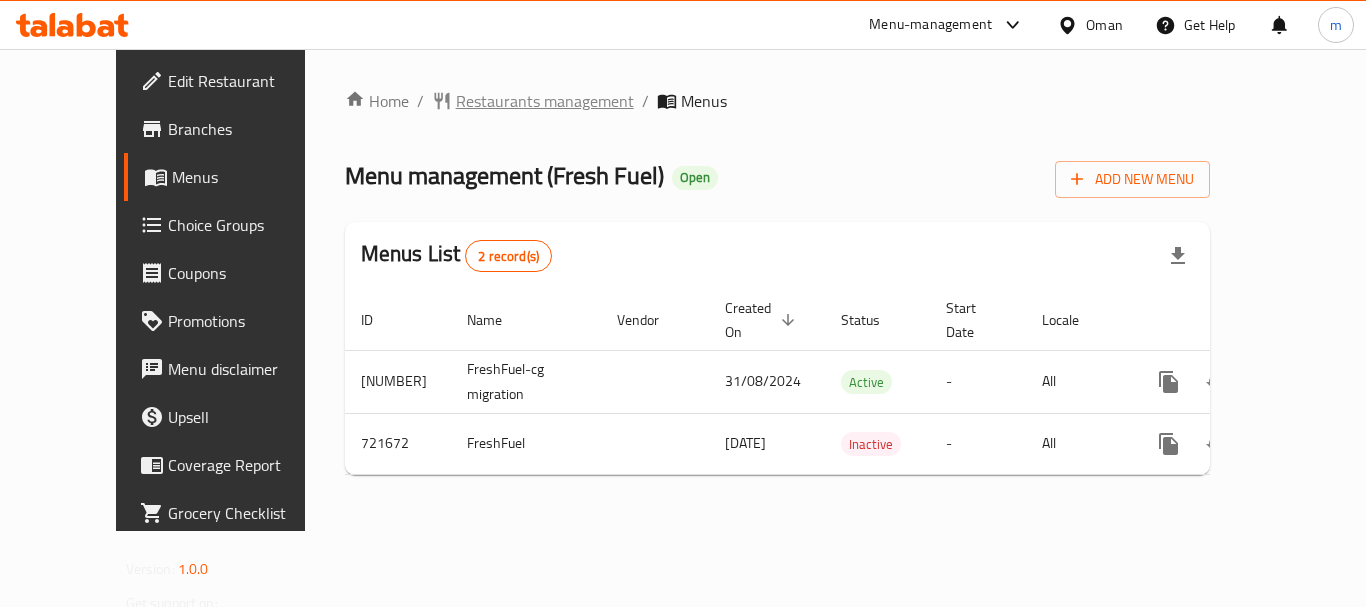 click on "Restaurants management" at bounding box center (545, 101) 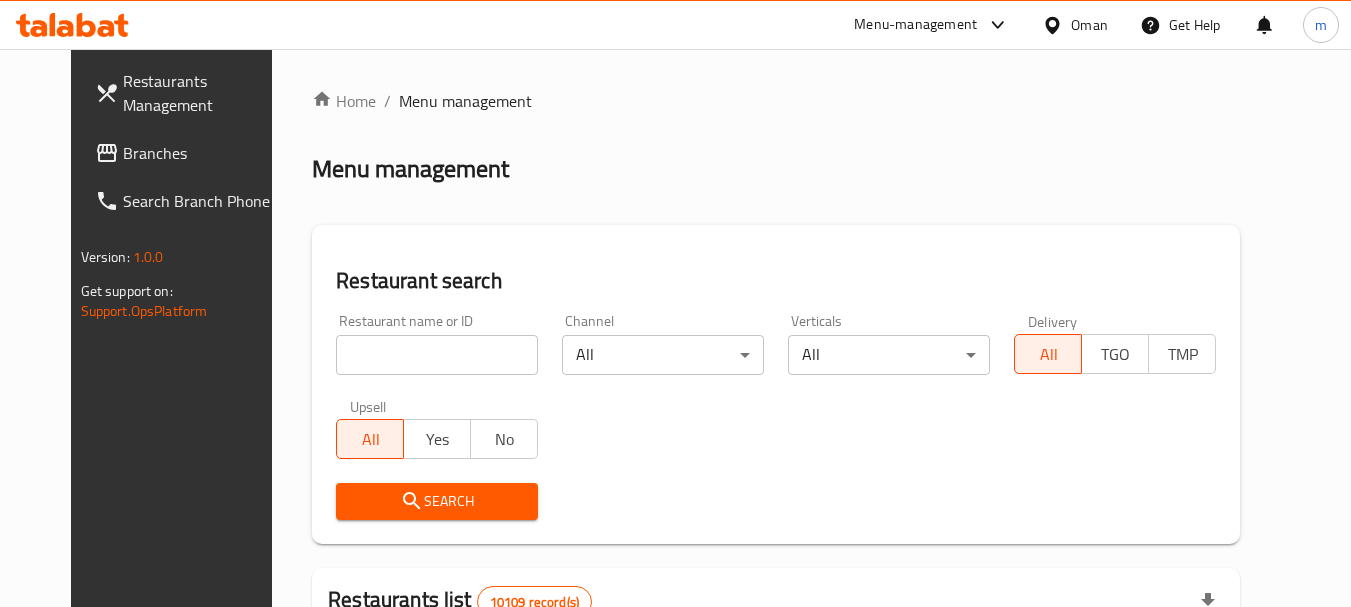click on "Home / Menu management Menu management Restaurant search Restaurant name or ID Restaurant name or ID Channel All ​ Verticals All ​ Delivery All TGO TMP Upsell All Yes No   Search Restaurants list   10109 record(s) ID sorted ascending Name (En) Name (Ar) Ref. Name Logo Branches Open Busy Closed POS group Status Action 401 Spicy Village قرية التوابل 2 0 0 0 HIDDEN 412 NARENJ نارنج 1 1 0 0 HIDDEN 415 Best Burger بست برجر 2 0 0 0 INACTIVE 416 HOT POT RESTAURANT مطعم الوعاء الساخن Darsait Branch  1 0 0 0 INACTIVE 417 FUSION فيوجن 1 0 0 0 INACTIVE 420 BAMBOO KITCHEN بامبو كتشن 1 1 0 0 HIDDEN 422 GOLDEN BEAN CAFE مقهى البن الذهبي 1 1 0 0 INACTIVE 424 Just Grilled جست جريلد 1 0 0 0 INACTIVE 467 MEERATH FAMOUS ميرات المشهورة 1 1 0 0 OPEN 470 ZAIKA DELHI KA مذاق من دلهي  1 0 0 0 INACTIVE Rows per page: 10 1-10 of 10109" at bounding box center (776, 730) 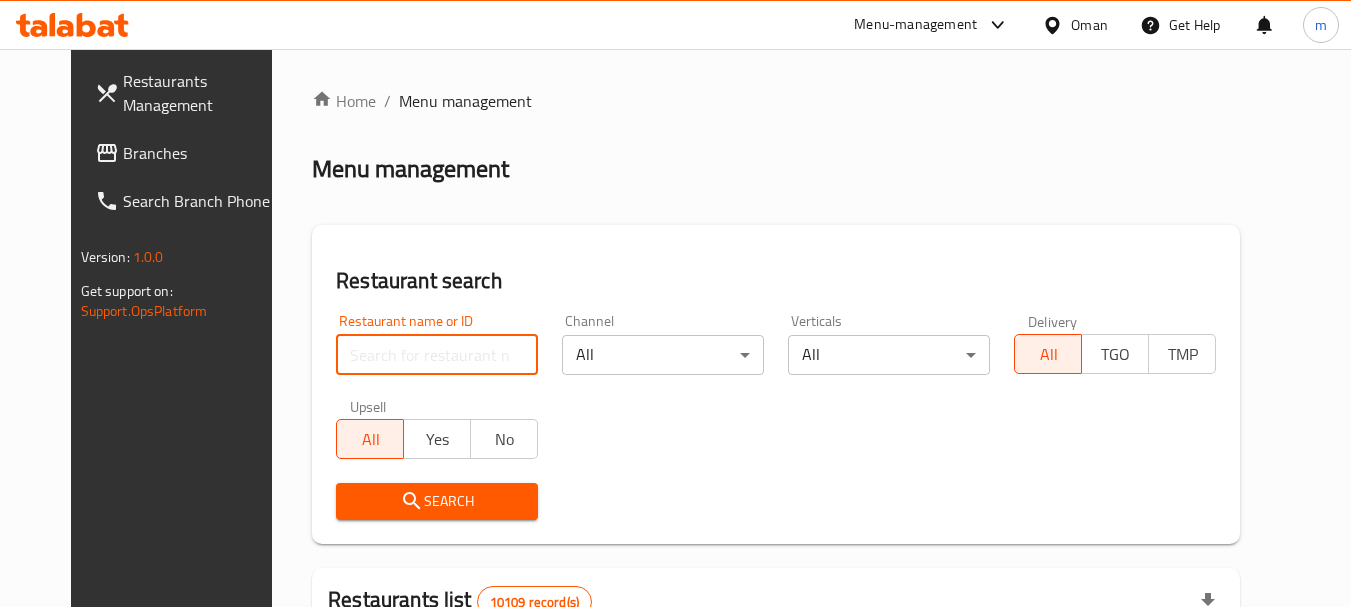 paste on "645920" 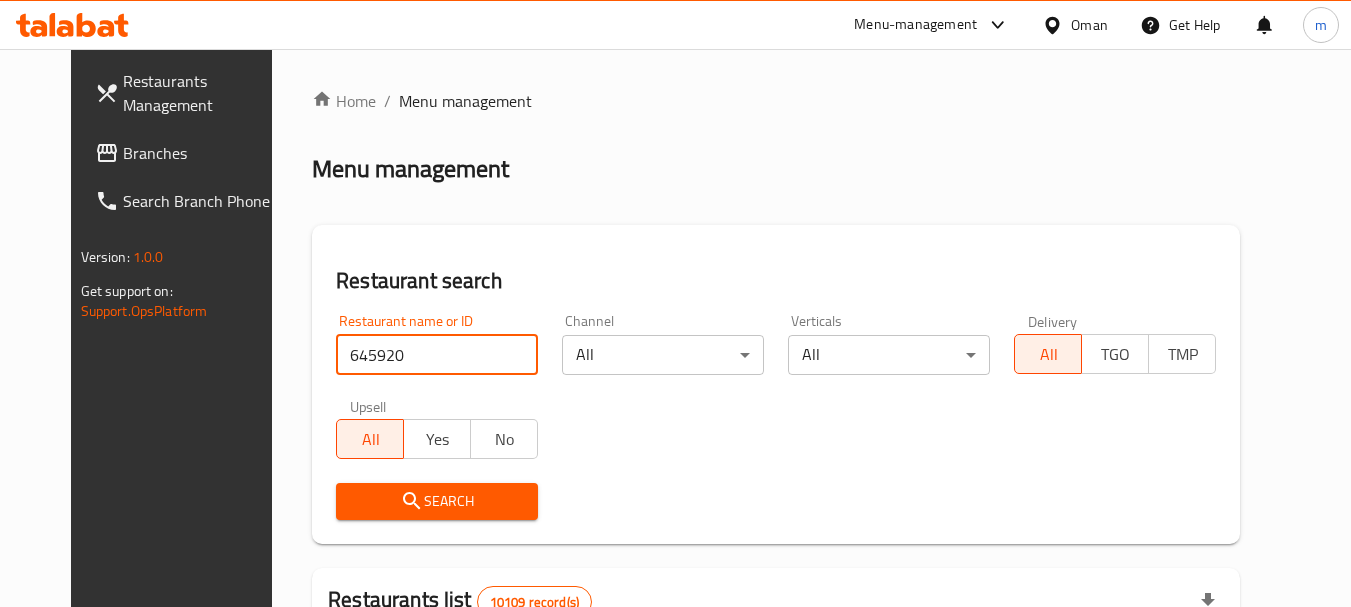 type on "645920" 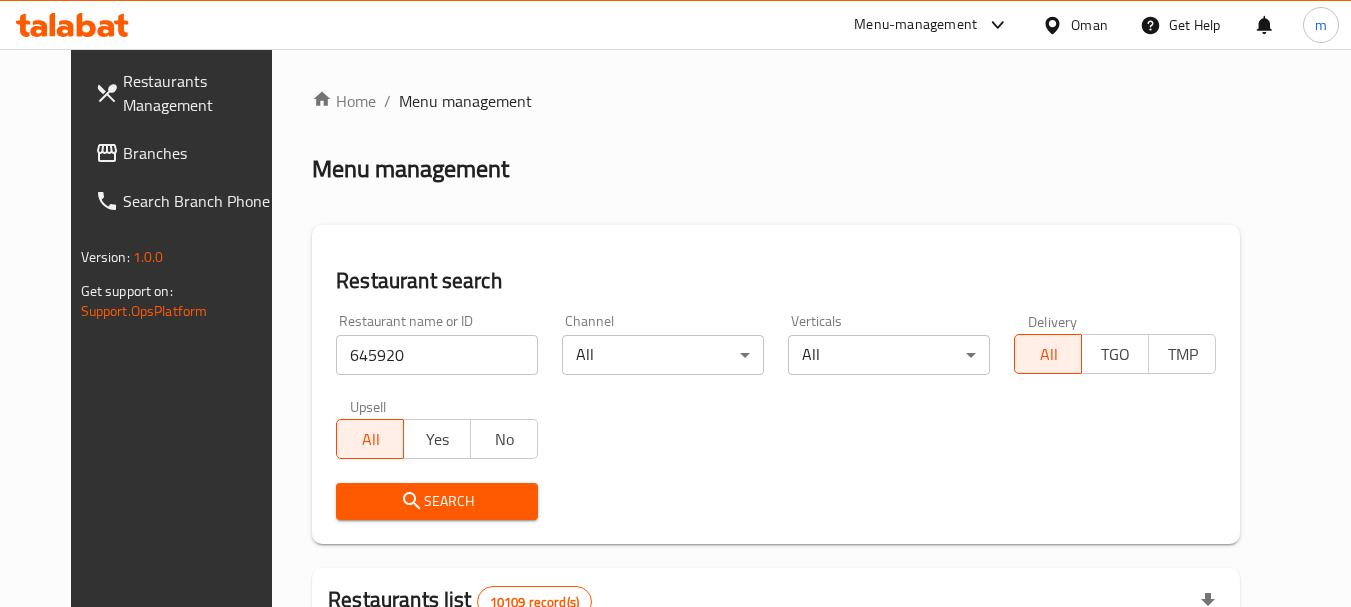 click on "Search" at bounding box center [437, 501] 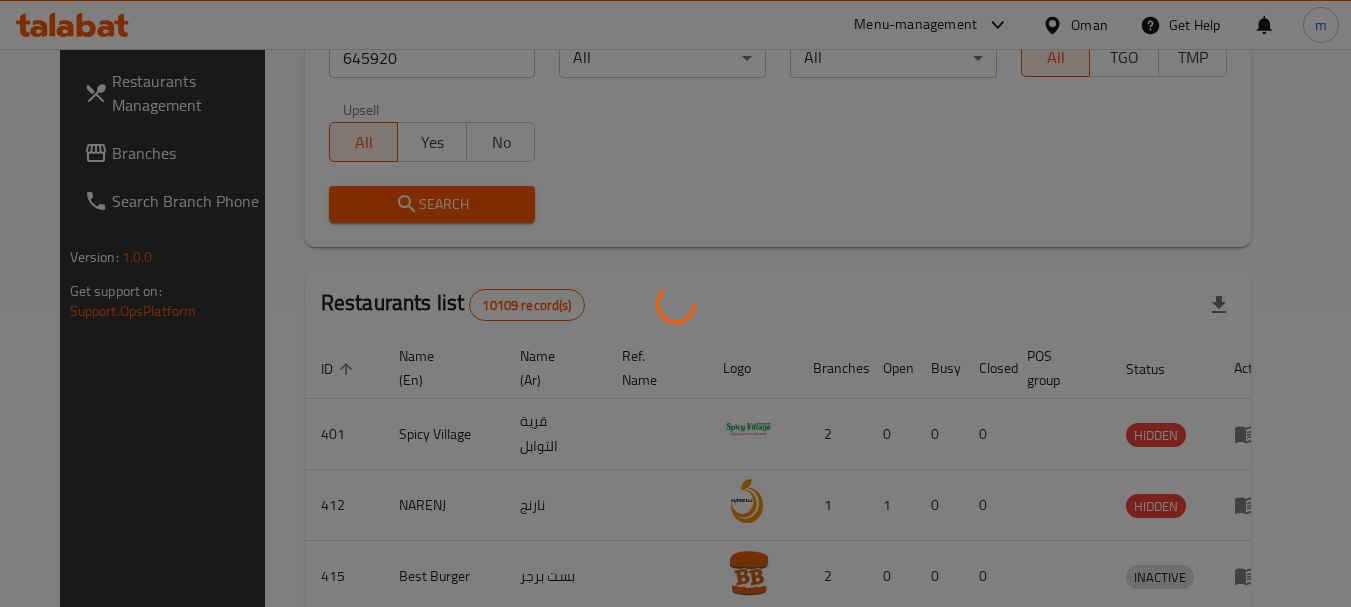 scroll, scrollTop: 310, scrollLeft: 0, axis: vertical 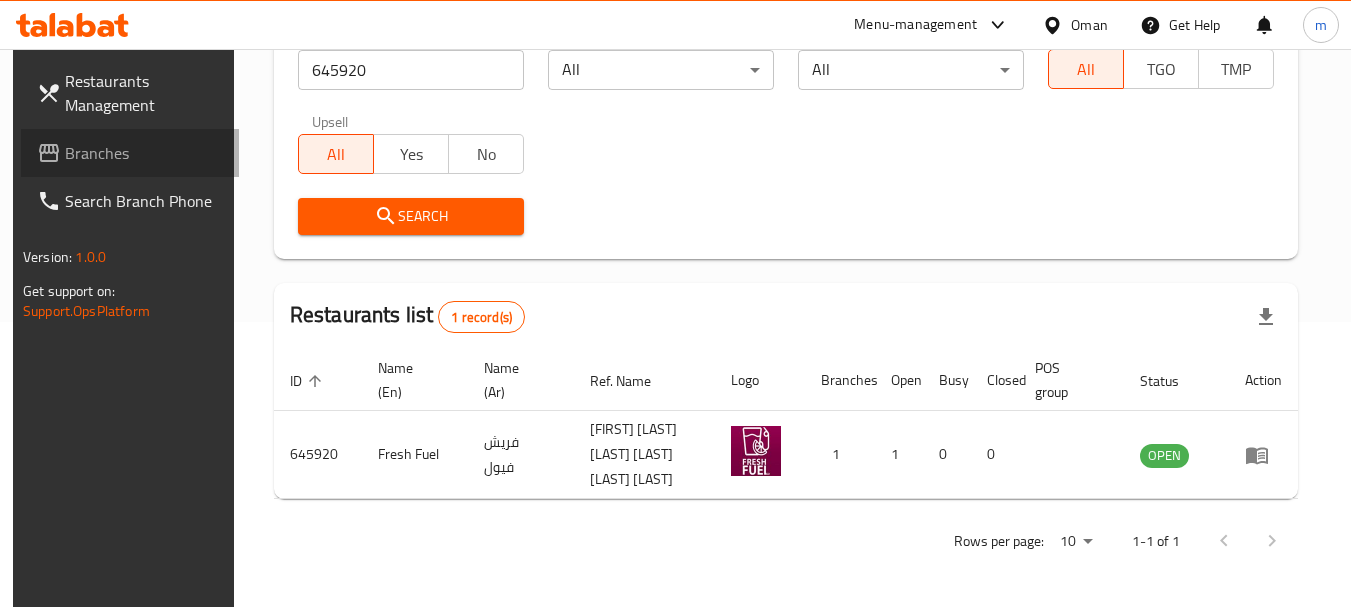 click on "Branches" at bounding box center [144, 153] 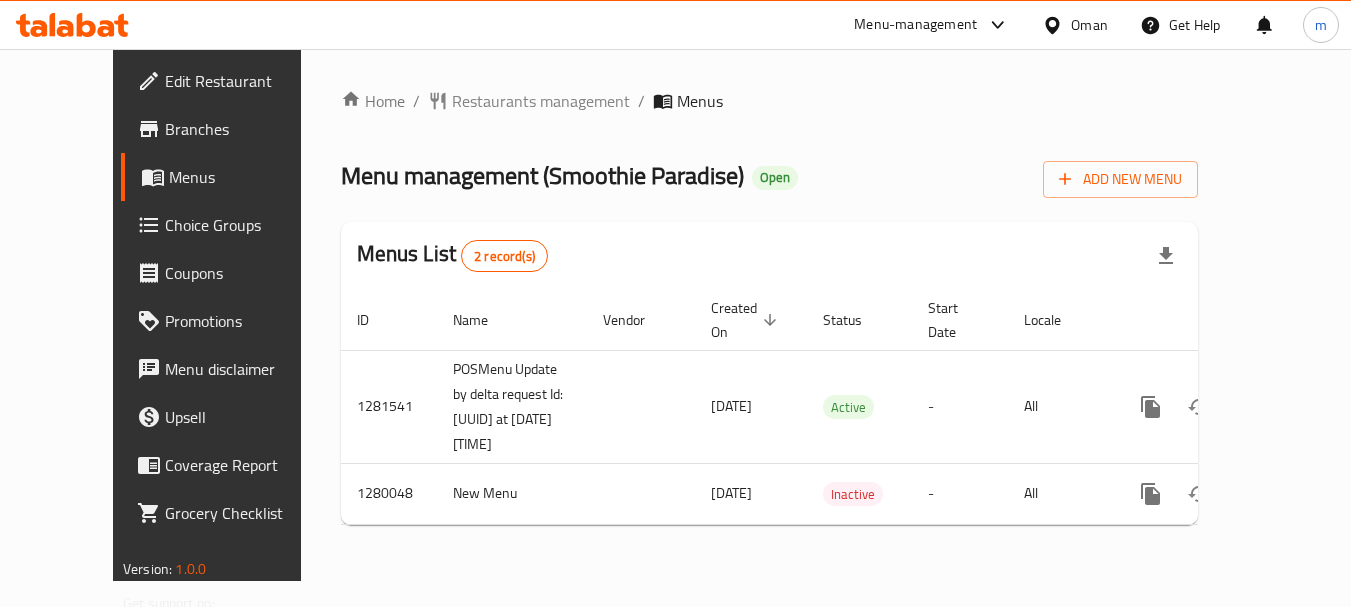 scroll, scrollTop: 26, scrollLeft: 0, axis: vertical 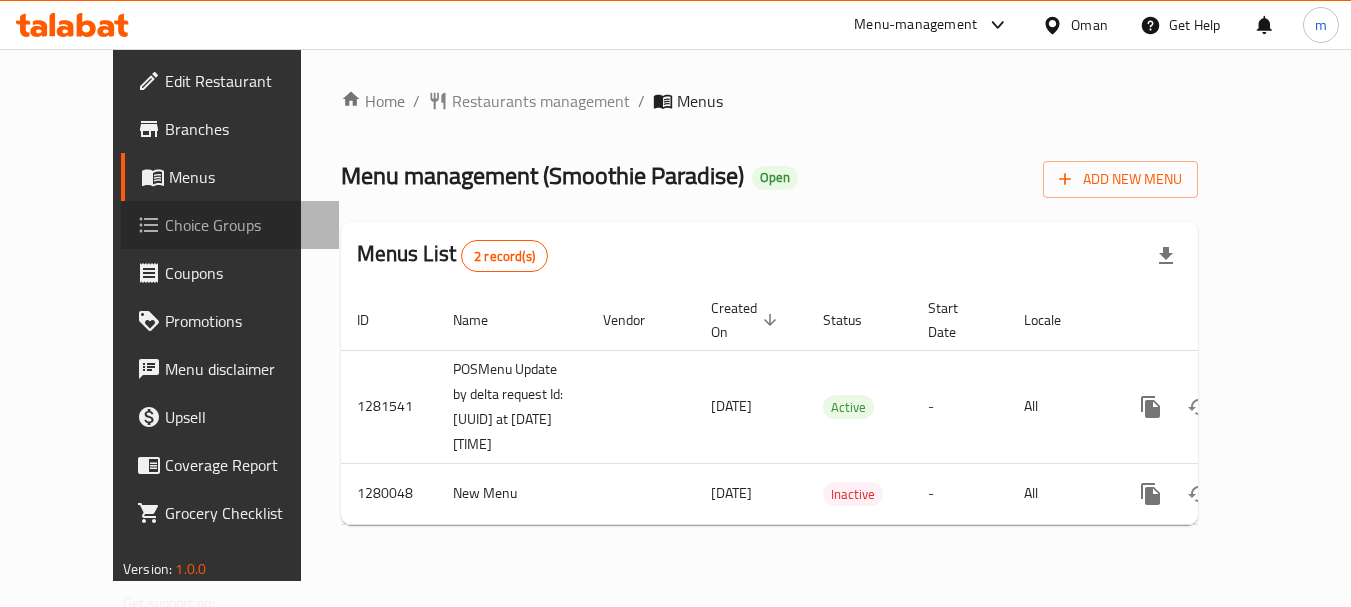 click on "Choice Groups" at bounding box center [244, 225] 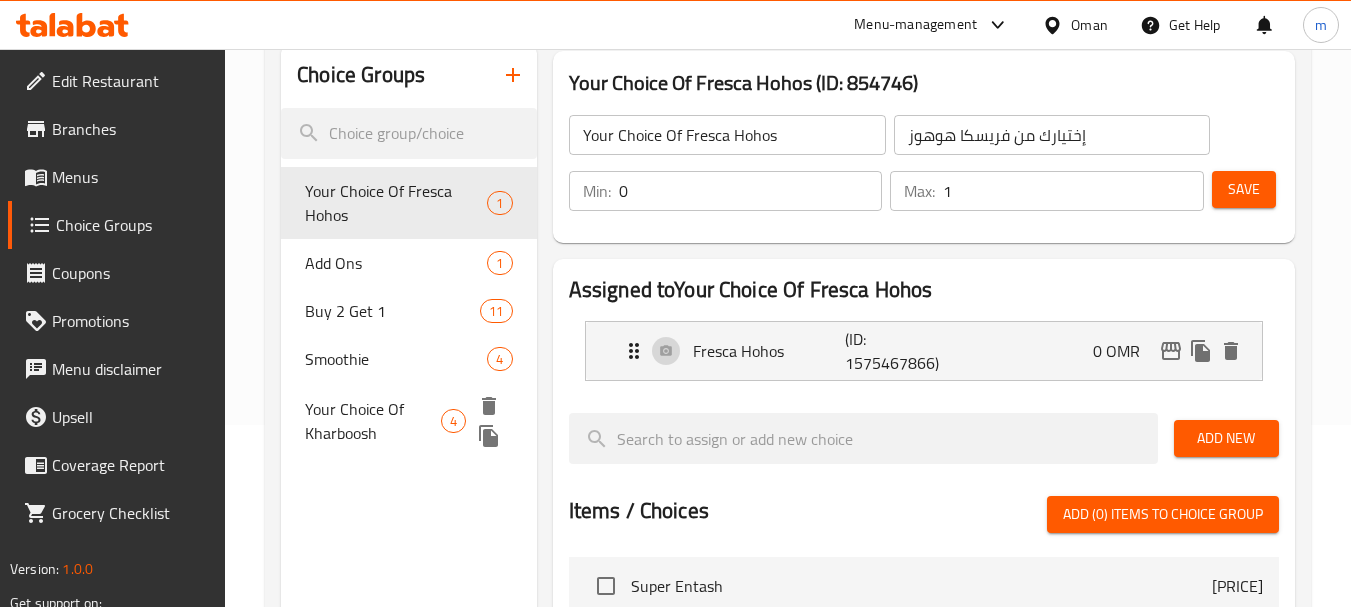 scroll, scrollTop: 200, scrollLeft: 0, axis: vertical 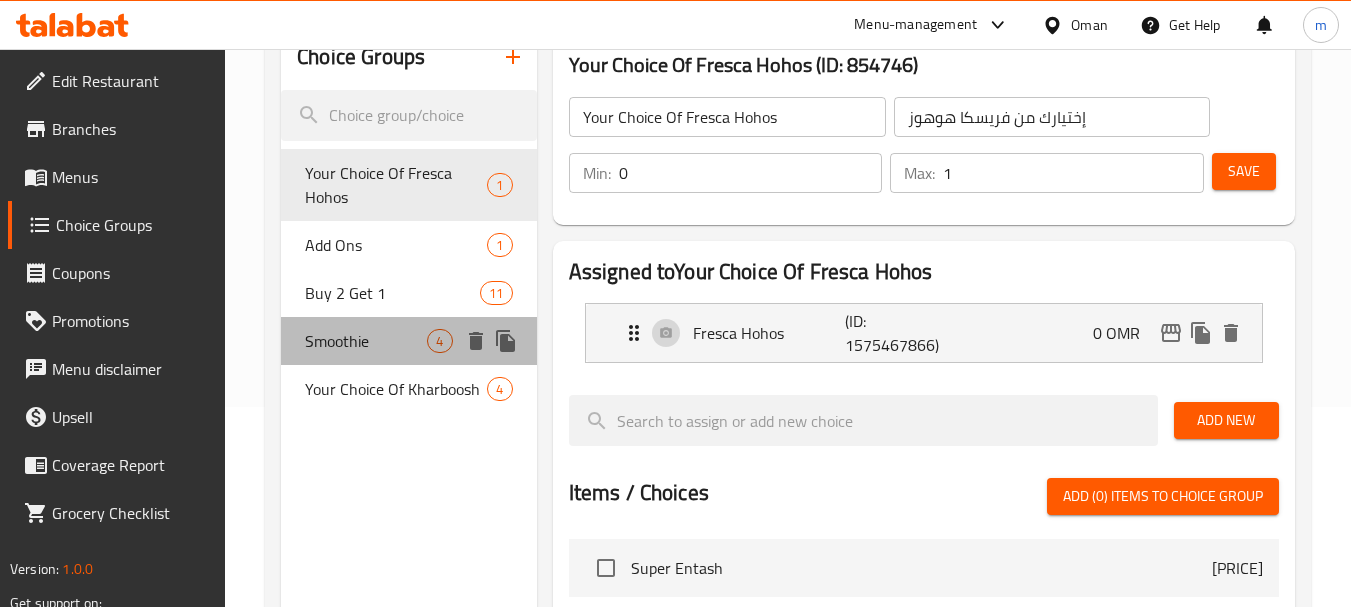 click on "Smoothie" at bounding box center (366, 341) 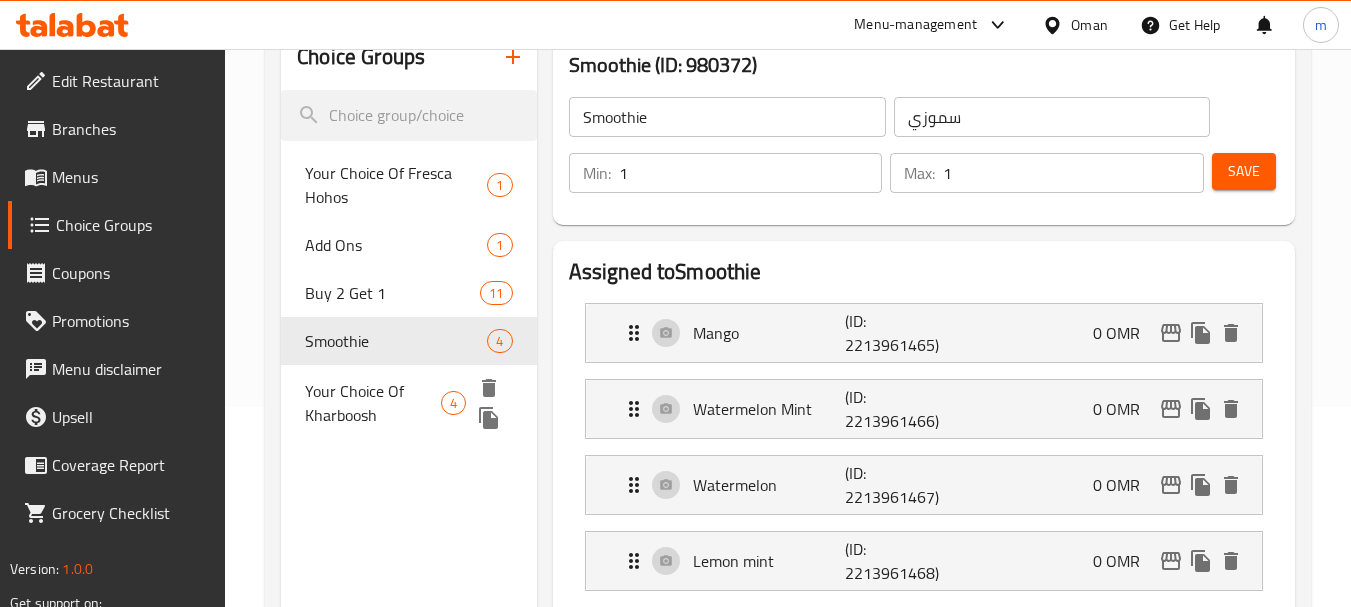 click on "Your Choice Of Kharboosh" at bounding box center (373, 403) 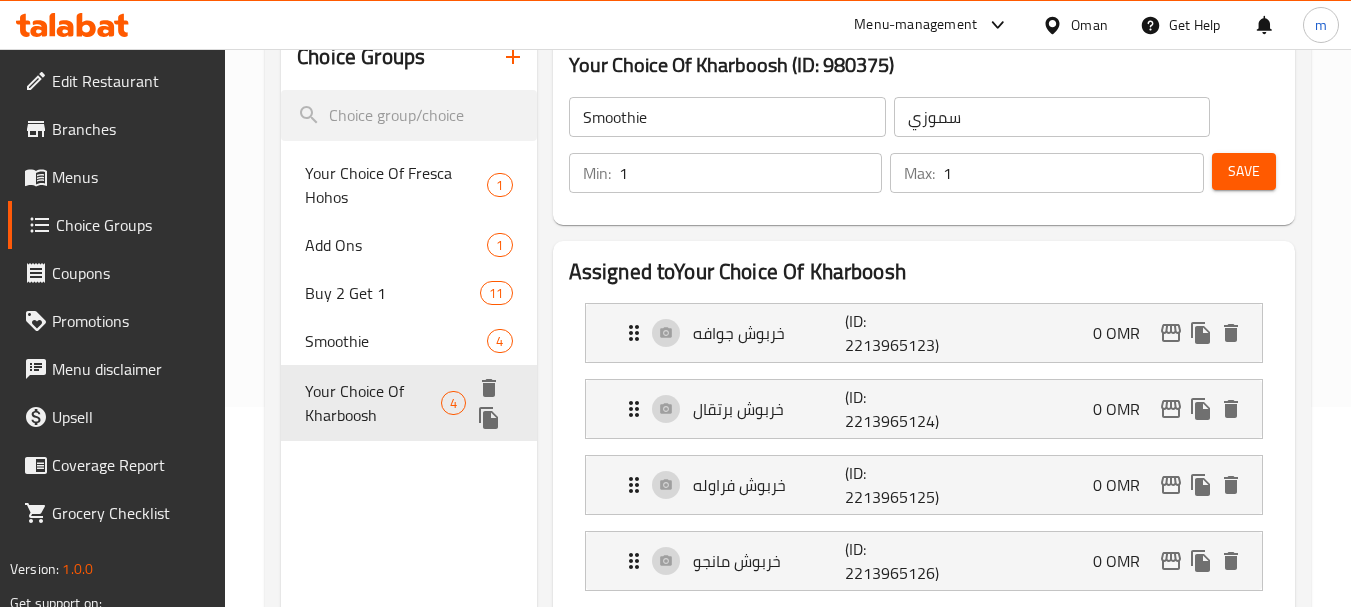 type on "Your Choice Of Kharboosh" 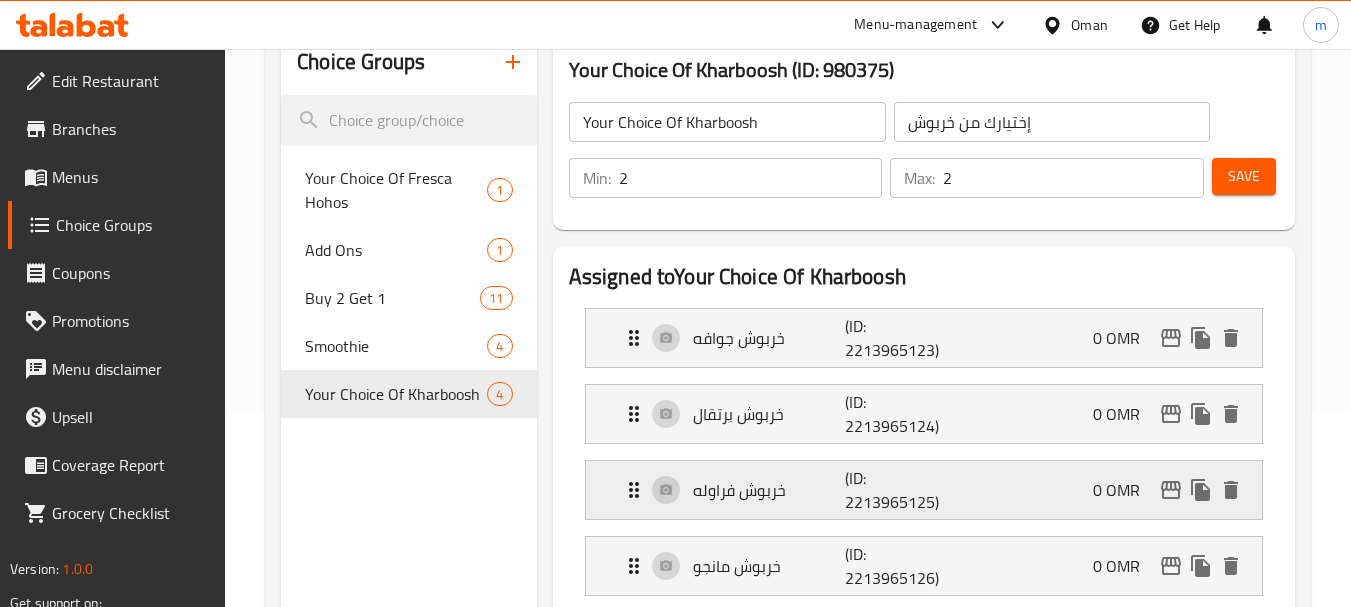 scroll, scrollTop: 300, scrollLeft: 0, axis: vertical 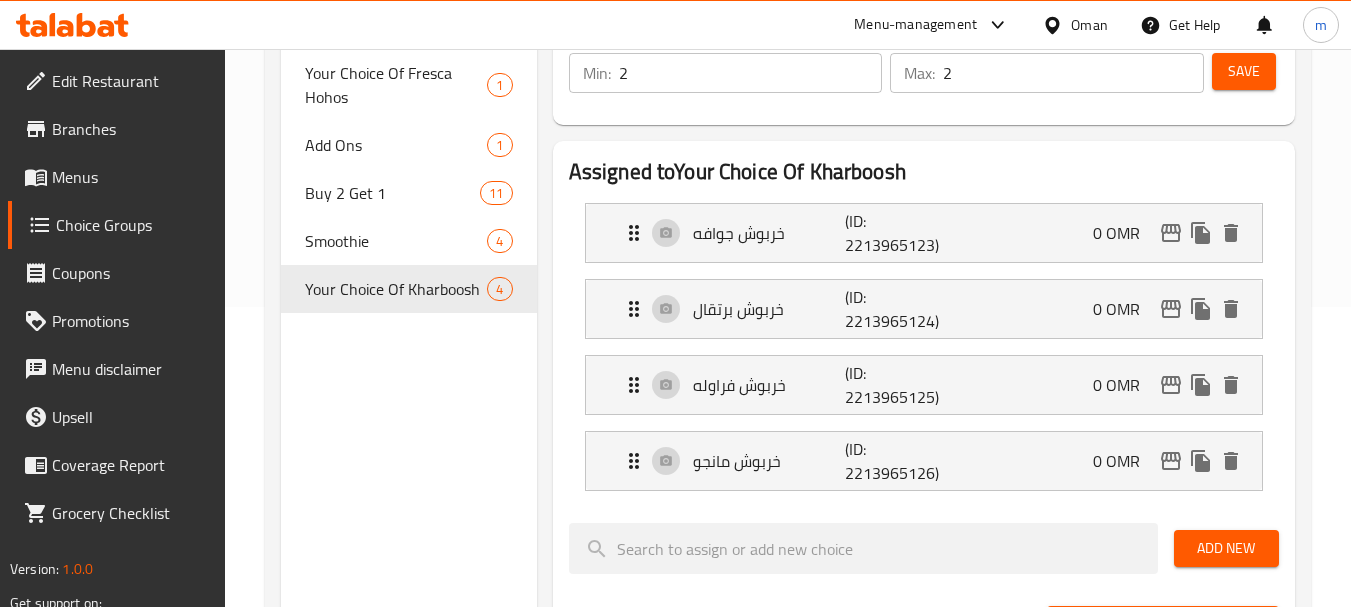 click on "Choice Groups Your Choice Of Fresca Hohos 1 Add Ons 1 Buy 2 Get 1 11 Smoothie 4 Your Choice Of Kharboosh 4" at bounding box center [408, 556] 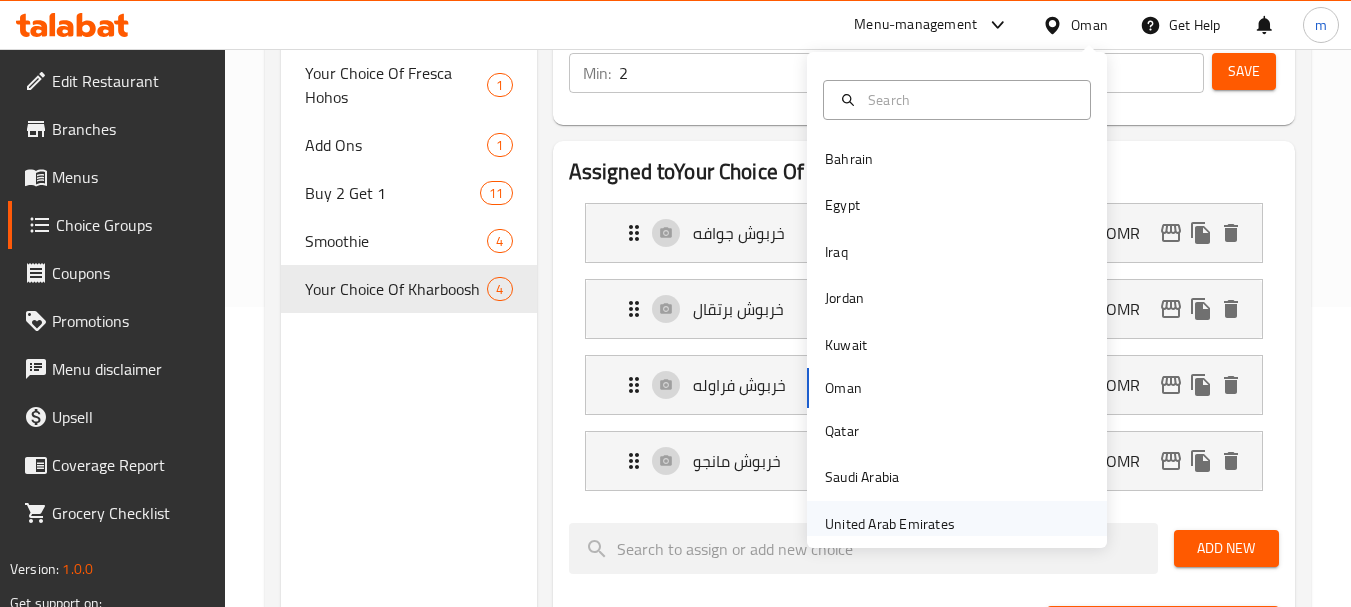 click on "United Arab Emirates" at bounding box center [890, 524] 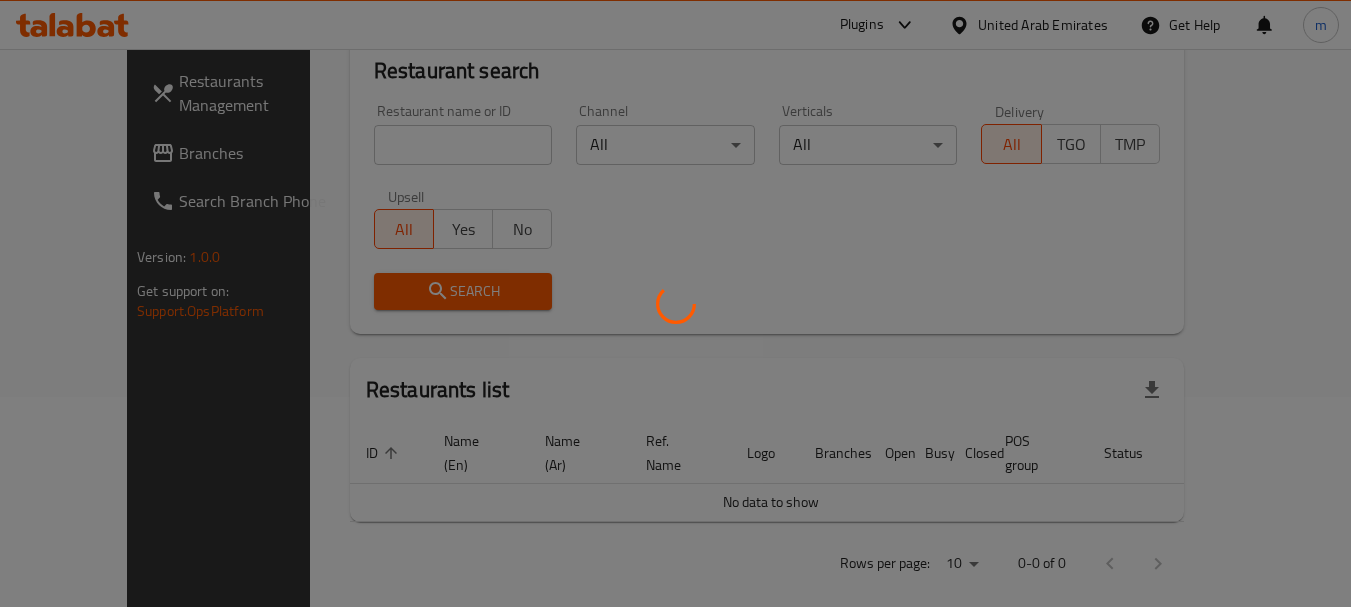 scroll, scrollTop: 300, scrollLeft: 0, axis: vertical 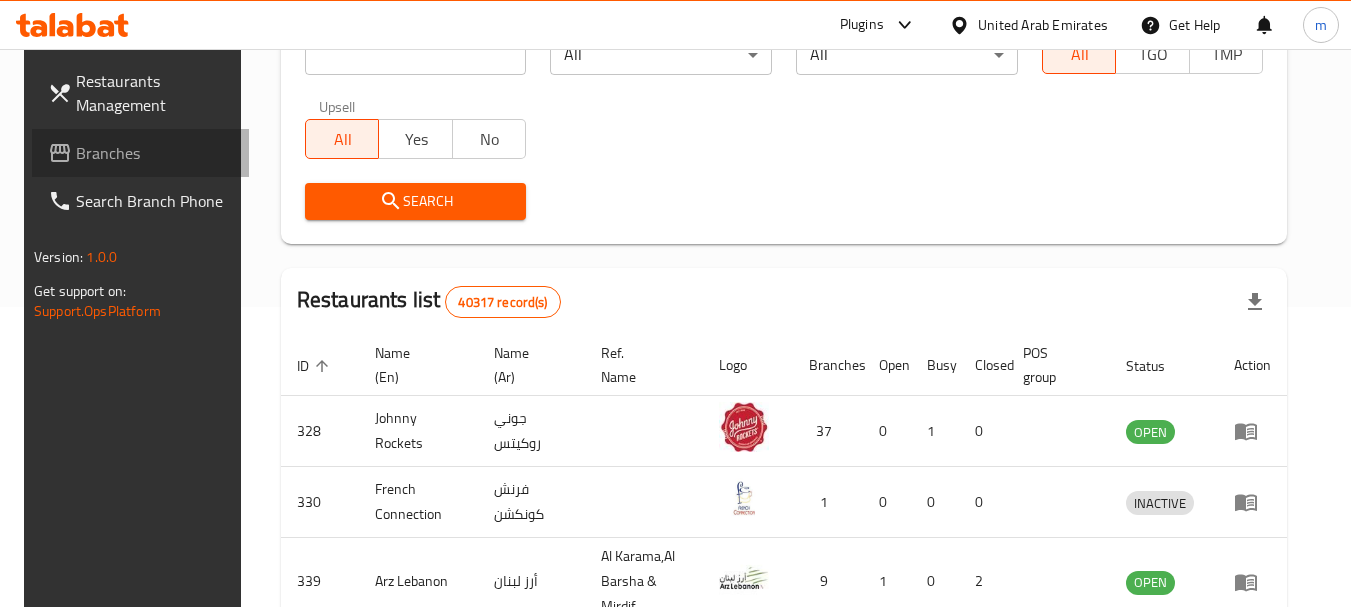 click on "Branches" at bounding box center (155, 153) 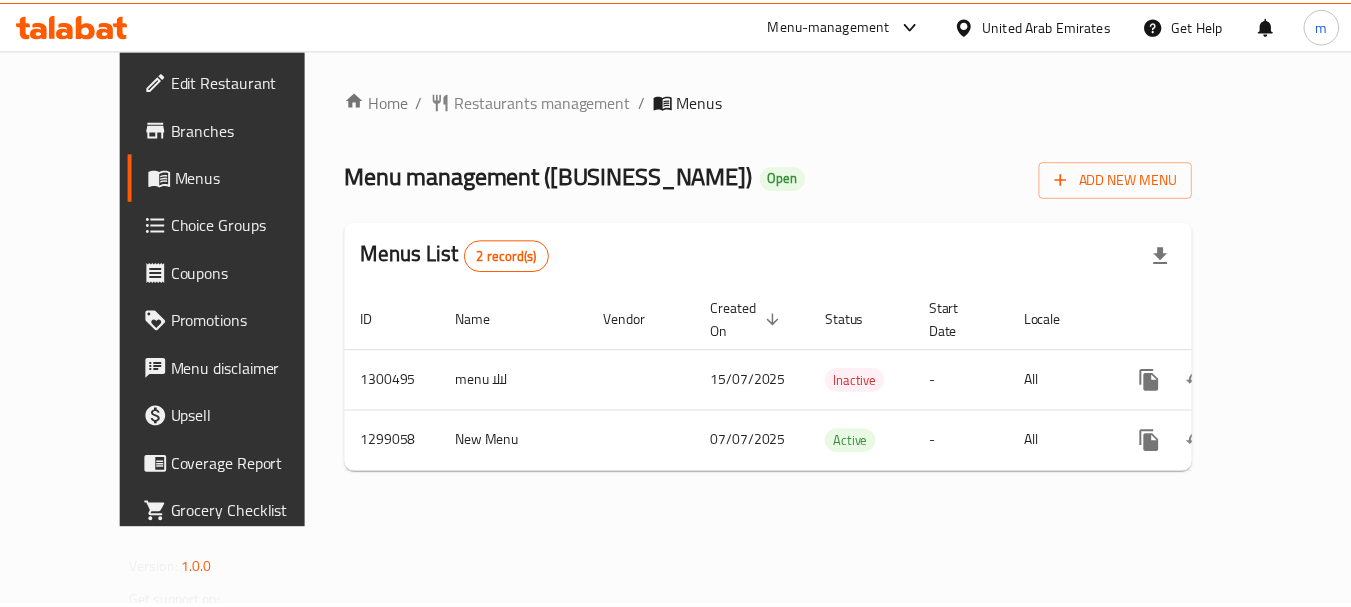 scroll, scrollTop: 0, scrollLeft: 0, axis: both 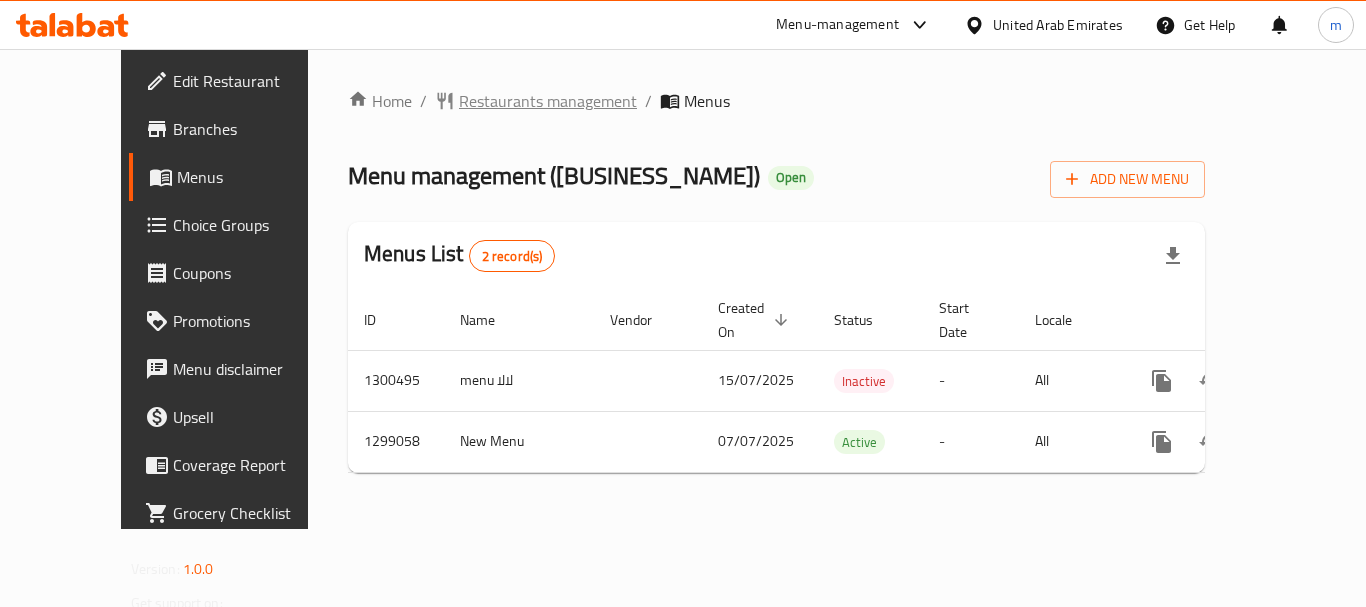 click on "Restaurants management" at bounding box center [548, 101] 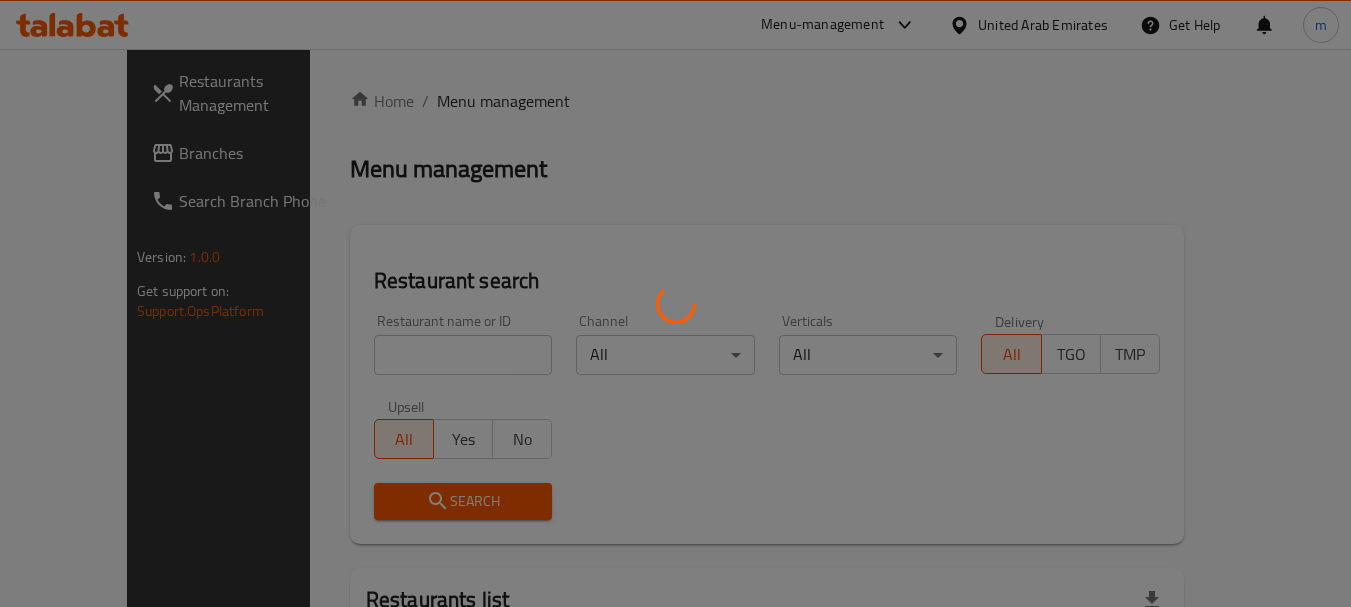 click at bounding box center [675, 303] 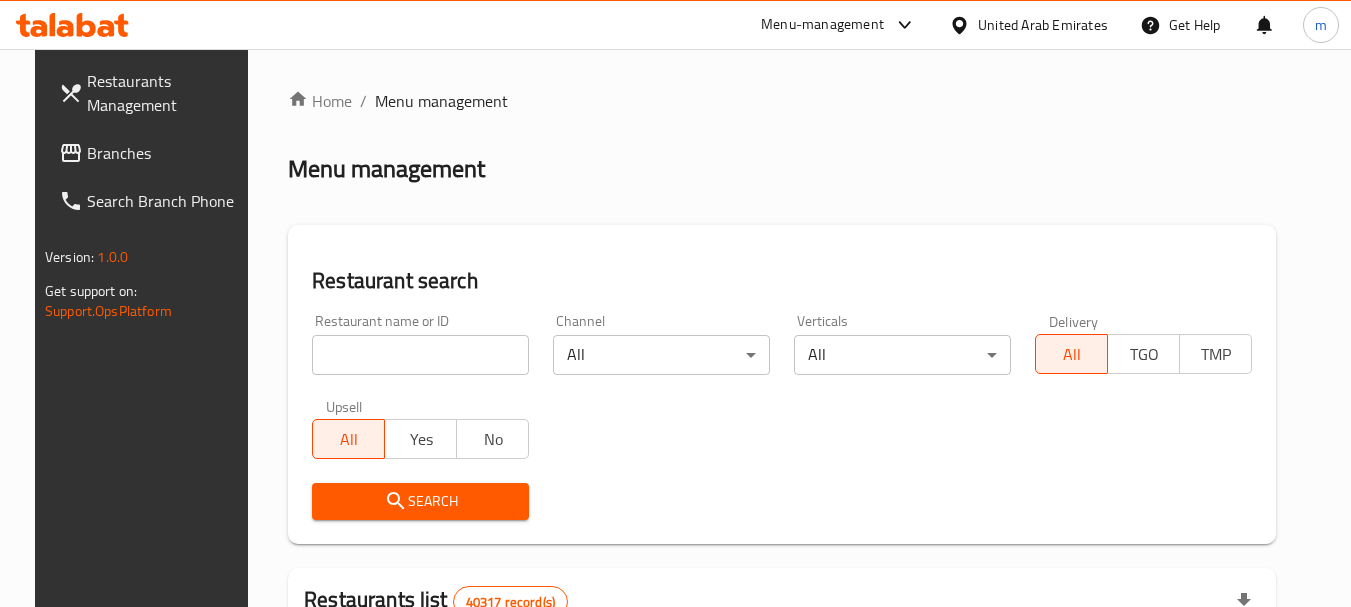 click at bounding box center [420, 355] 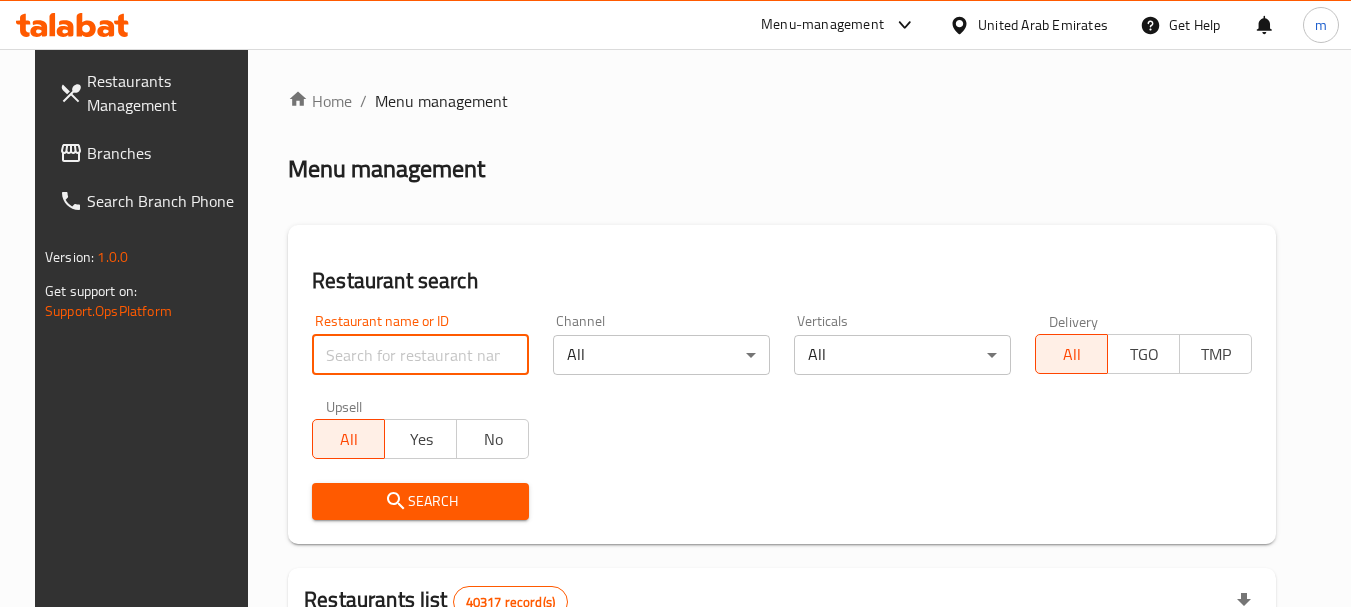paste on "701201" 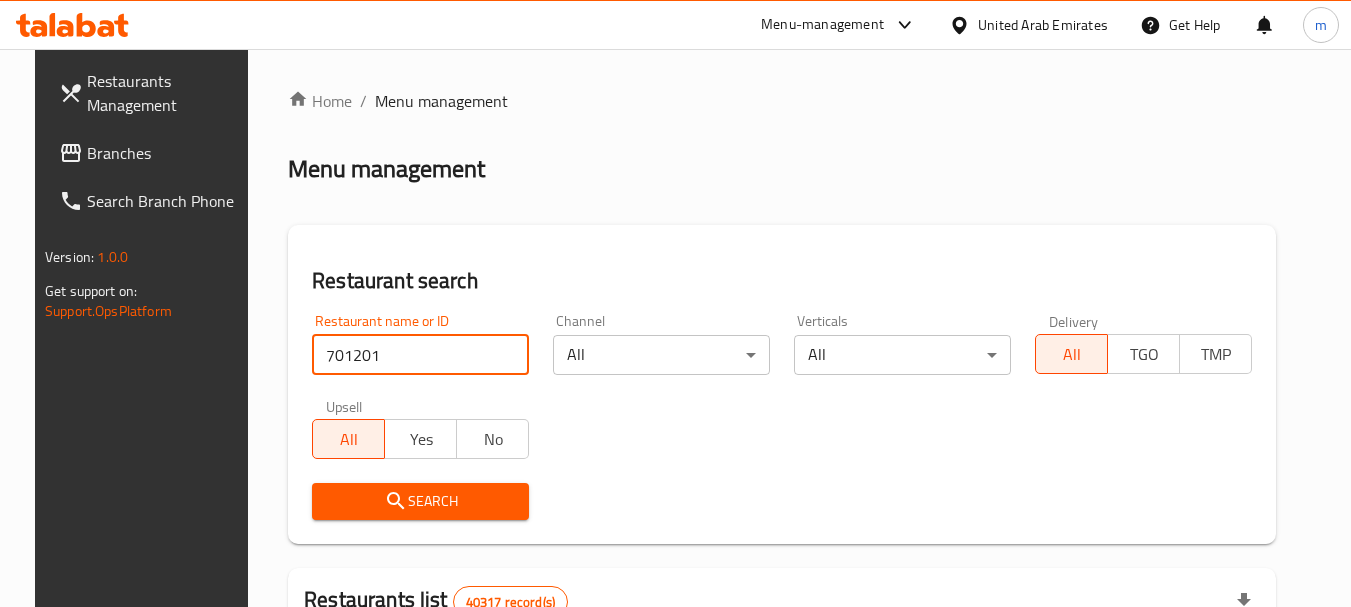 type on "701201" 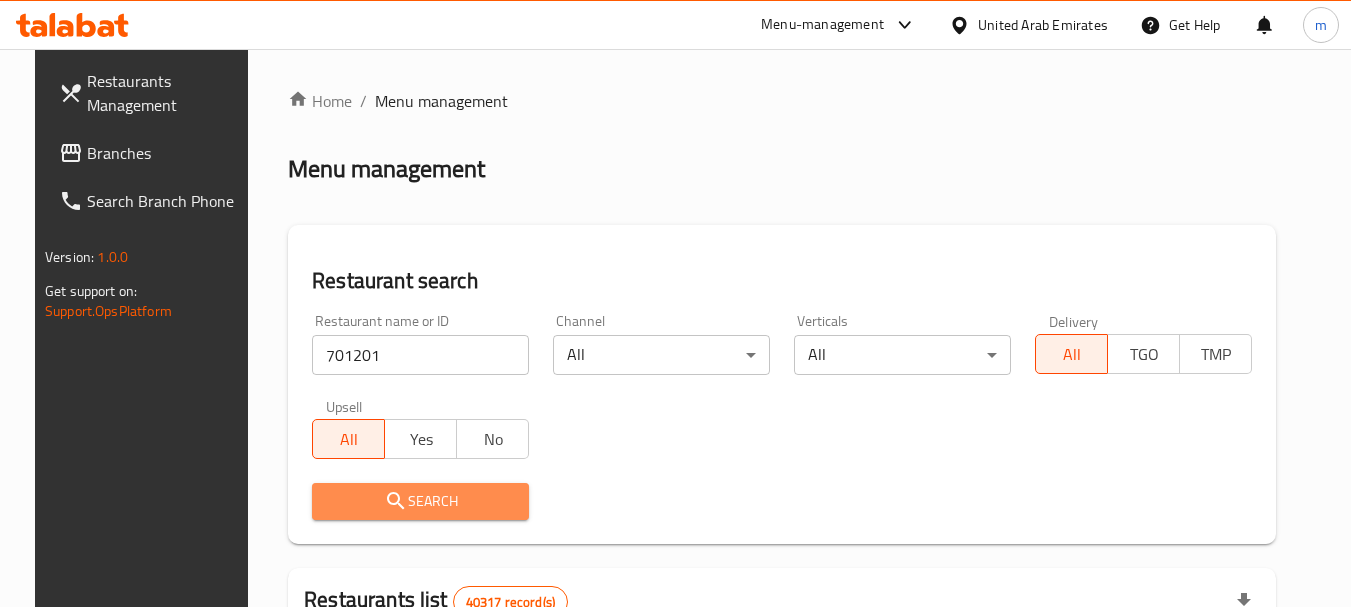 drag, startPoint x: 362, startPoint y: 506, endPoint x: 486, endPoint y: 474, distance: 128.06248 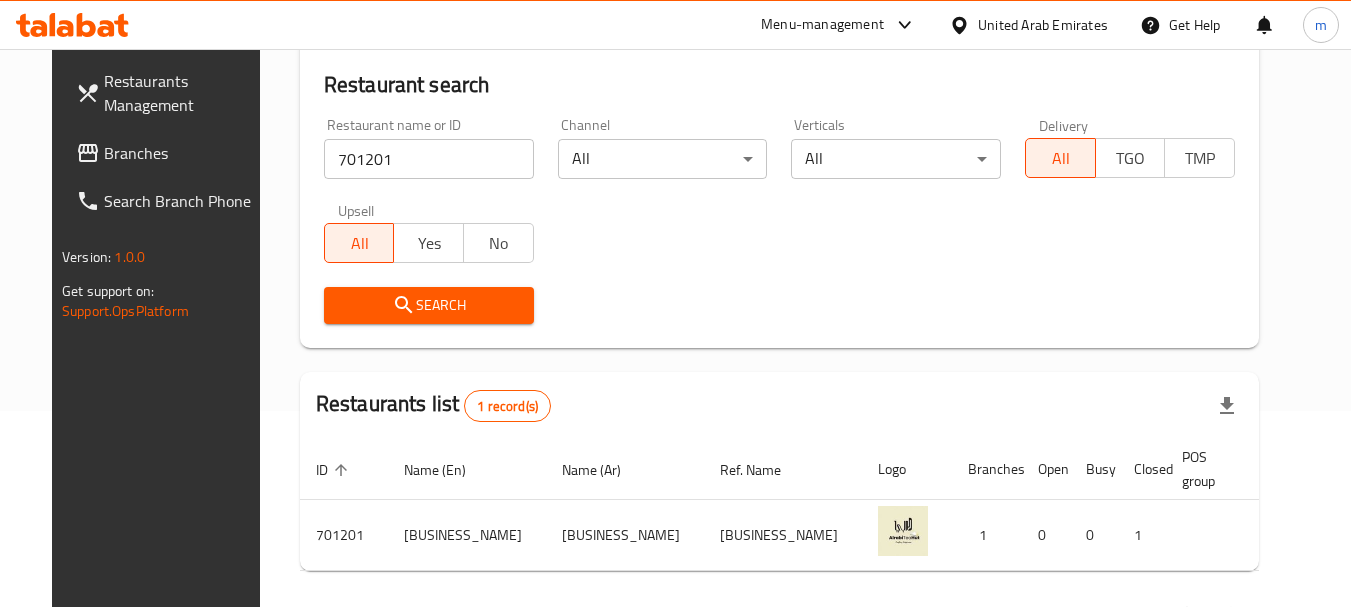scroll, scrollTop: 268, scrollLeft: 0, axis: vertical 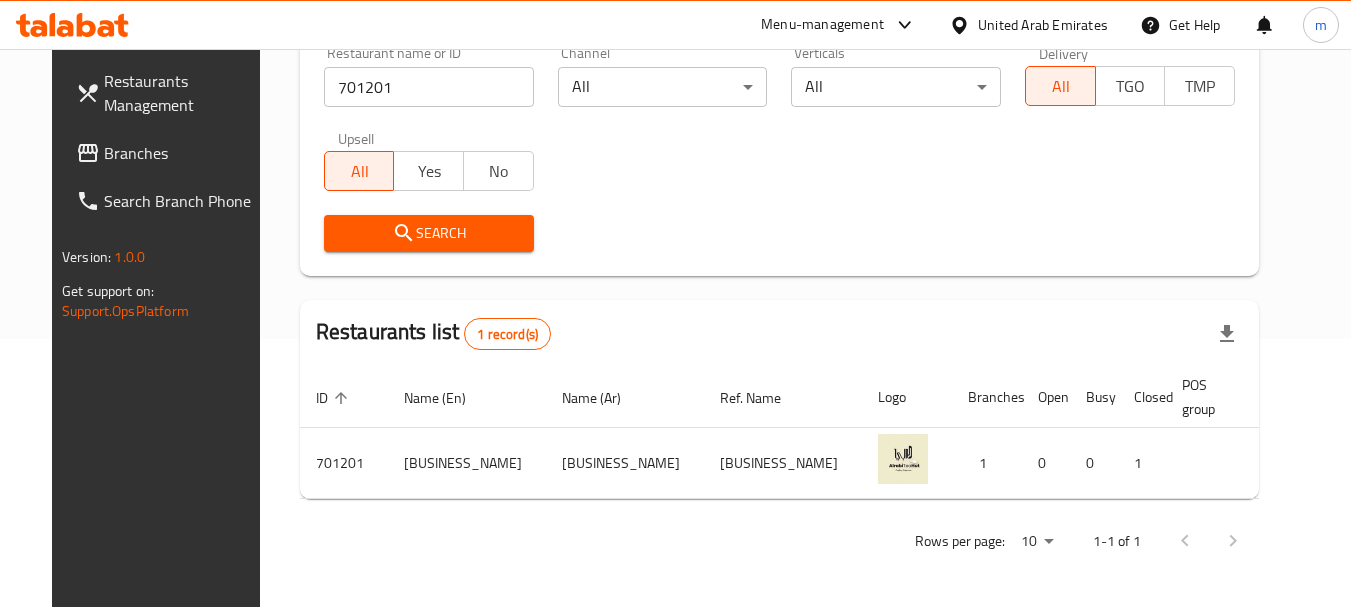 click on "Restaurants Management   Branches   Search Branch Phone  Version:    1.0.0  Get support on:    Support.OpsPlatform" at bounding box center (165, 352) 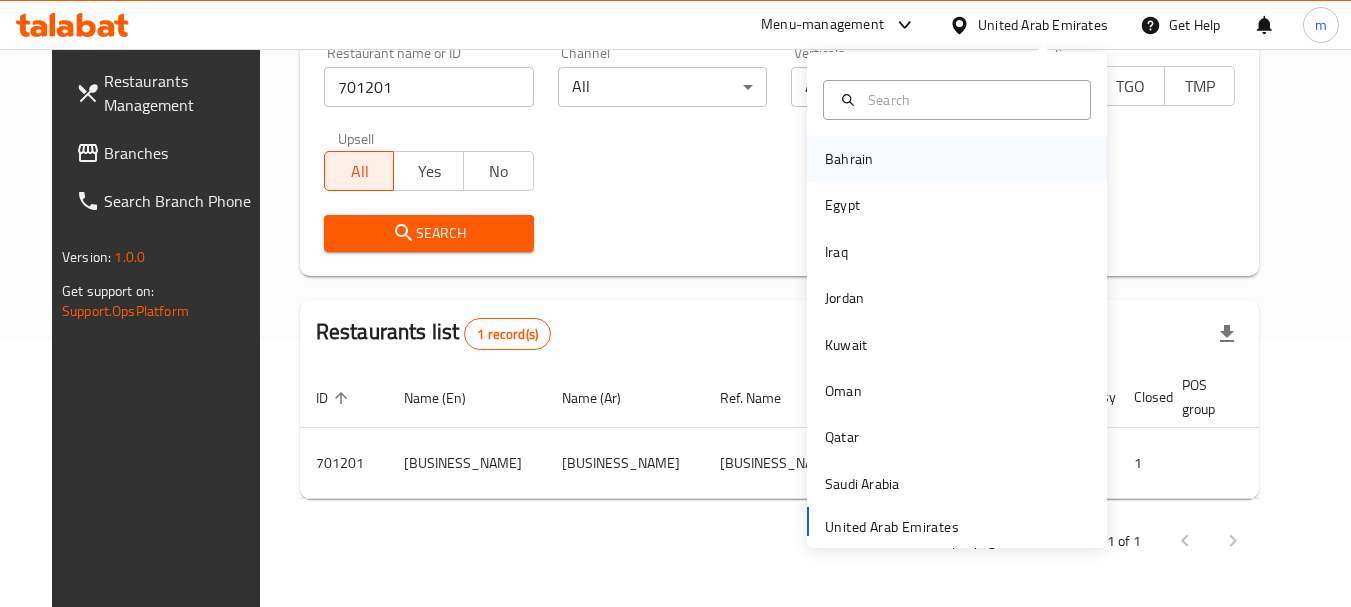 click on "Bahrain" at bounding box center (849, 159) 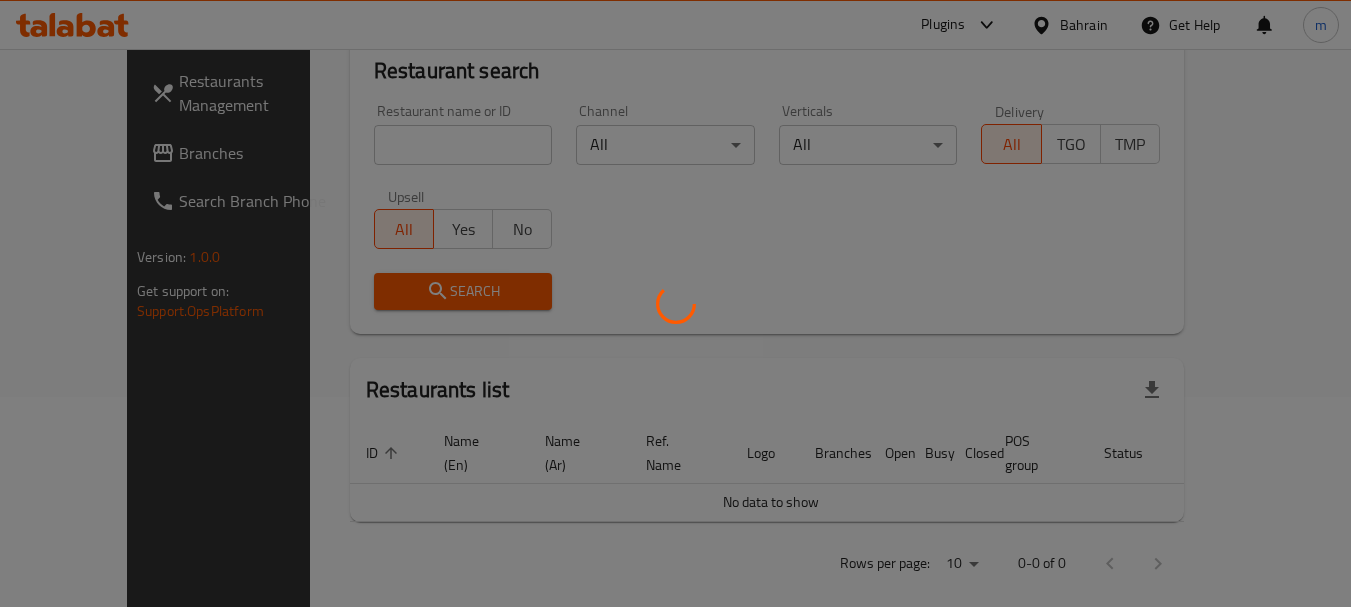 scroll, scrollTop: 268, scrollLeft: 0, axis: vertical 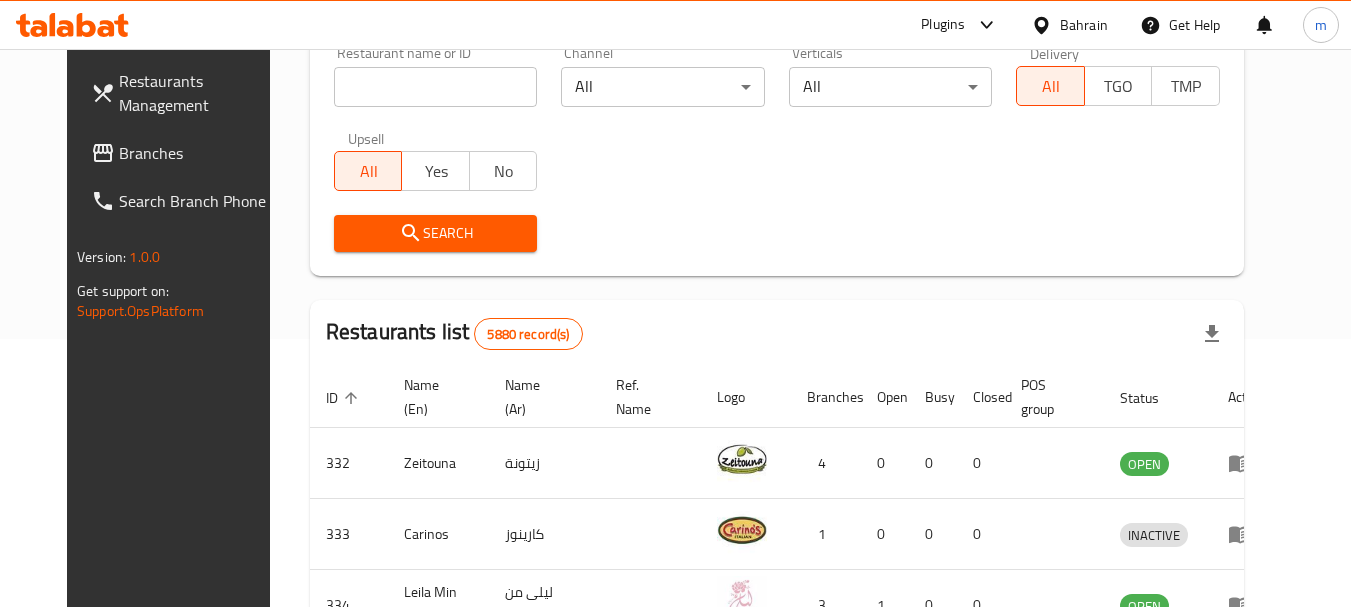 click on "Branches" at bounding box center (198, 153) 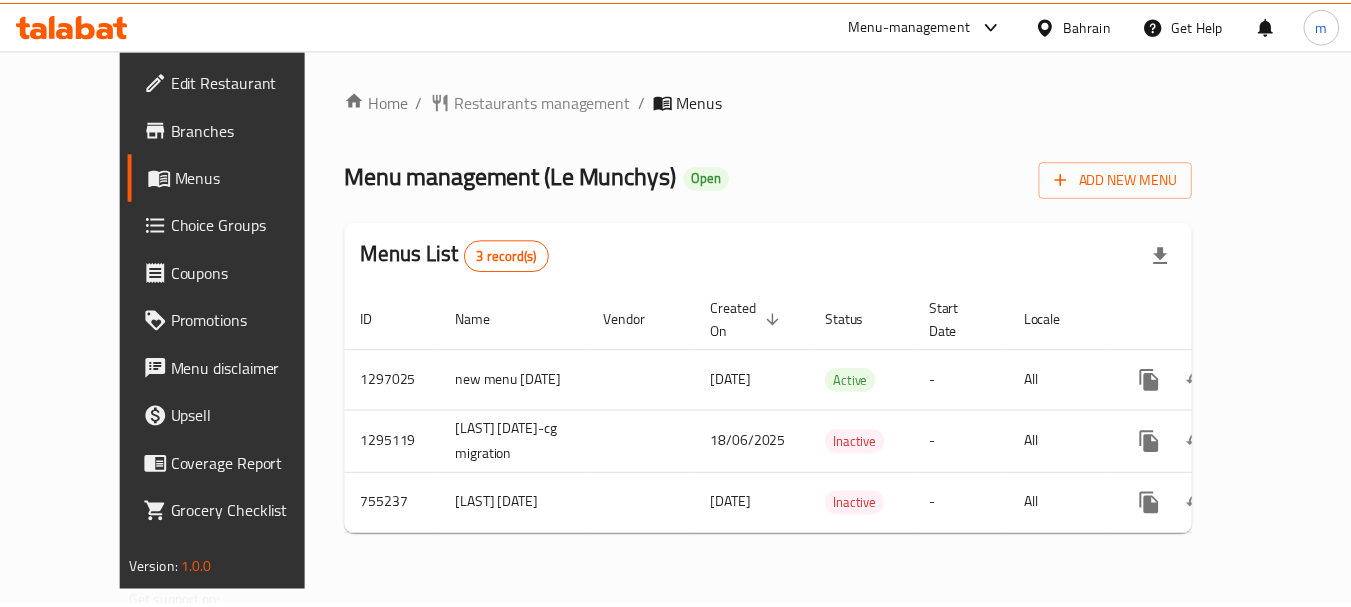 scroll, scrollTop: 0, scrollLeft: 0, axis: both 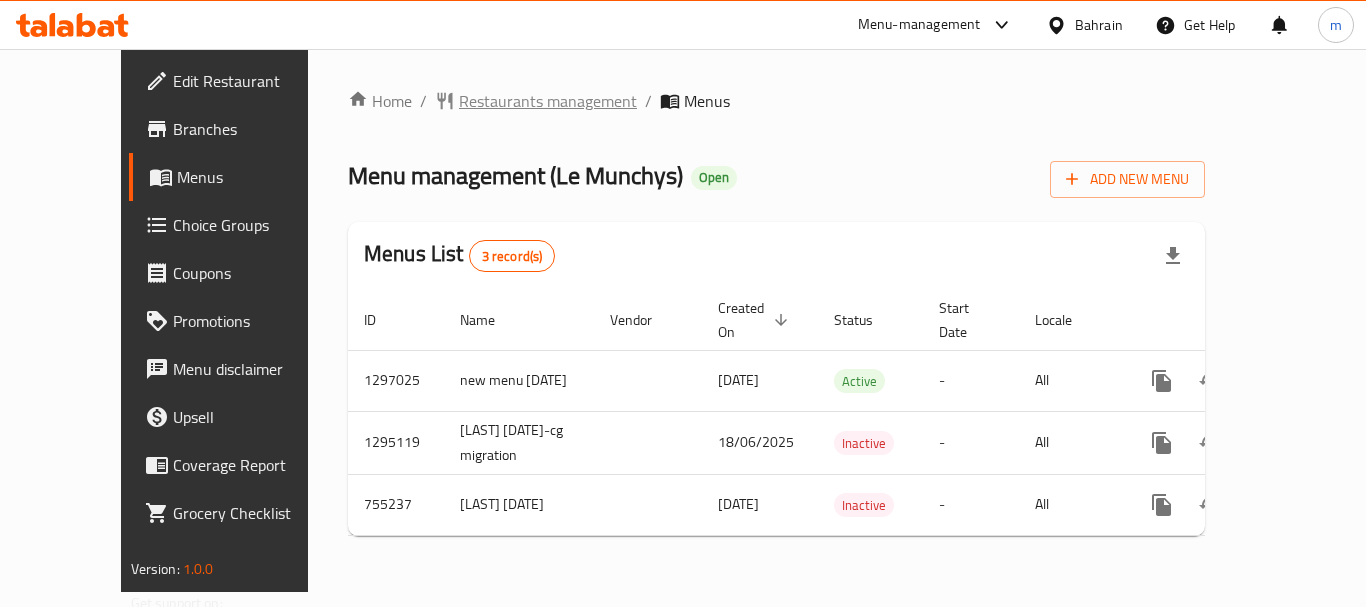 click on "Restaurants management" at bounding box center [548, 101] 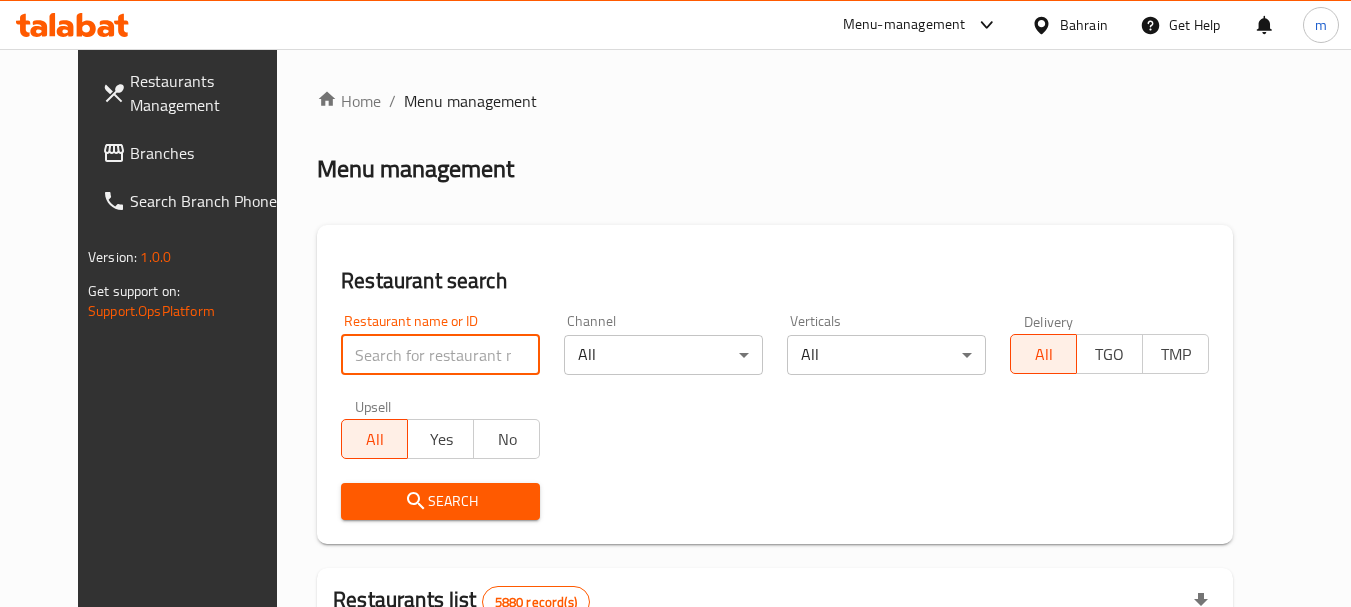 click at bounding box center [440, 355] 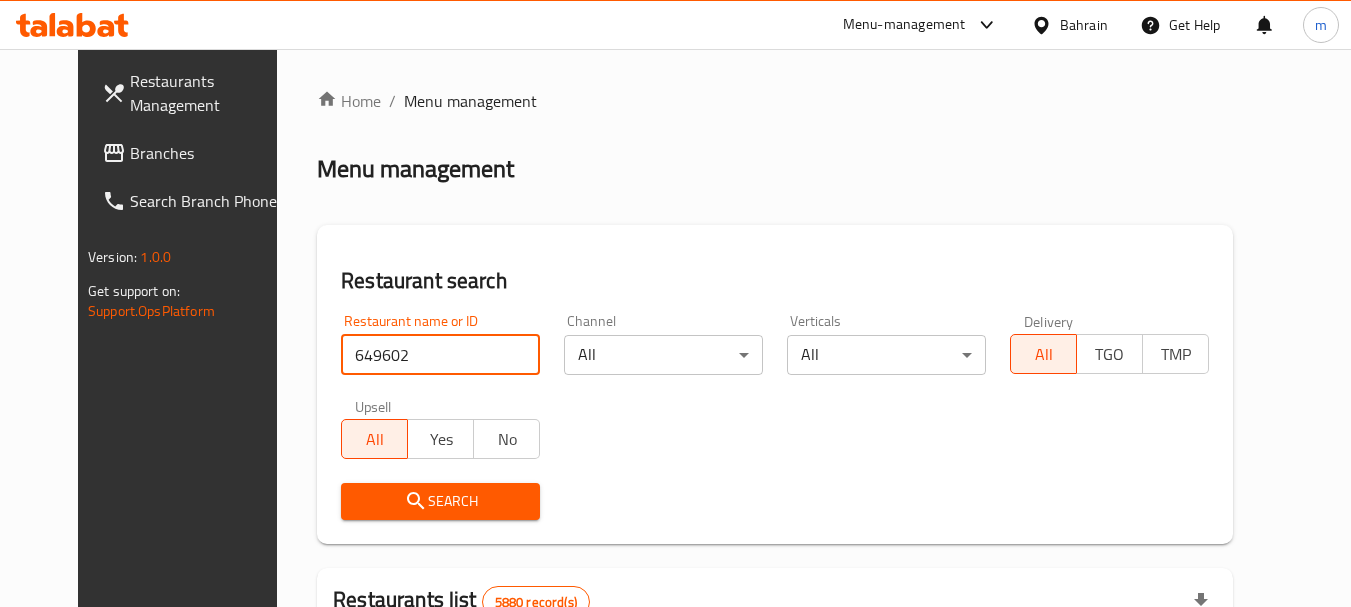 type on "649602" 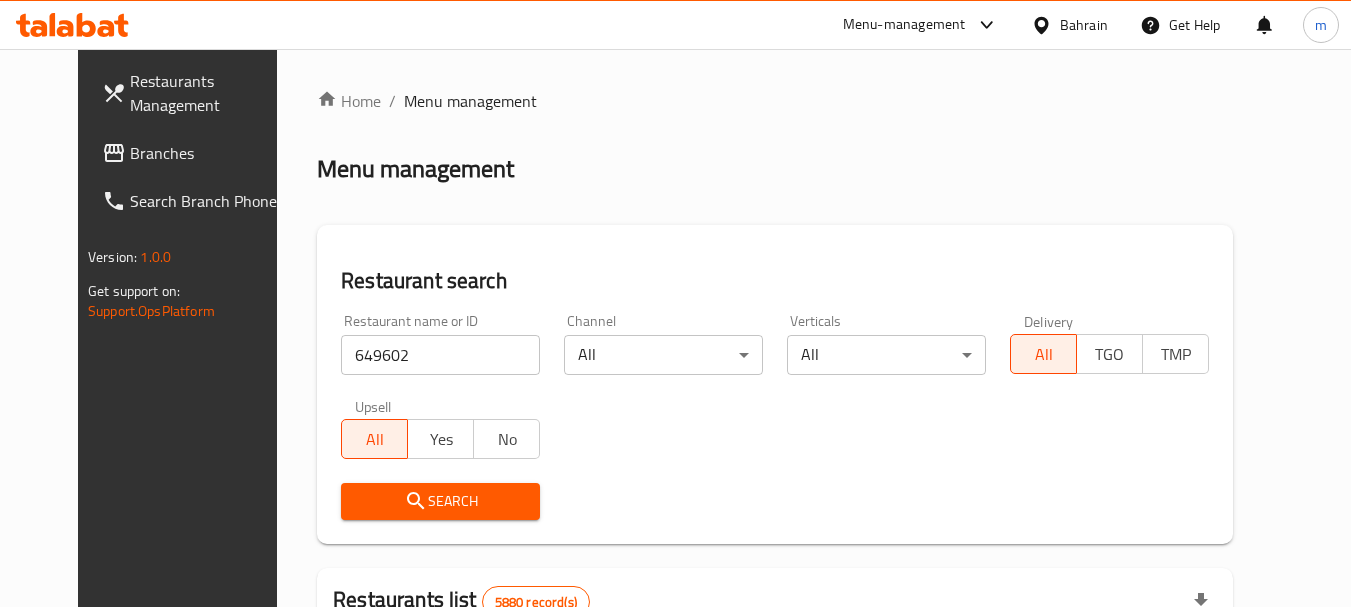 click on "Search" at bounding box center [440, 501] 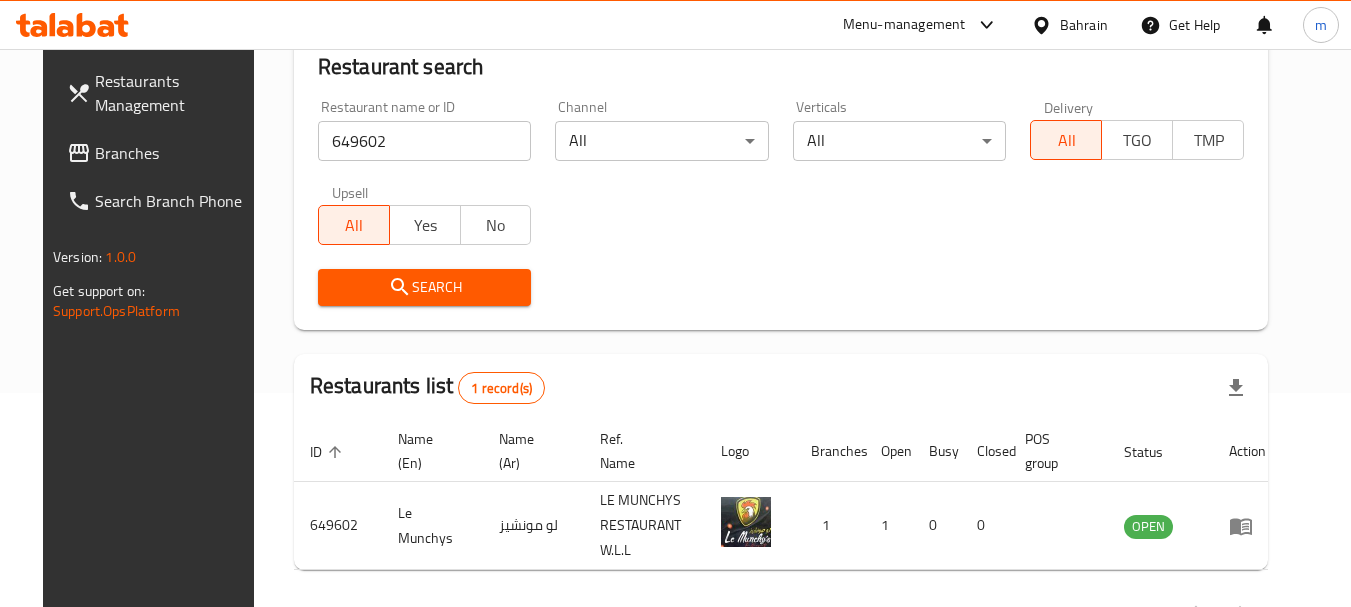 scroll, scrollTop: 268, scrollLeft: 0, axis: vertical 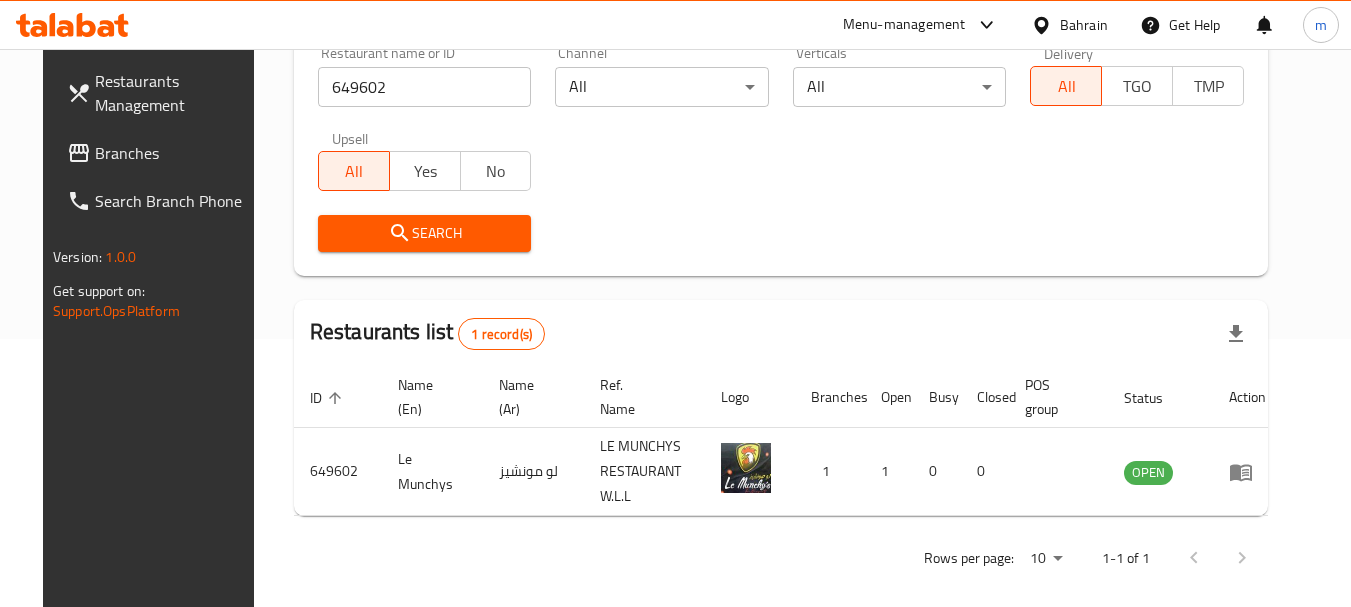 drag, startPoint x: 1081, startPoint y: 20, endPoint x: 1102, endPoint y: 8, distance: 24.186773 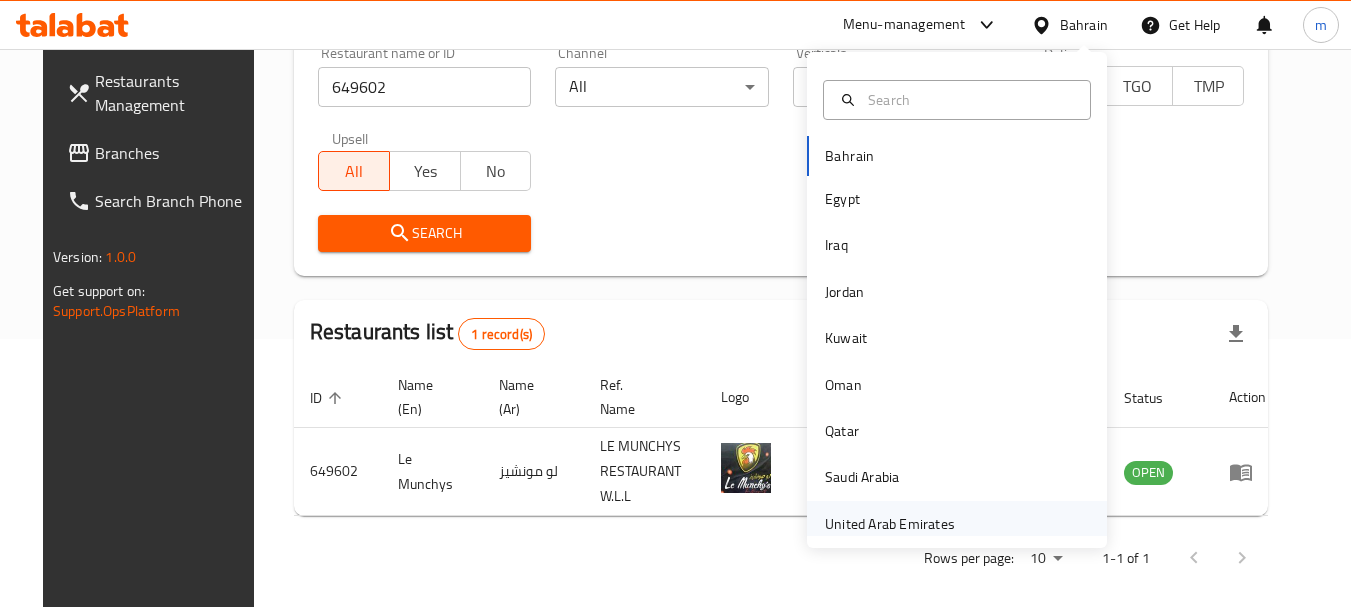 click on "United Arab Emirates" at bounding box center [890, 524] 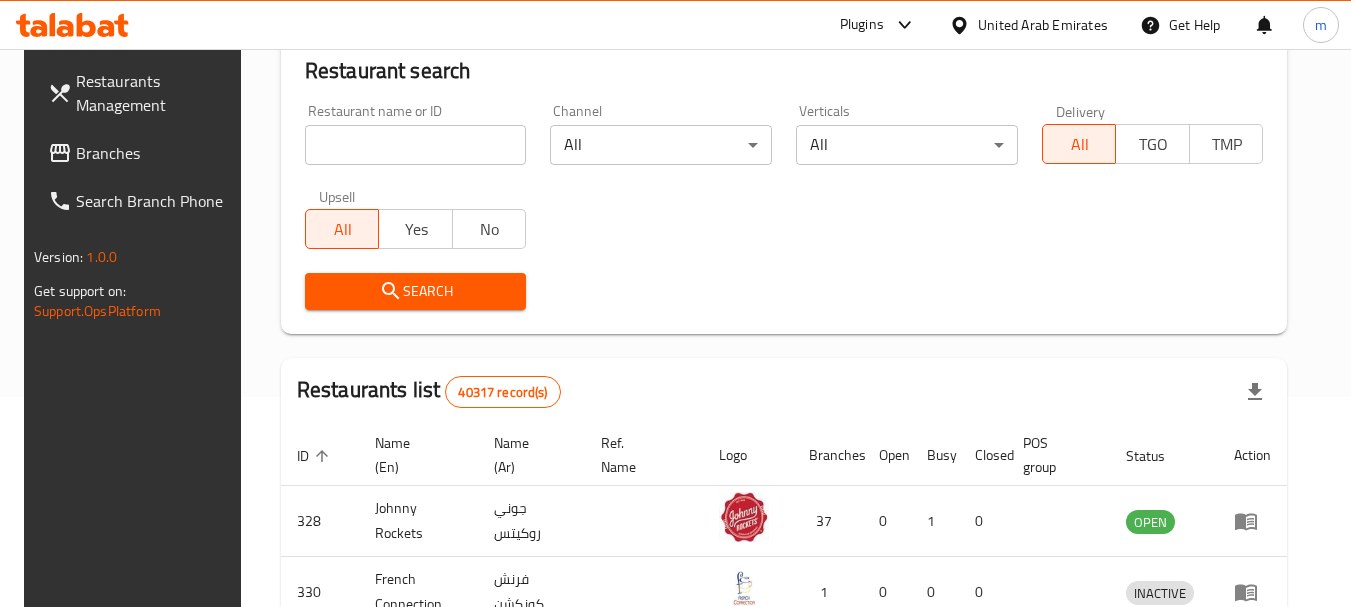 scroll, scrollTop: 268, scrollLeft: 0, axis: vertical 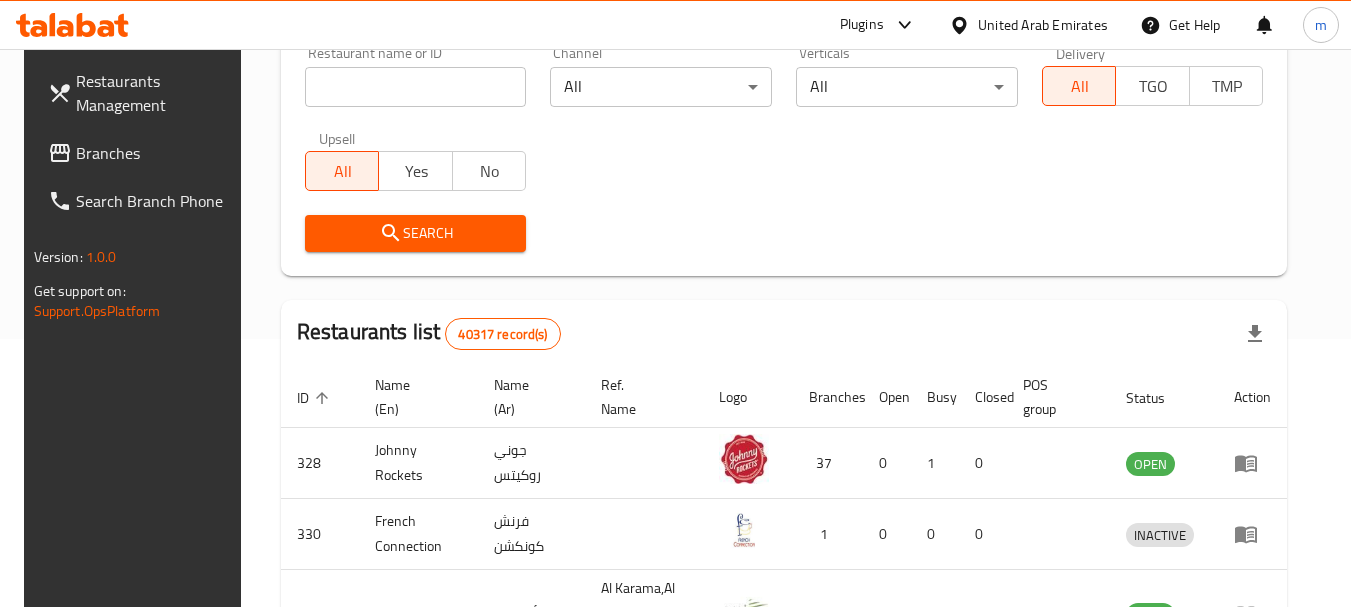 click on "Branches" at bounding box center (155, 153) 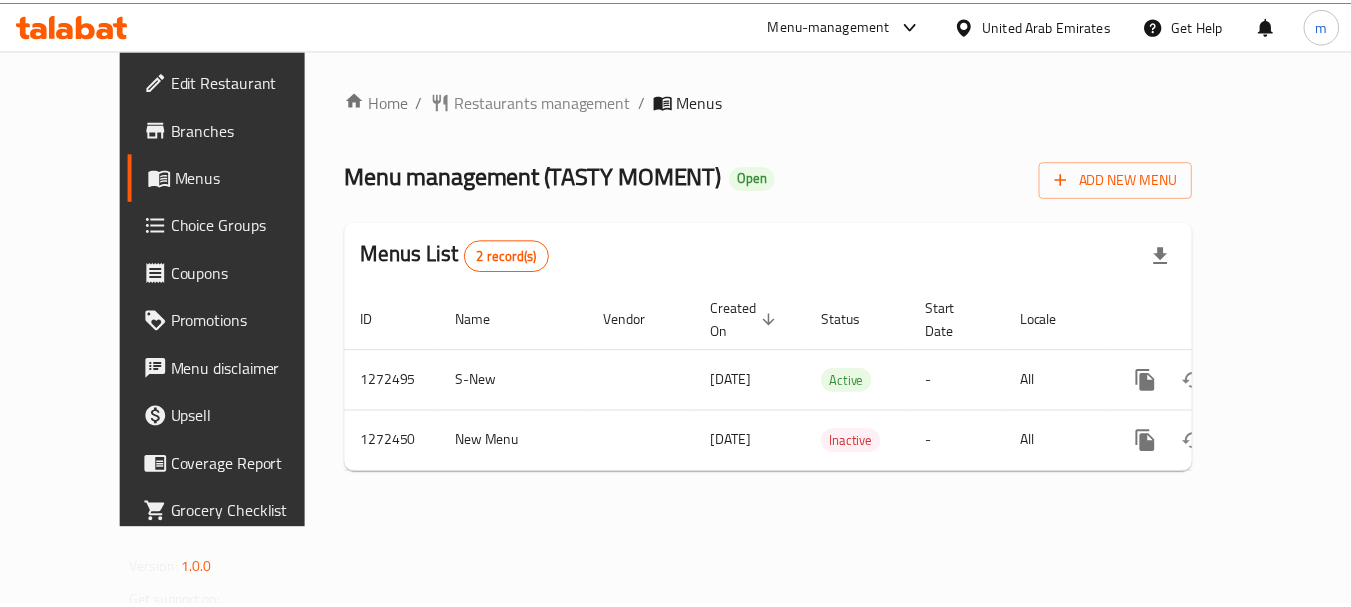 scroll, scrollTop: 0, scrollLeft: 0, axis: both 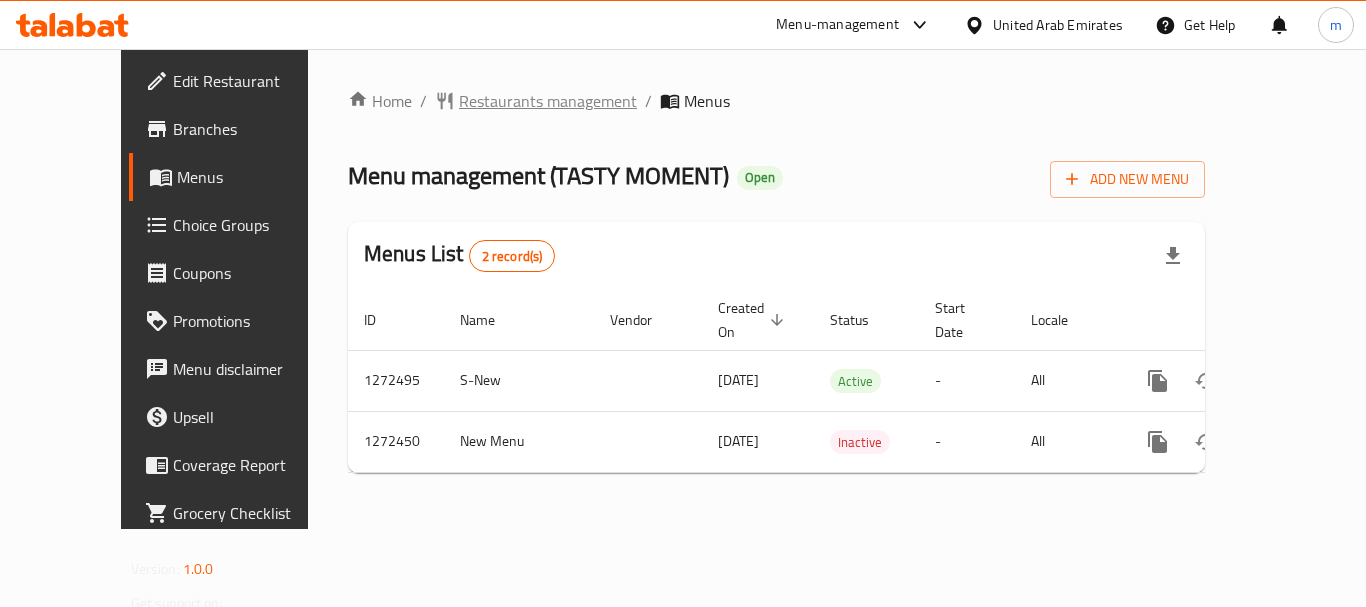 click on "Restaurants management" at bounding box center (548, 101) 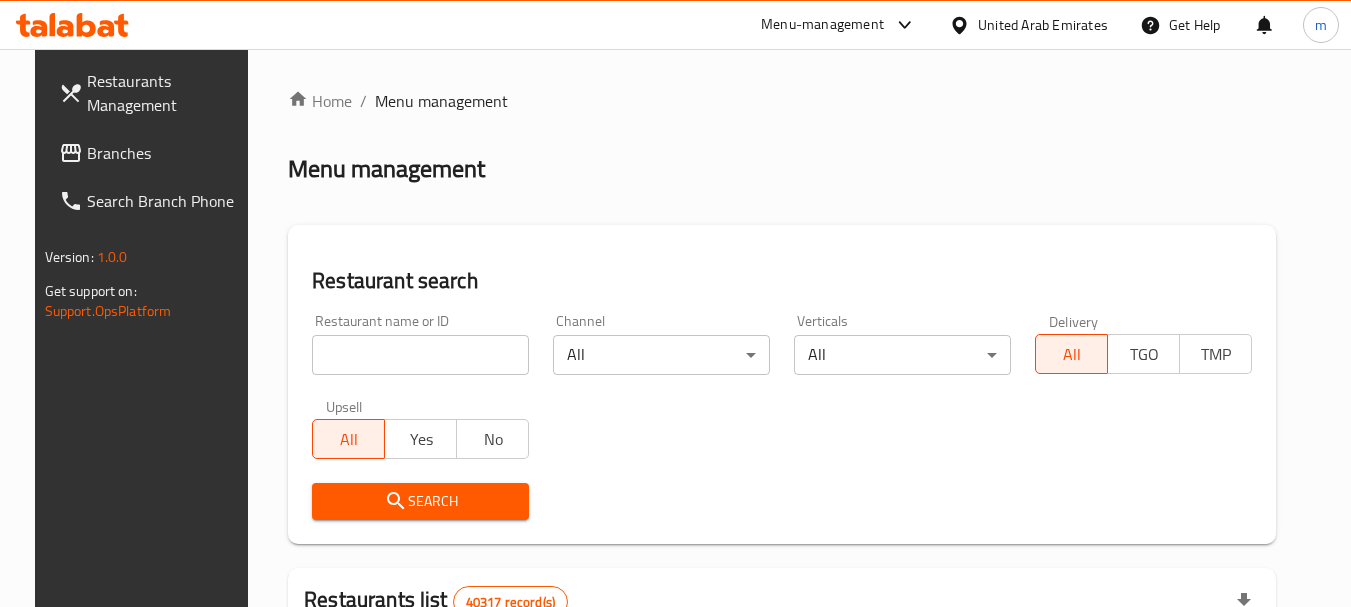click at bounding box center [420, 355] 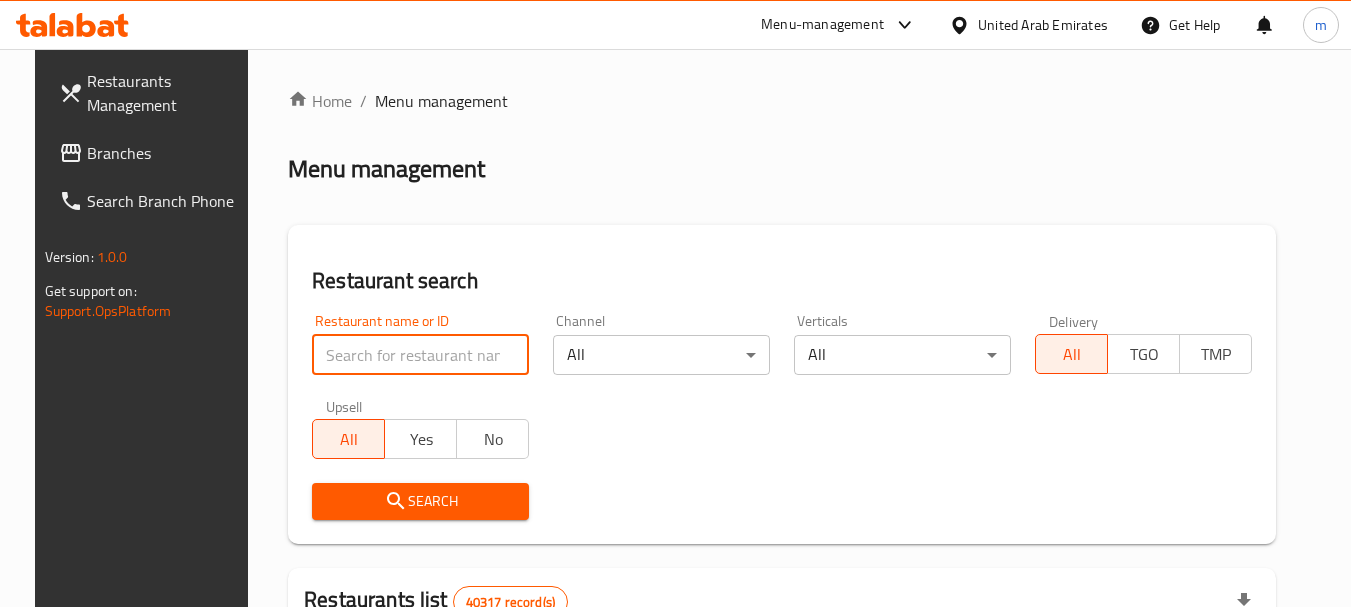 drag, startPoint x: 373, startPoint y: 353, endPoint x: 384, endPoint y: 337, distance: 19.416489 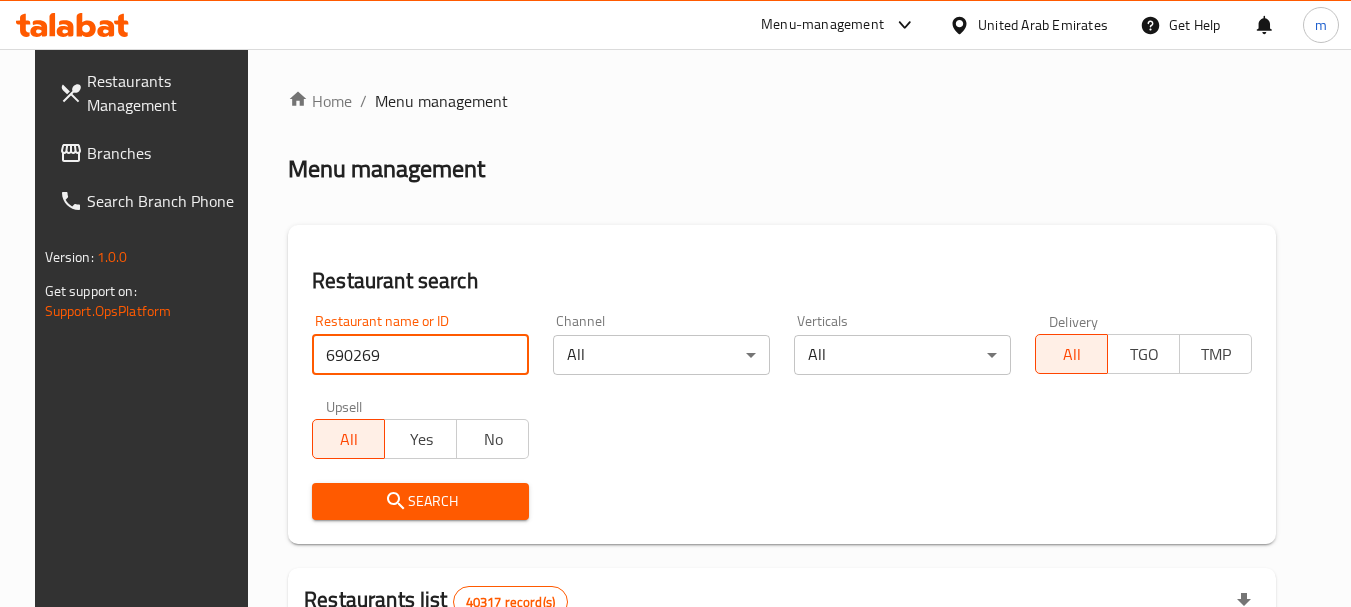 type on "690269" 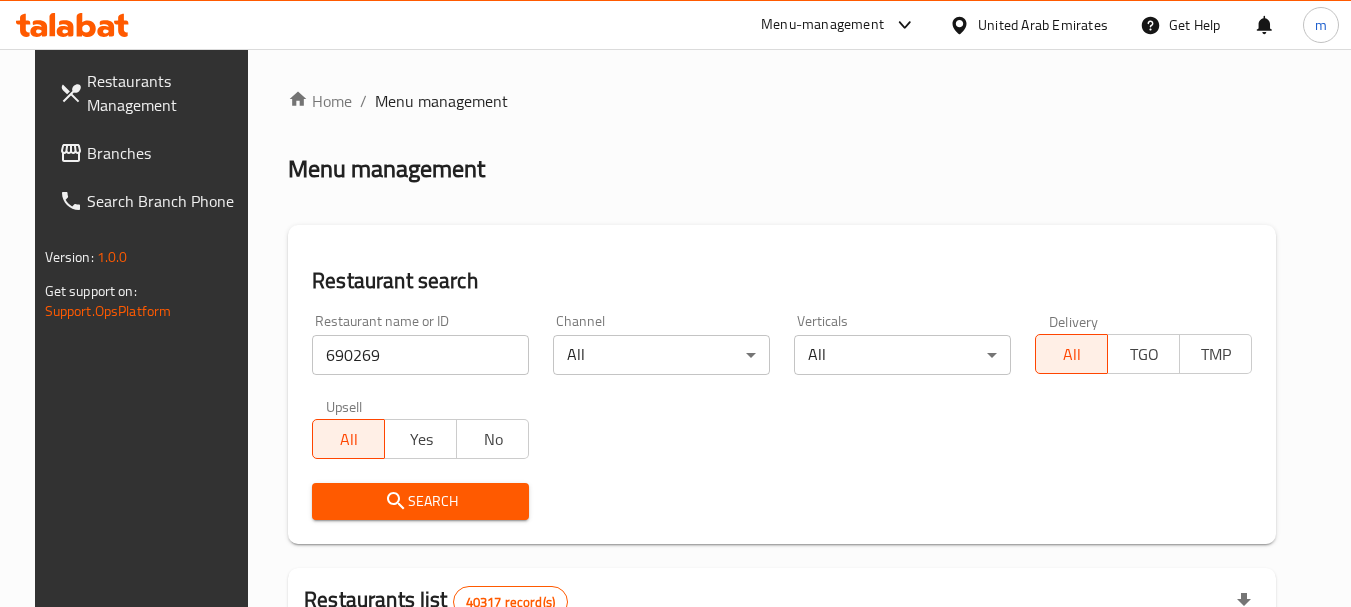 click on "Search" at bounding box center (420, 501) 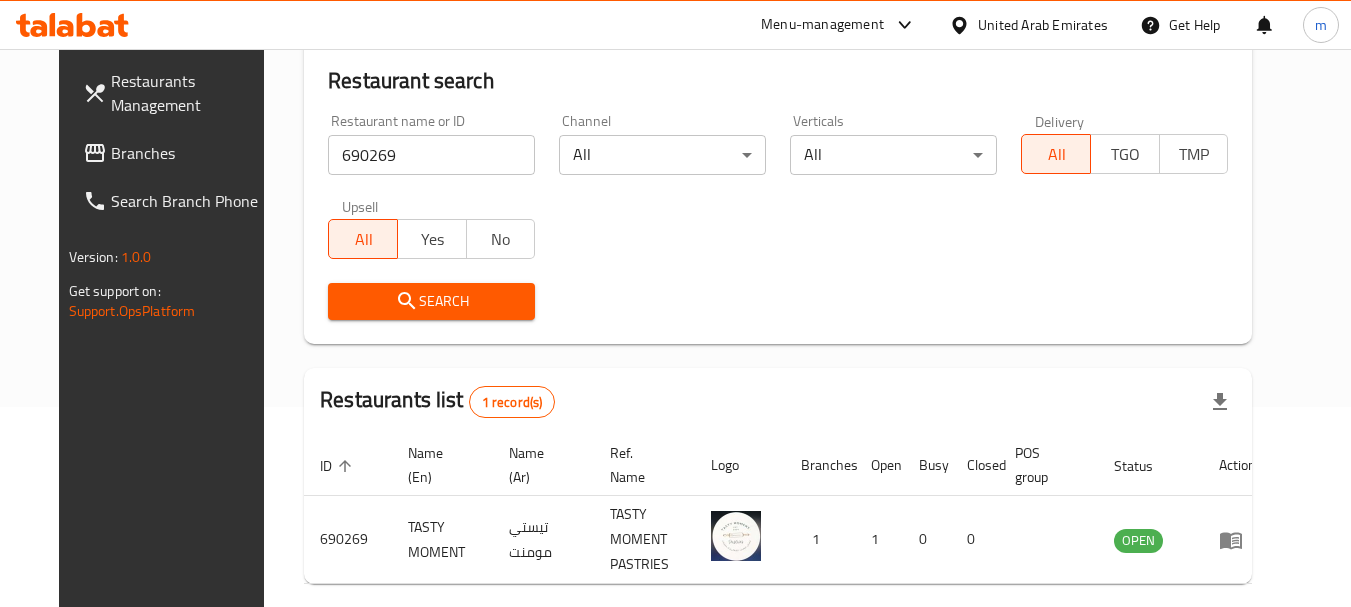 scroll, scrollTop: 268, scrollLeft: 0, axis: vertical 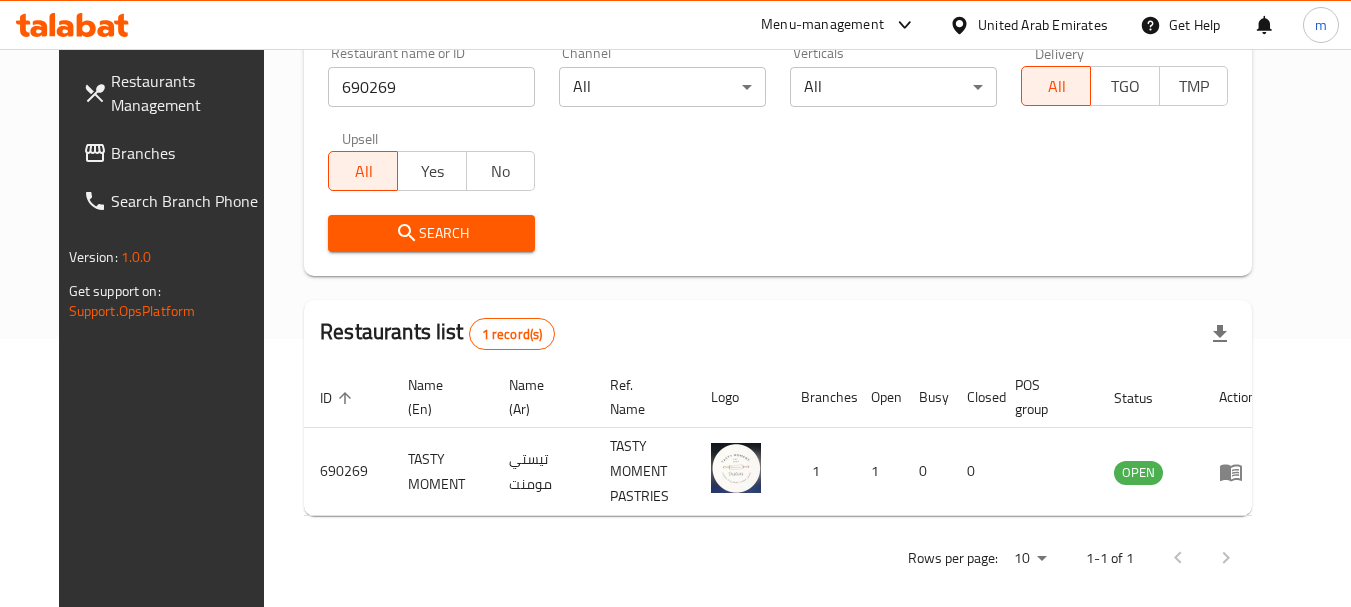click on "Restaurants Management   Branches   Search Branch Phone  Version:    1.0.0  Get support on:    Support.OpsPlatform" at bounding box center (172, 352) 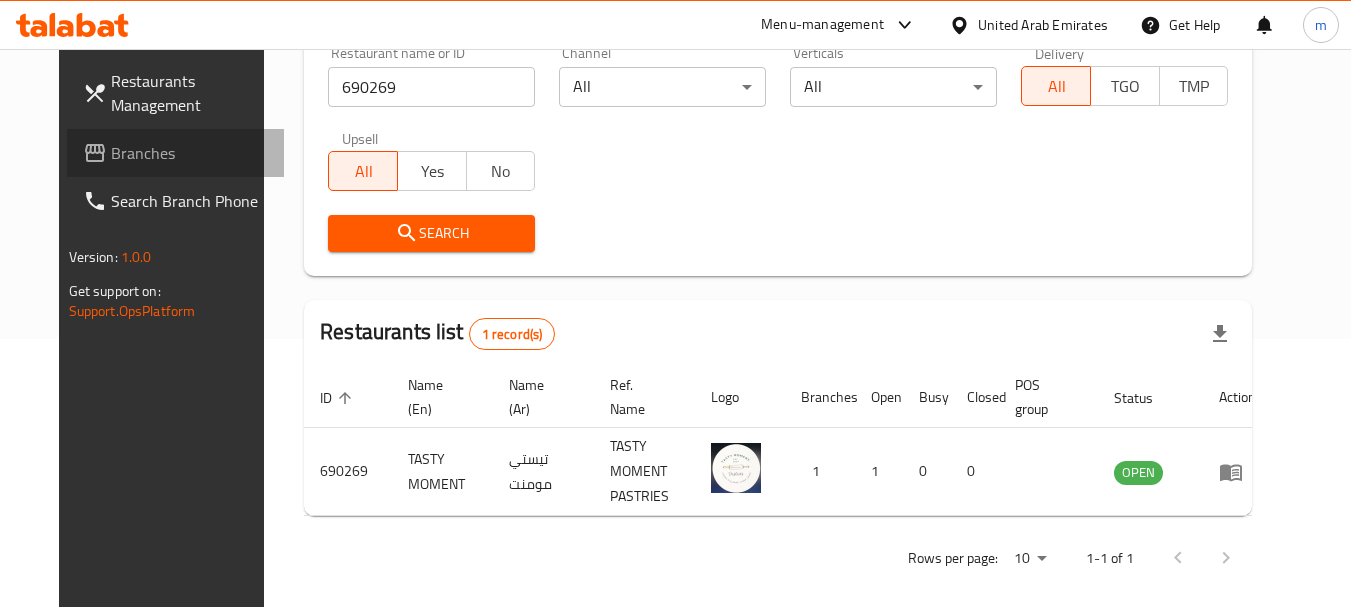 click on "Branches" at bounding box center [190, 153] 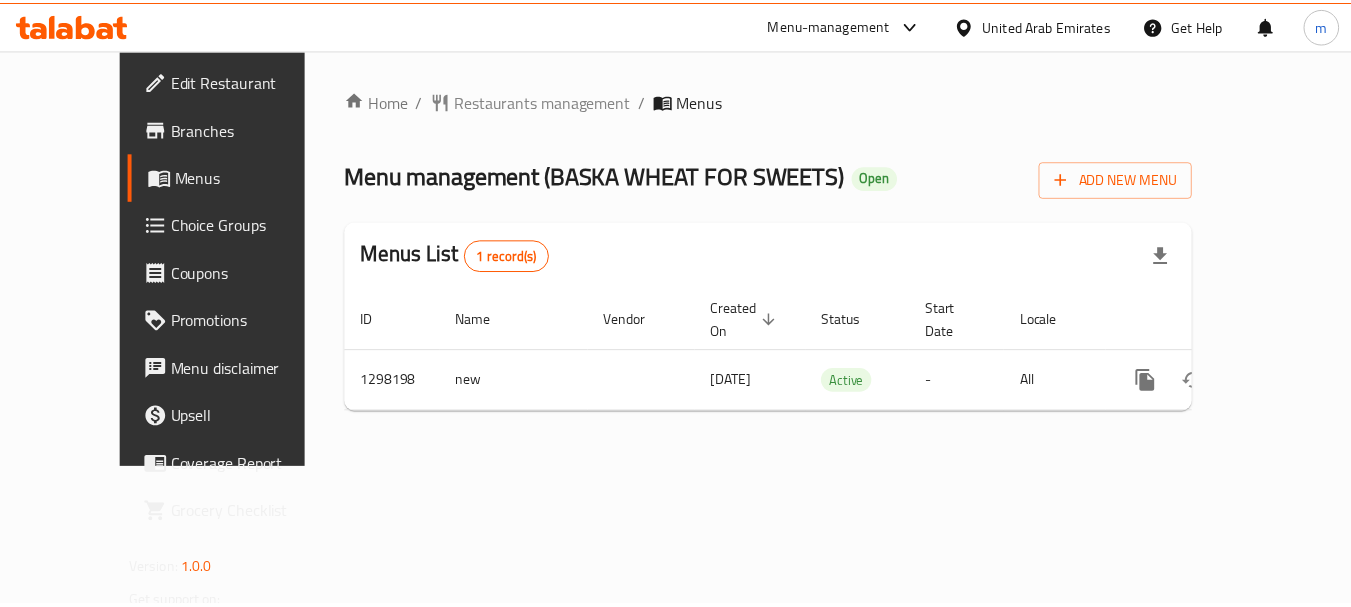scroll, scrollTop: 0, scrollLeft: 0, axis: both 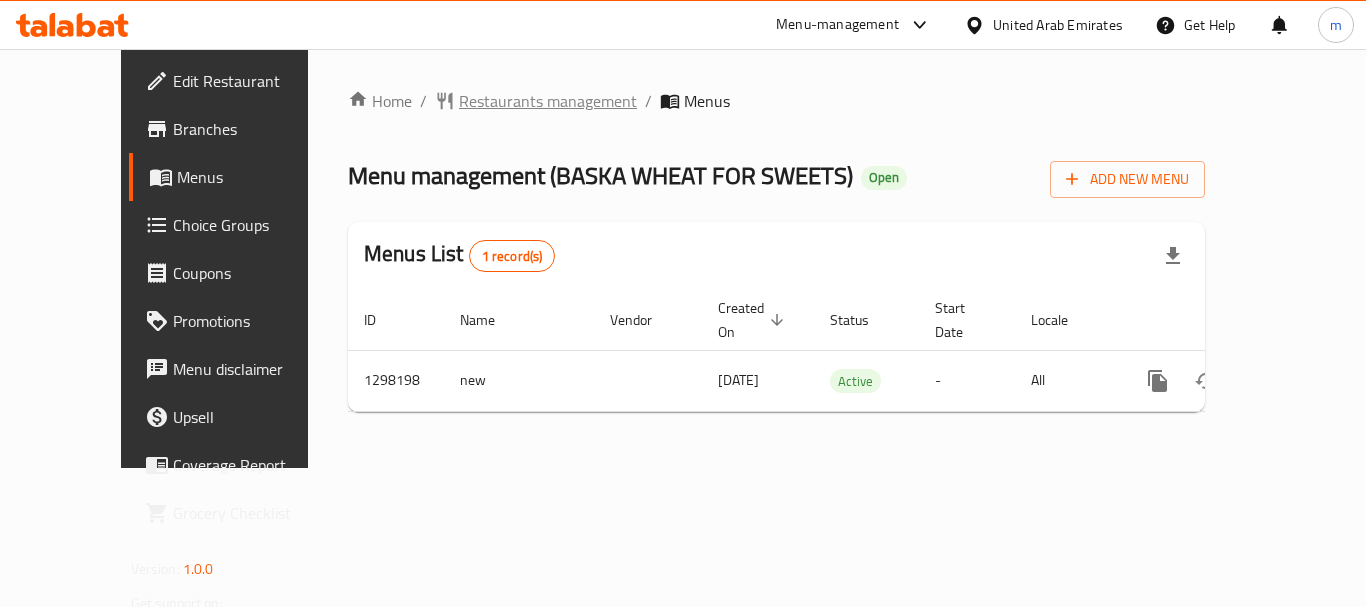 click on "Restaurants management" at bounding box center (548, 101) 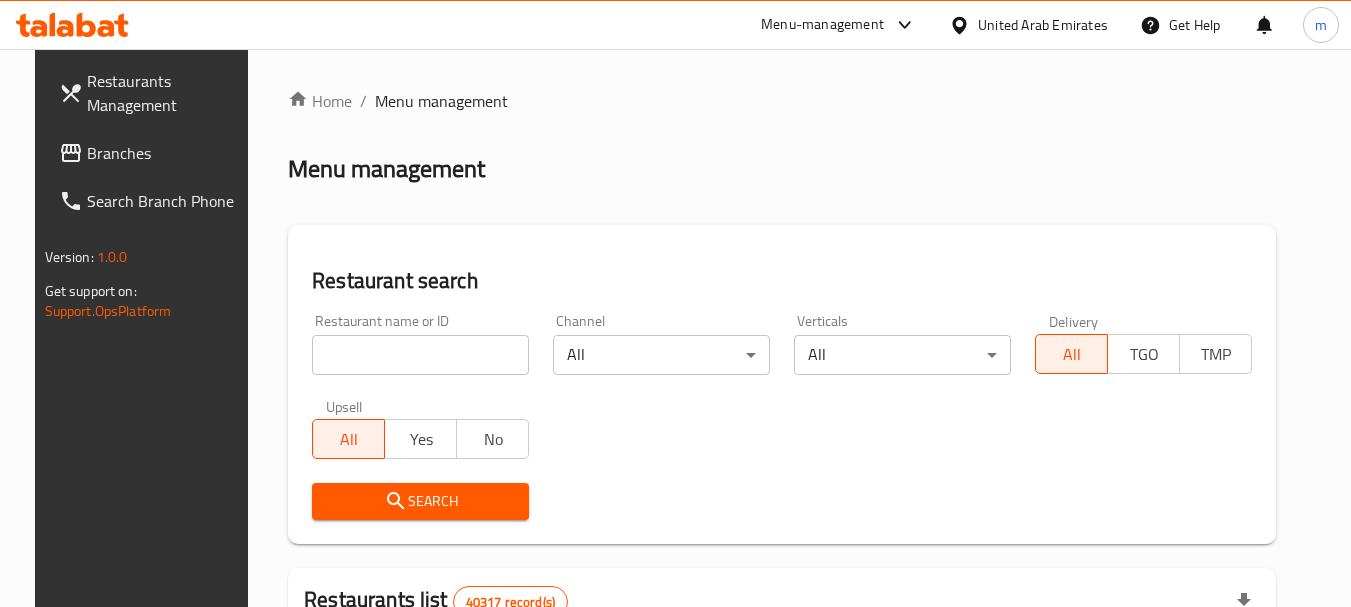 click at bounding box center (420, 355) 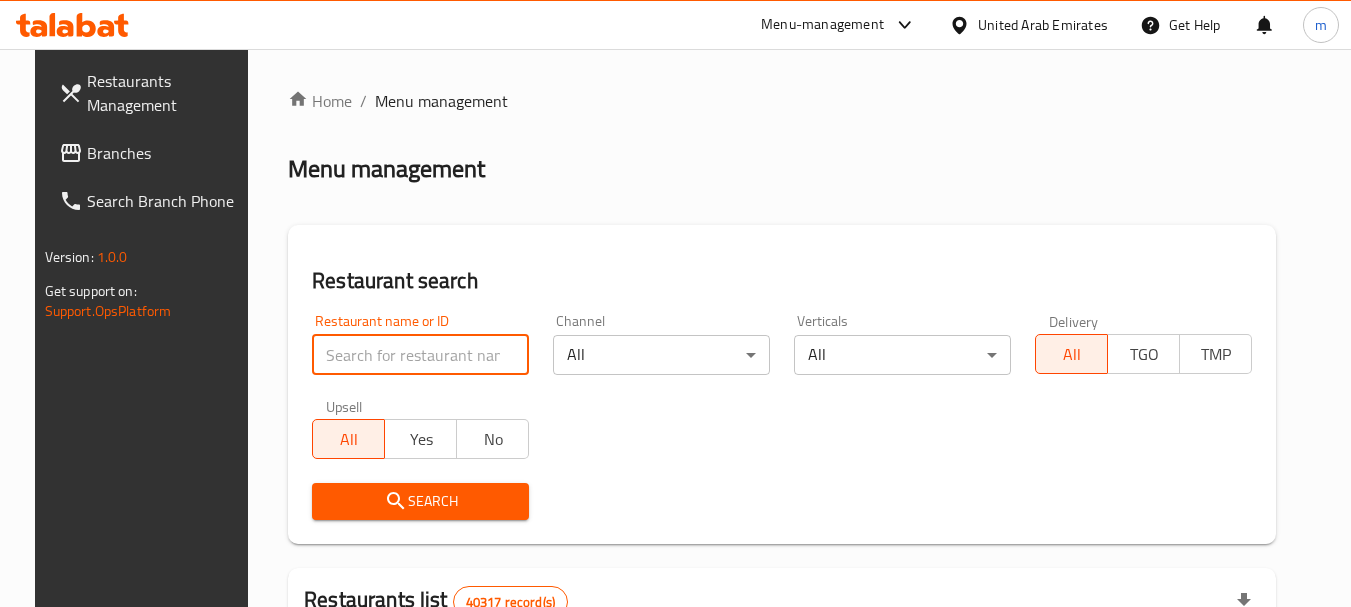 click at bounding box center (420, 355) 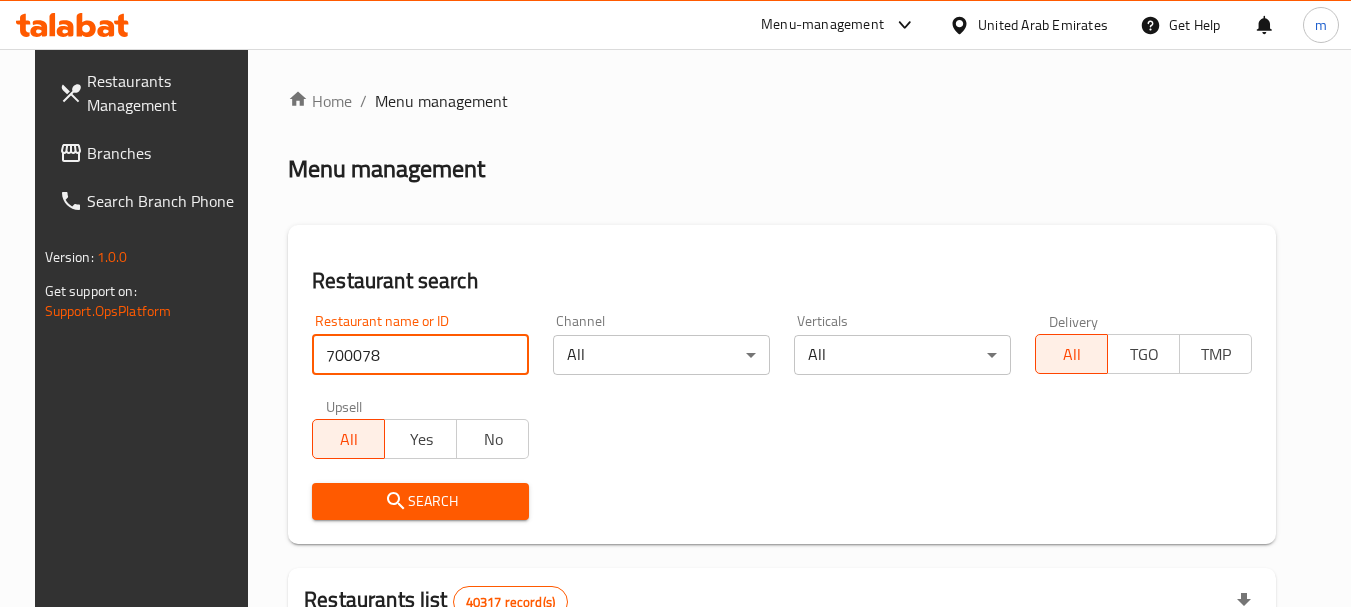 type on "700078" 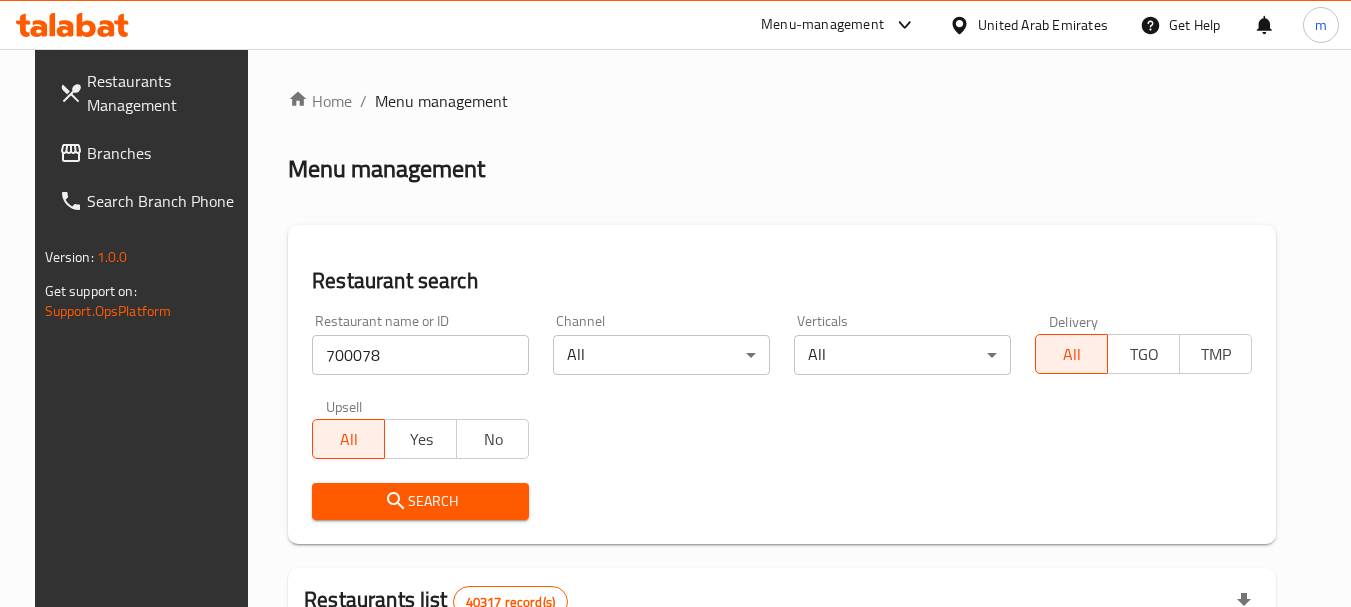 click on "Search" at bounding box center (420, 501) 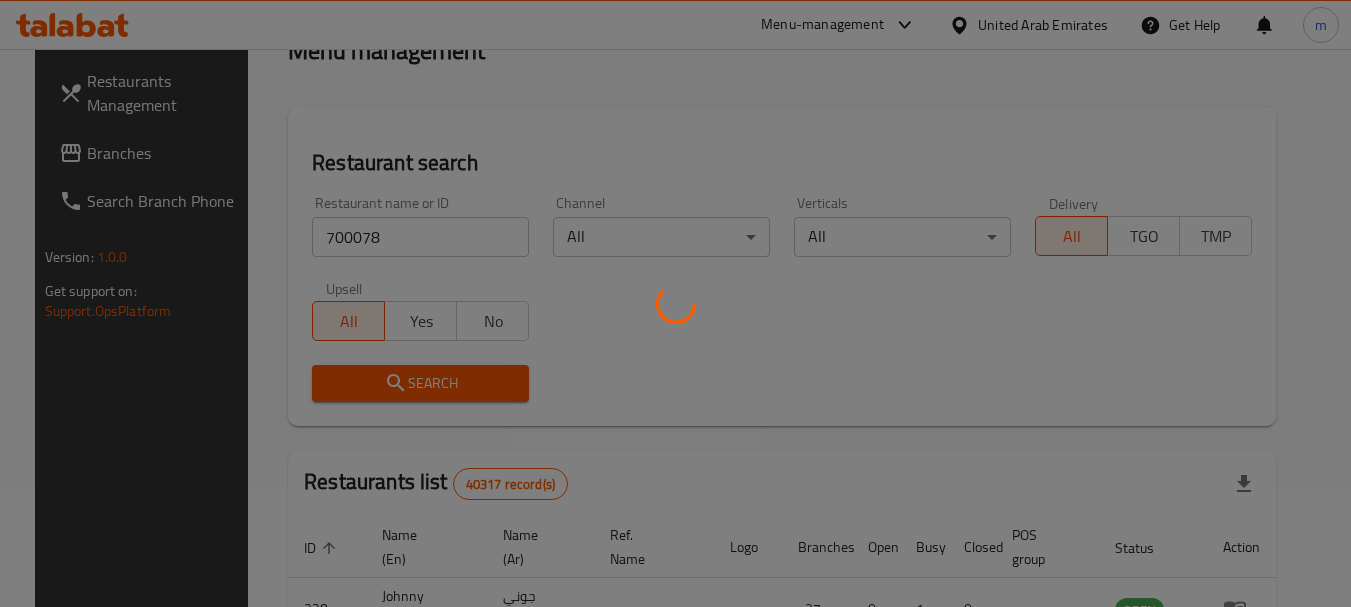 scroll, scrollTop: 285, scrollLeft: 0, axis: vertical 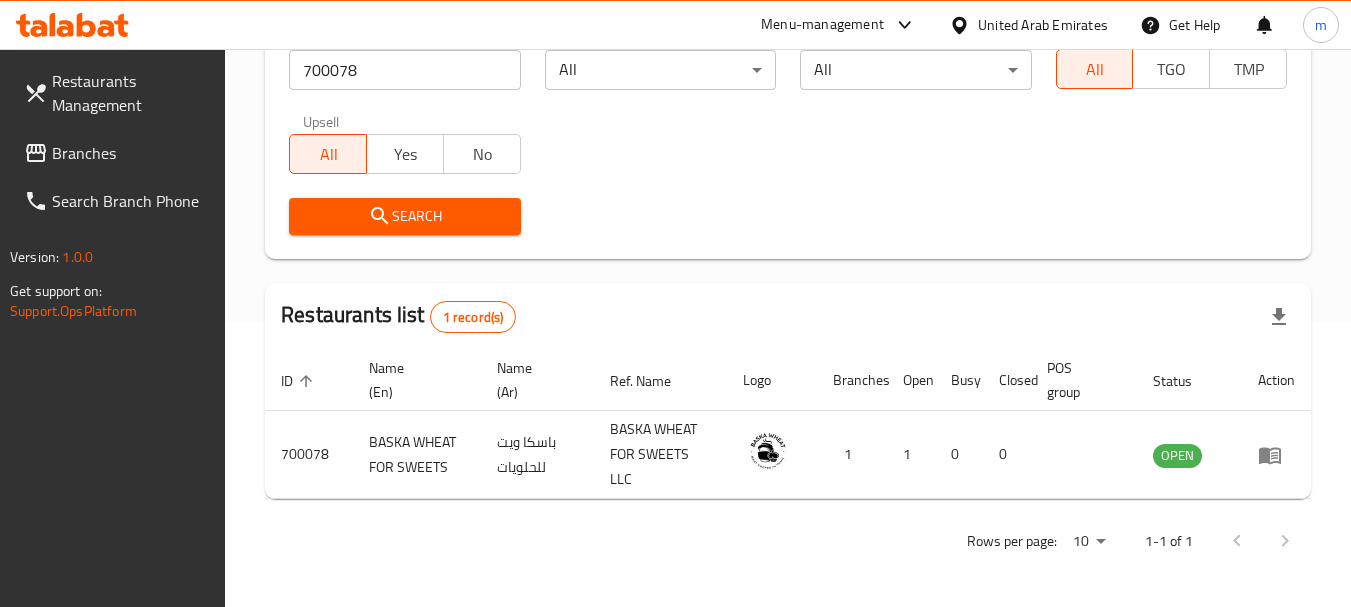click on "United Arab Emirates" at bounding box center [1043, 25] 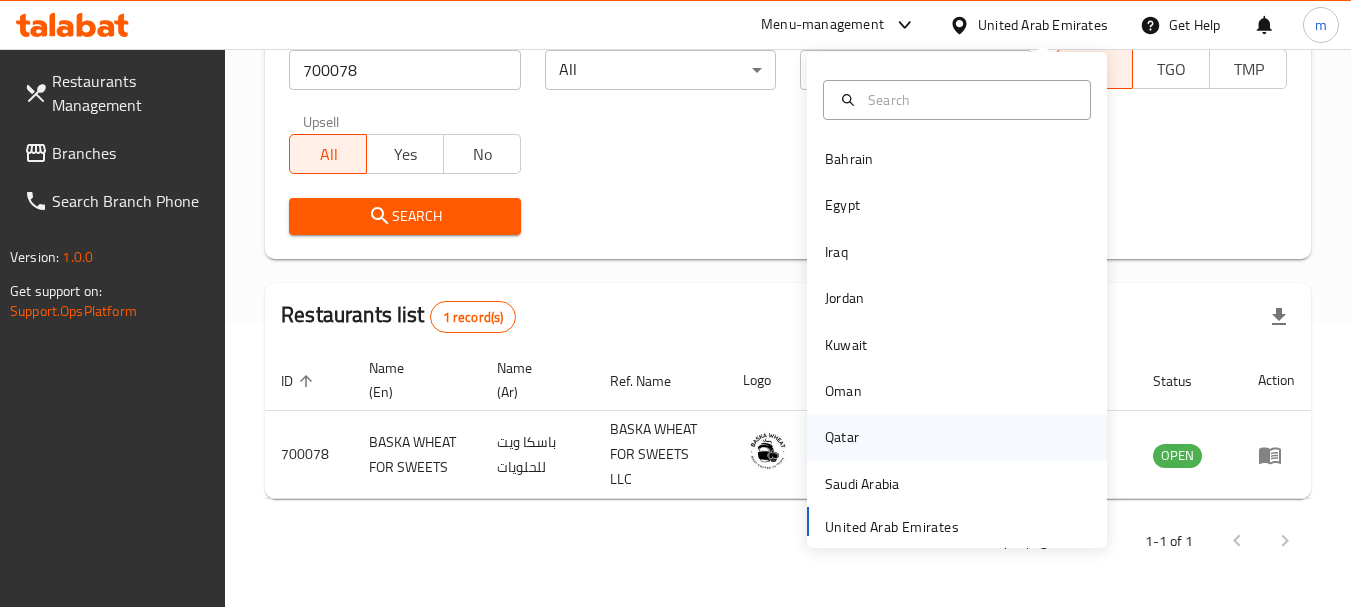 click on "Qatar" at bounding box center [842, 437] 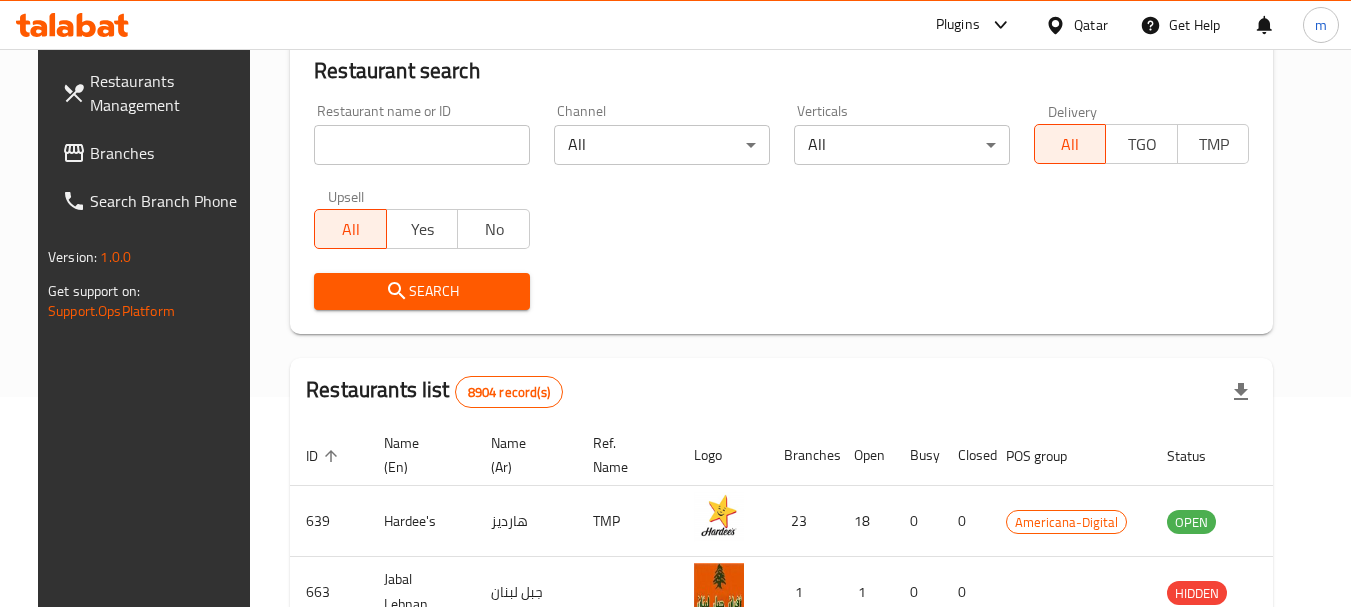 scroll, scrollTop: 285, scrollLeft: 0, axis: vertical 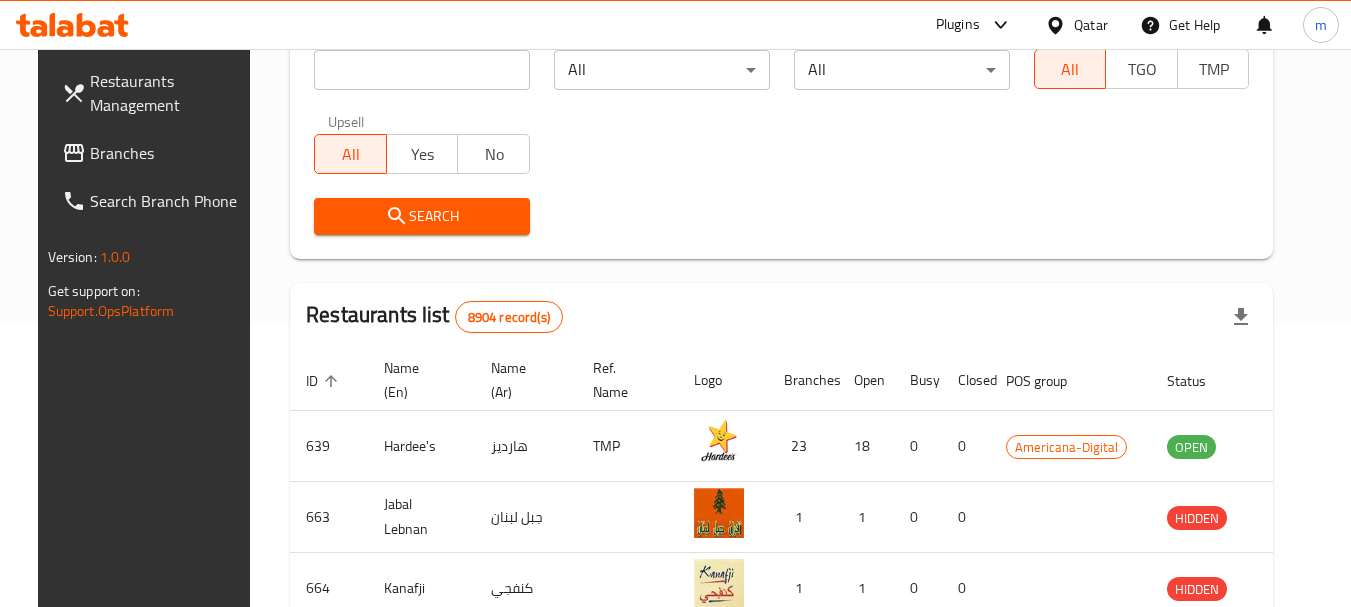 click on "Branches" at bounding box center [169, 153] 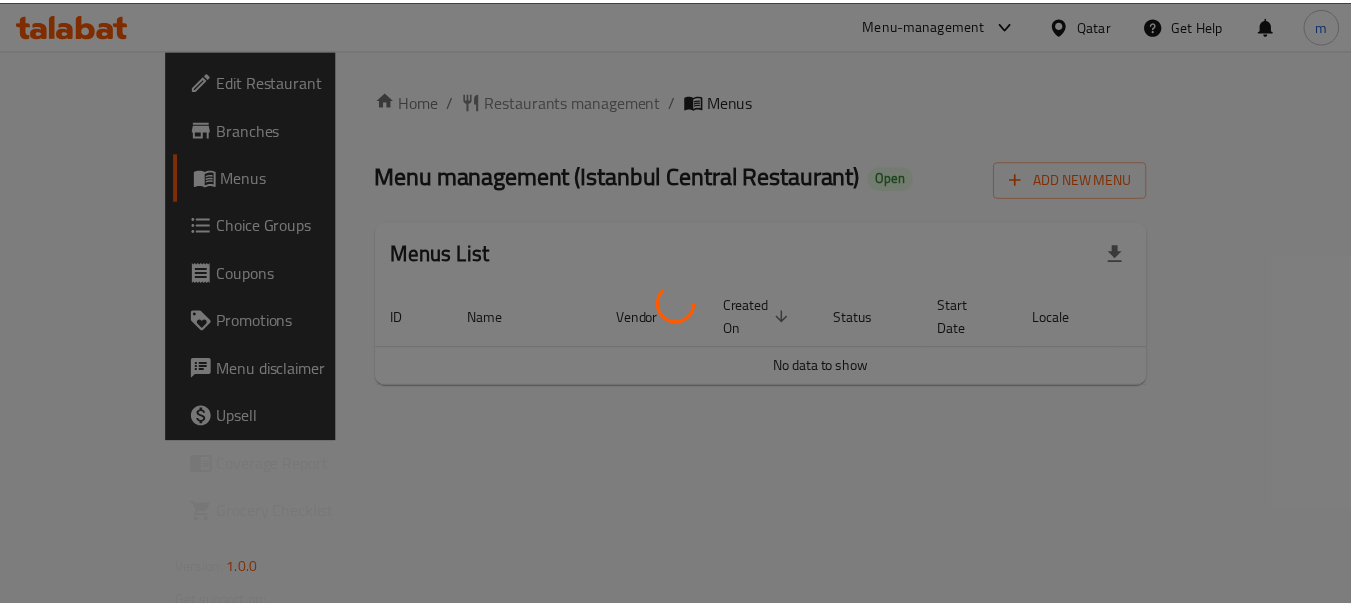 scroll, scrollTop: 0, scrollLeft: 0, axis: both 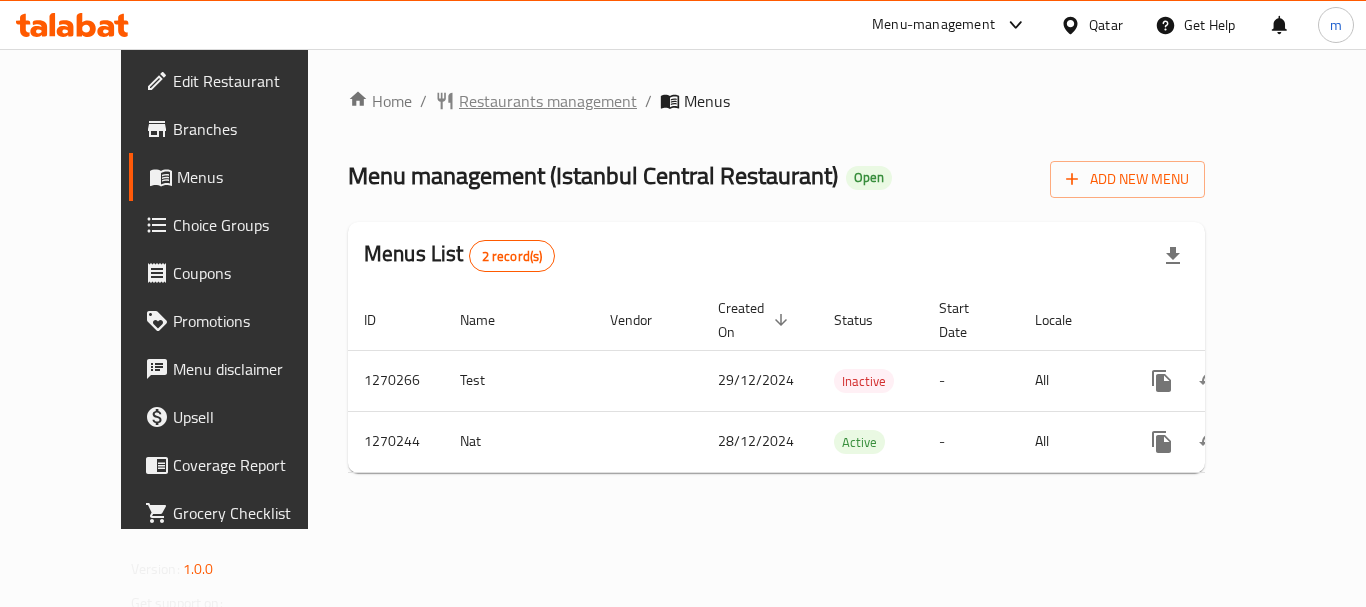 click on "Restaurants management" at bounding box center [548, 101] 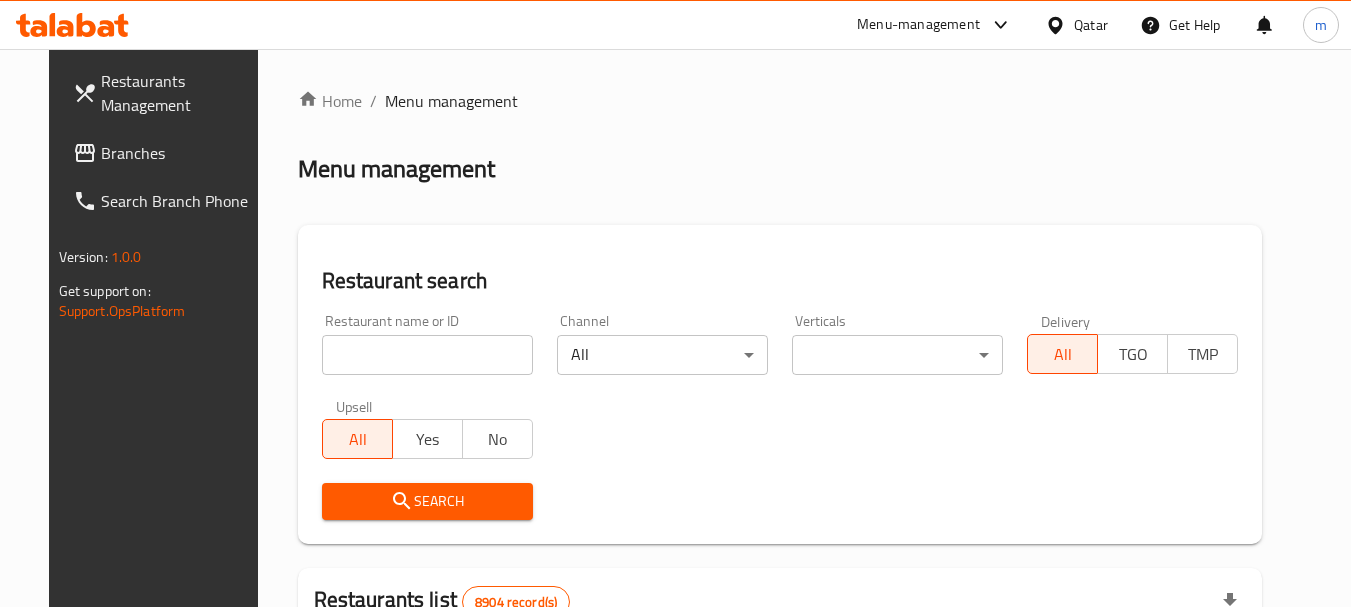 drag, startPoint x: 390, startPoint y: 346, endPoint x: 379, endPoint y: 360, distance: 17.804493 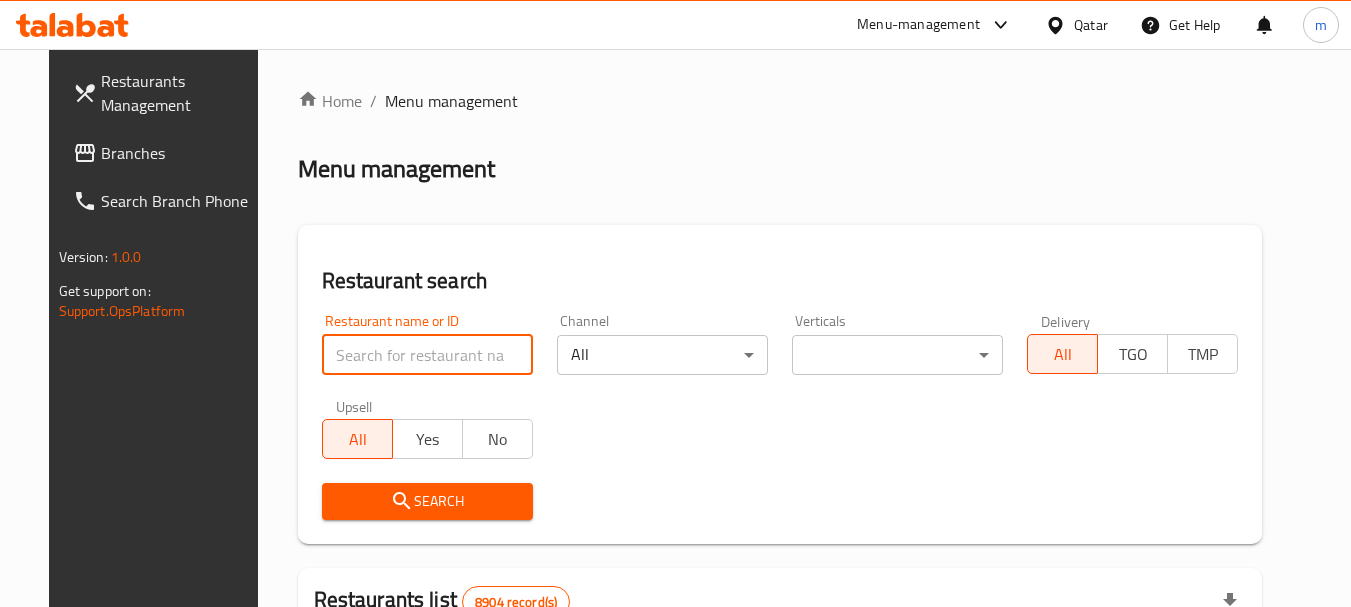 paste on "689092" 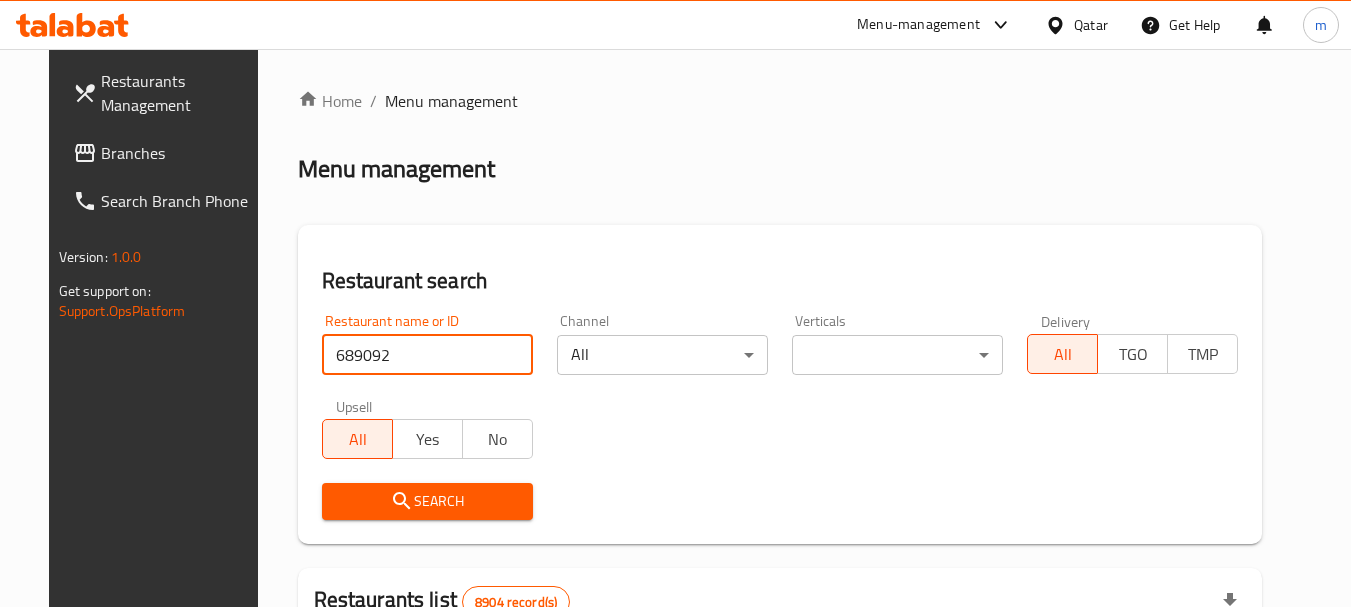 type on "689092" 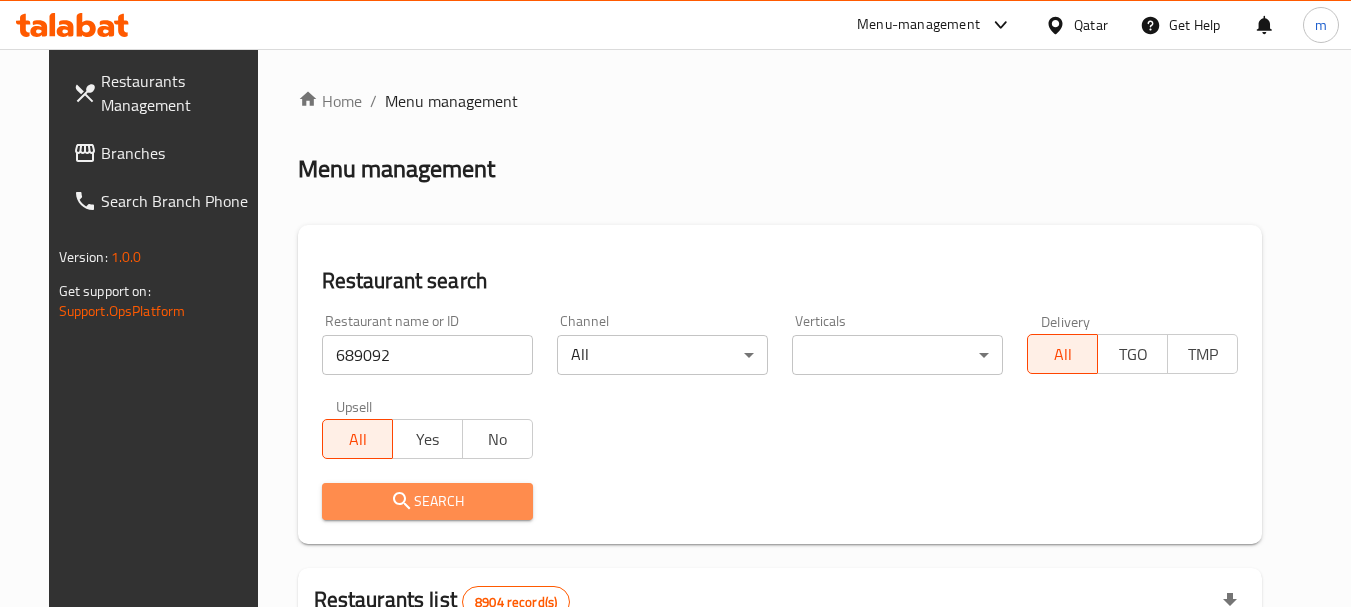 drag, startPoint x: 385, startPoint y: 501, endPoint x: 711, endPoint y: 428, distance: 334.07333 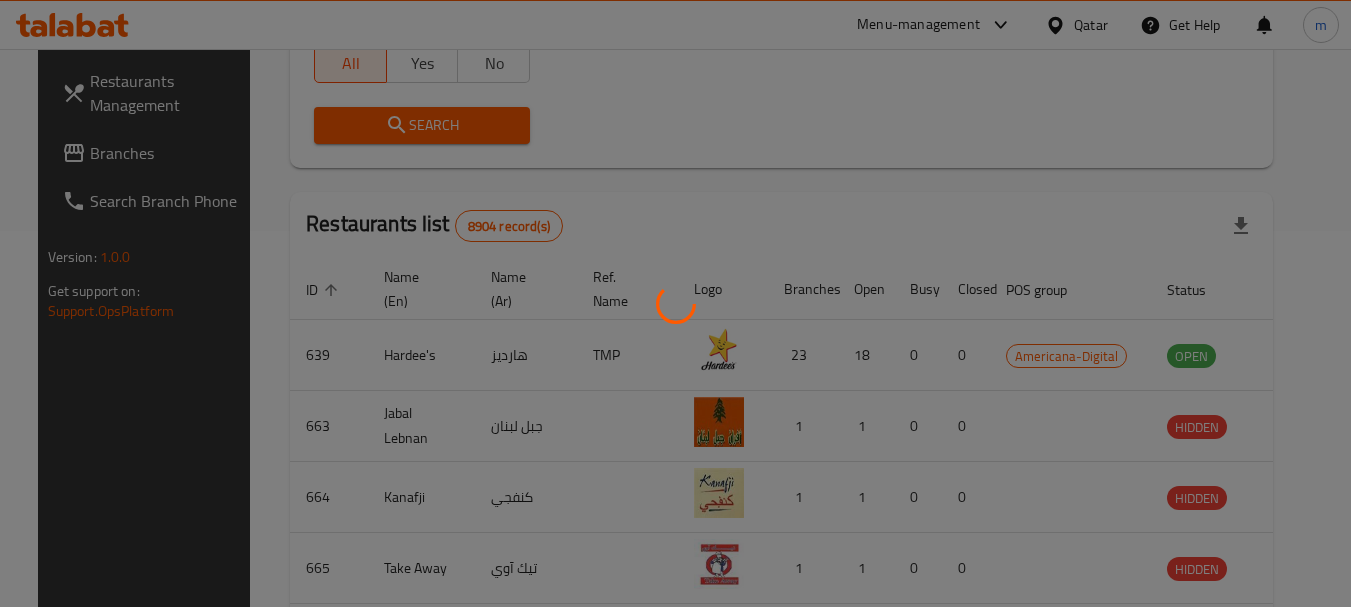 scroll, scrollTop: 285, scrollLeft: 0, axis: vertical 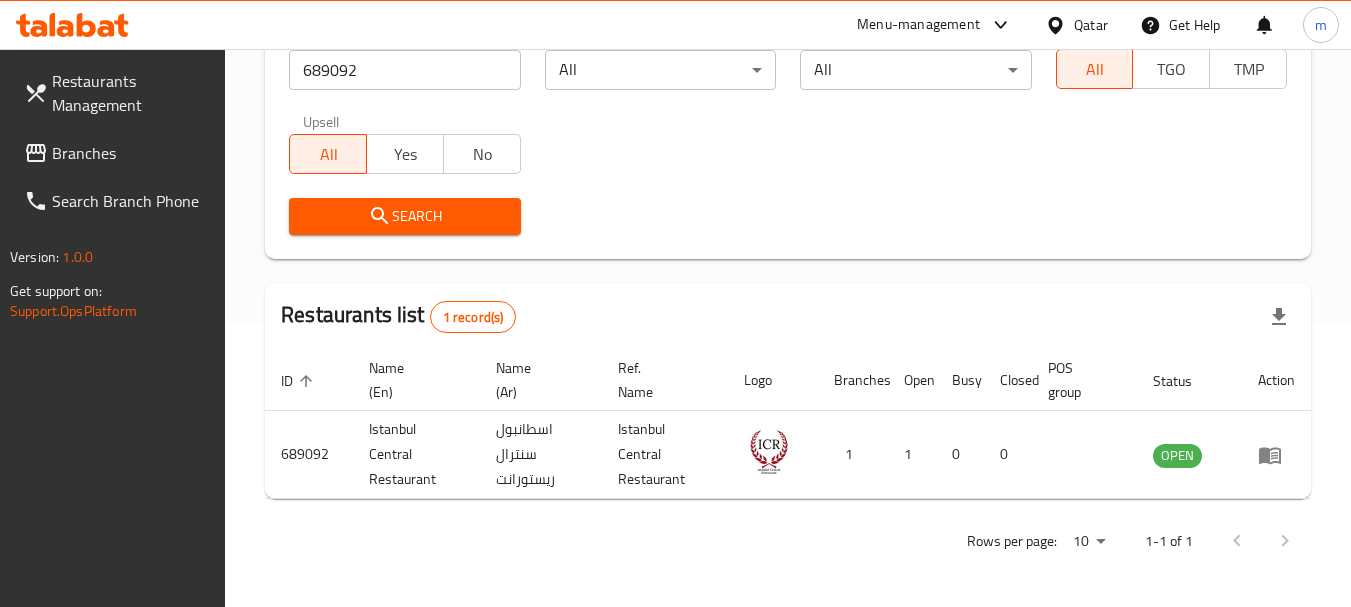 click on "Qatar" at bounding box center [1091, 25] 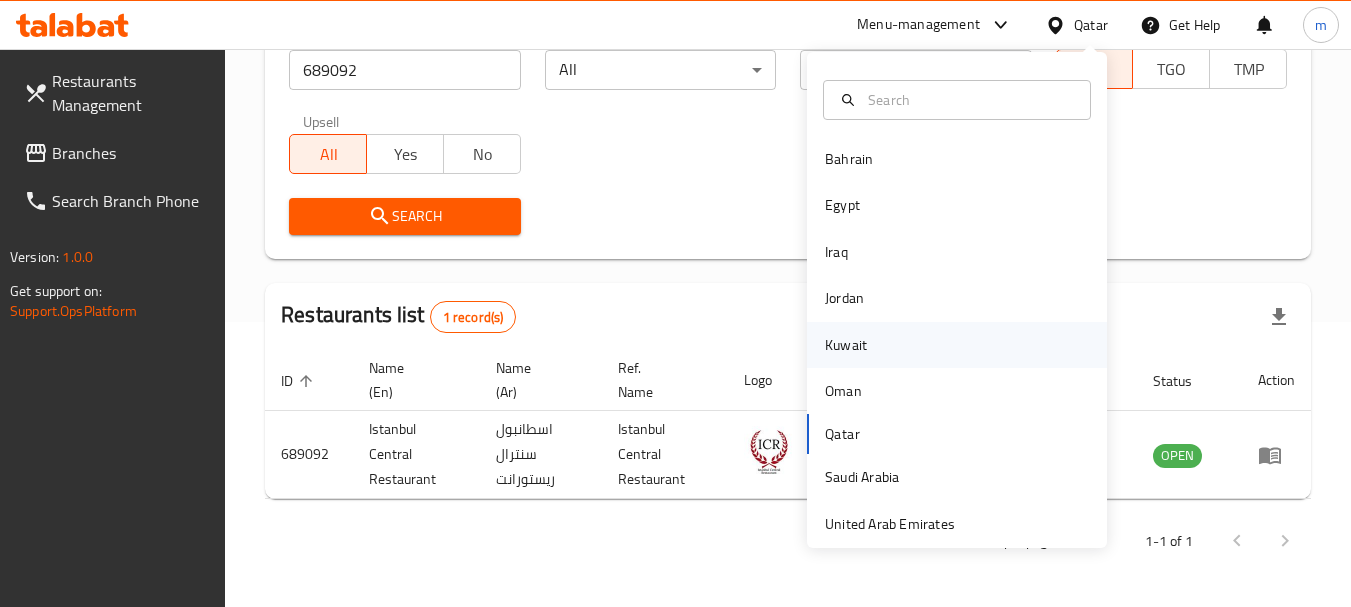 click on "Kuwait" at bounding box center (846, 345) 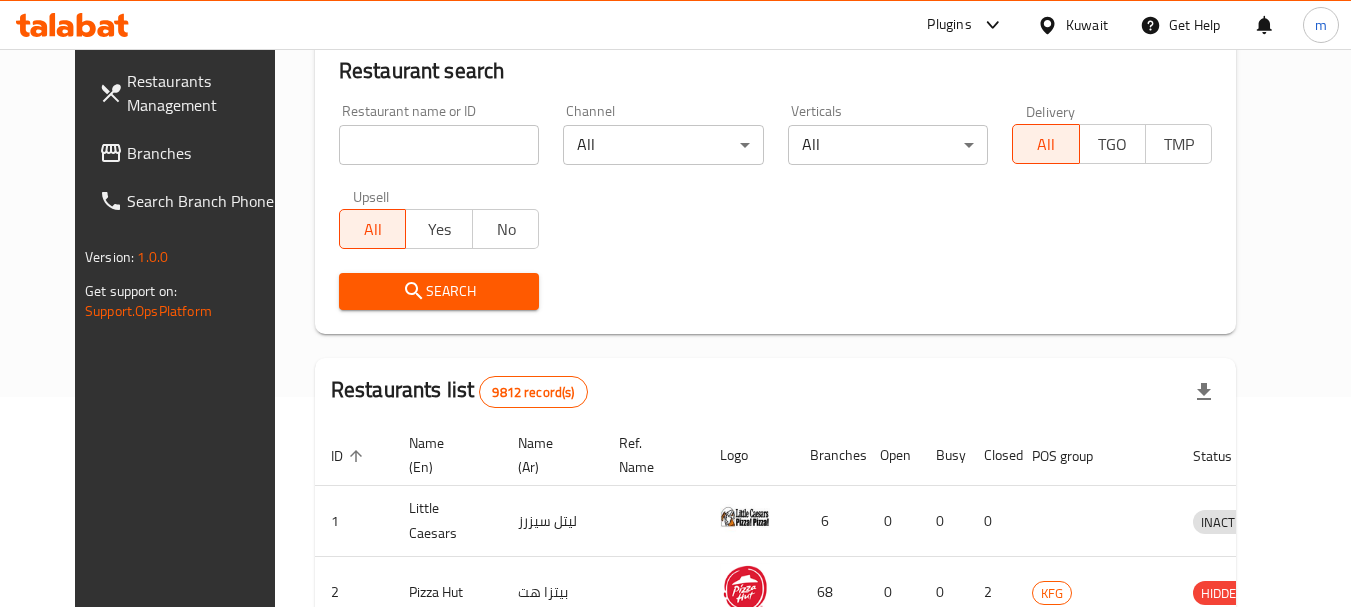 scroll, scrollTop: 285, scrollLeft: 0, axis: vertical 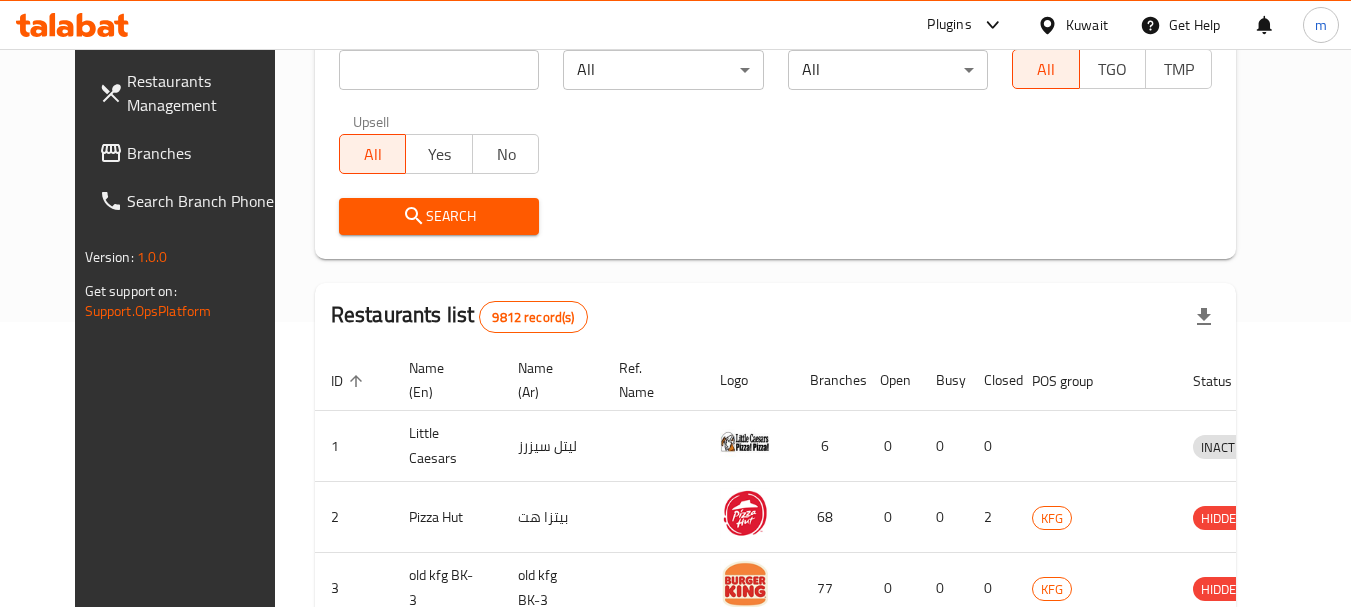 click on "Branches" at bounding box center [206, 153] 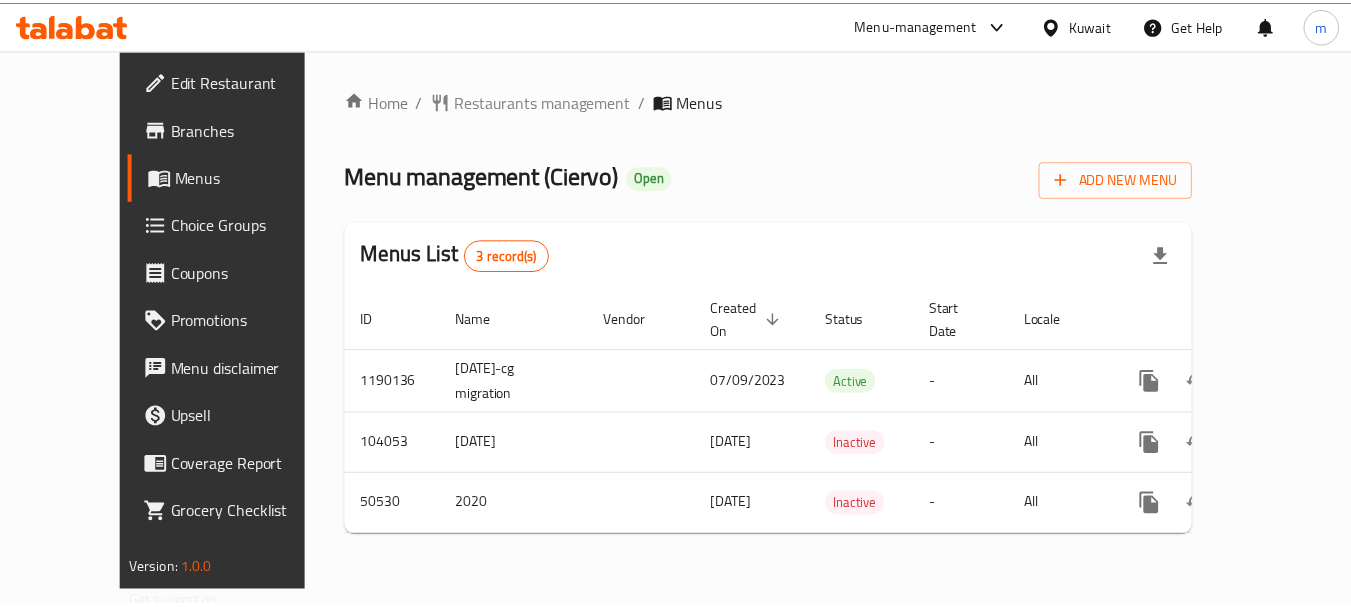 scroll, scrollTop: 0, scrollLeft: 0, axis: both 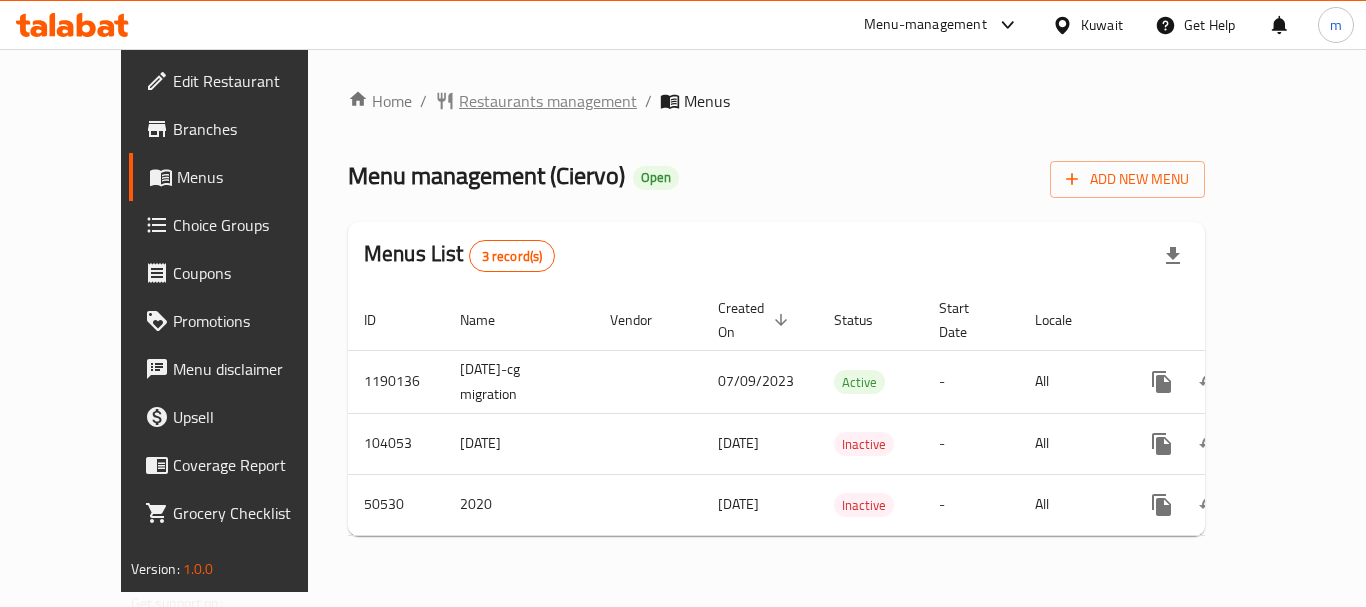 click on "Restaurants management" at bounding box center [548, 101] 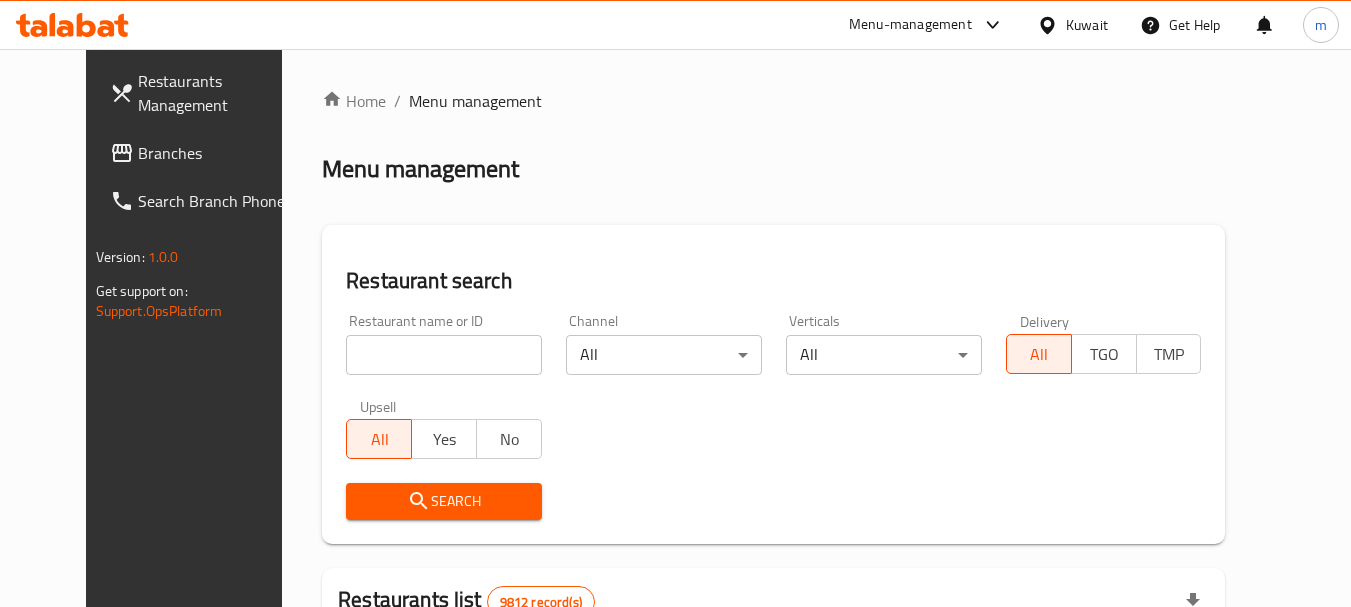 click at bounding box center (444, 355) 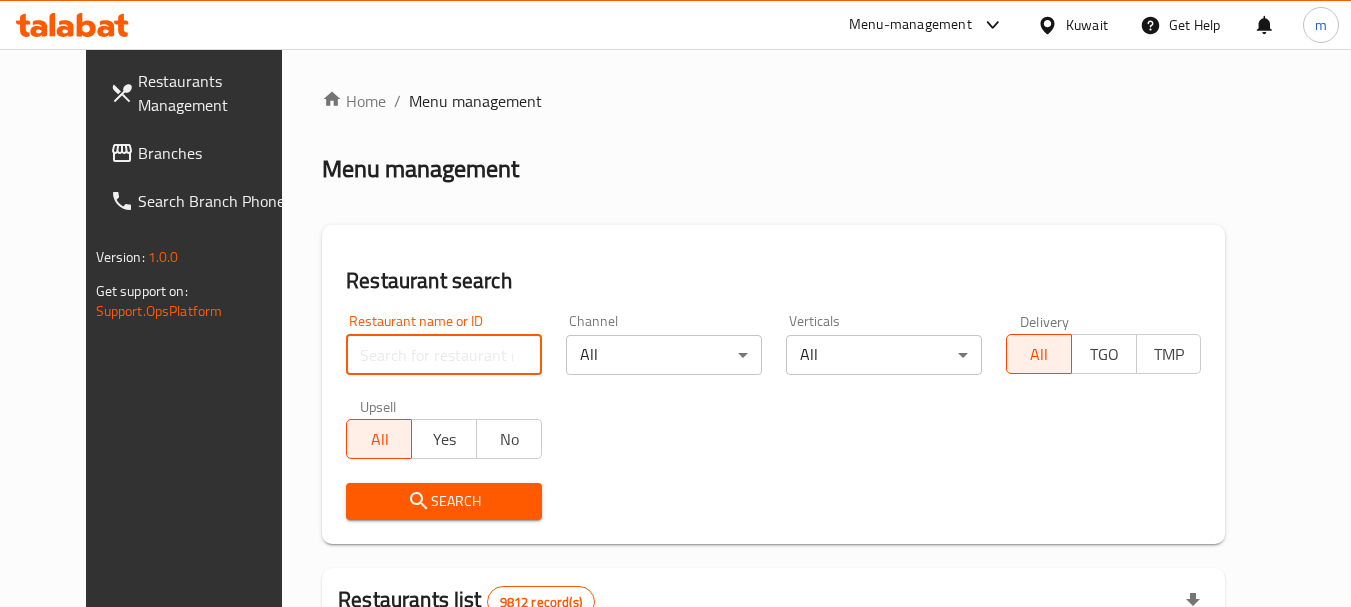 paste on "21780" 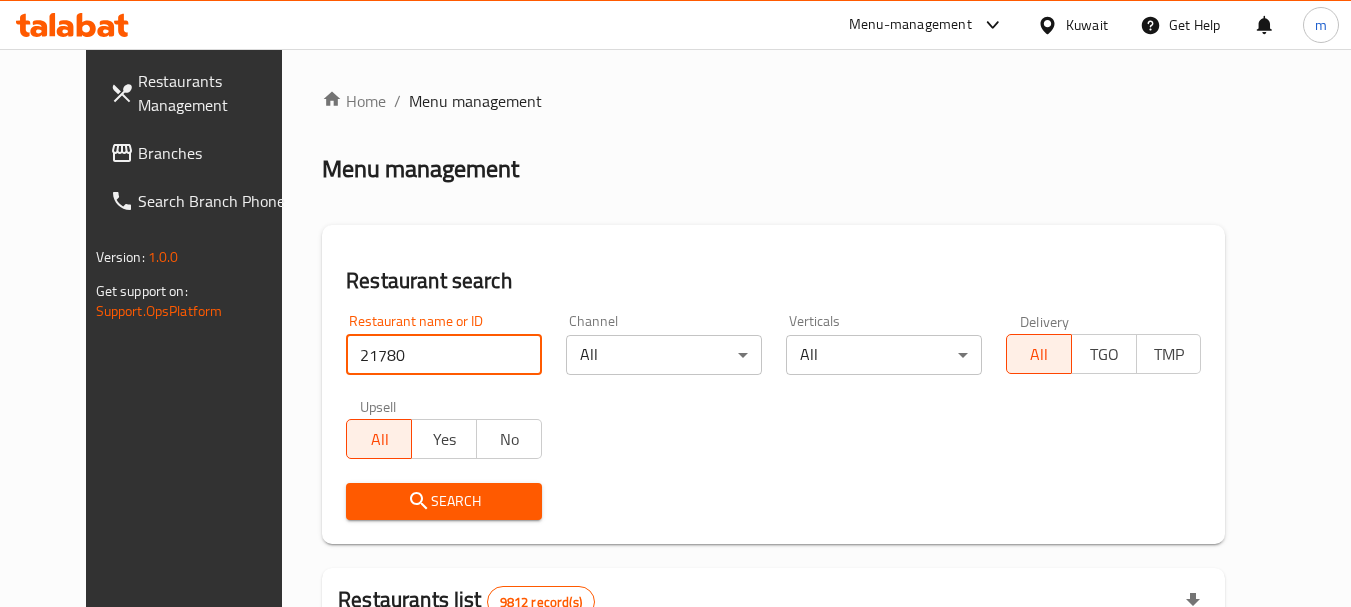 type on "21780" 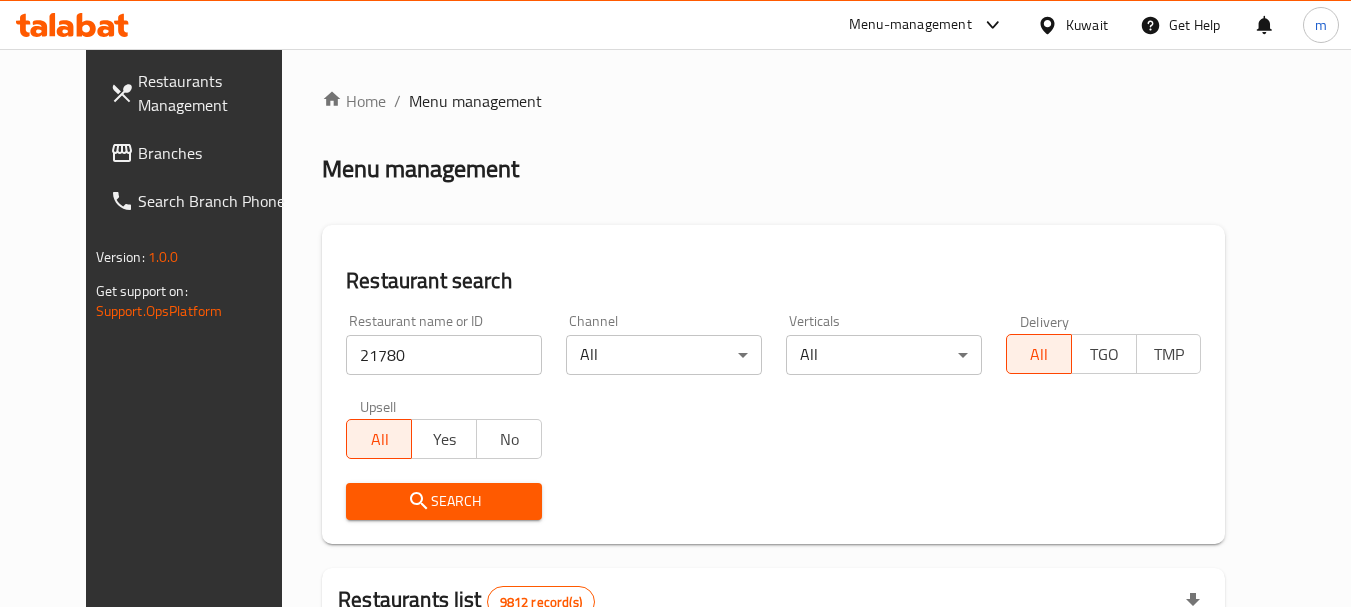 click 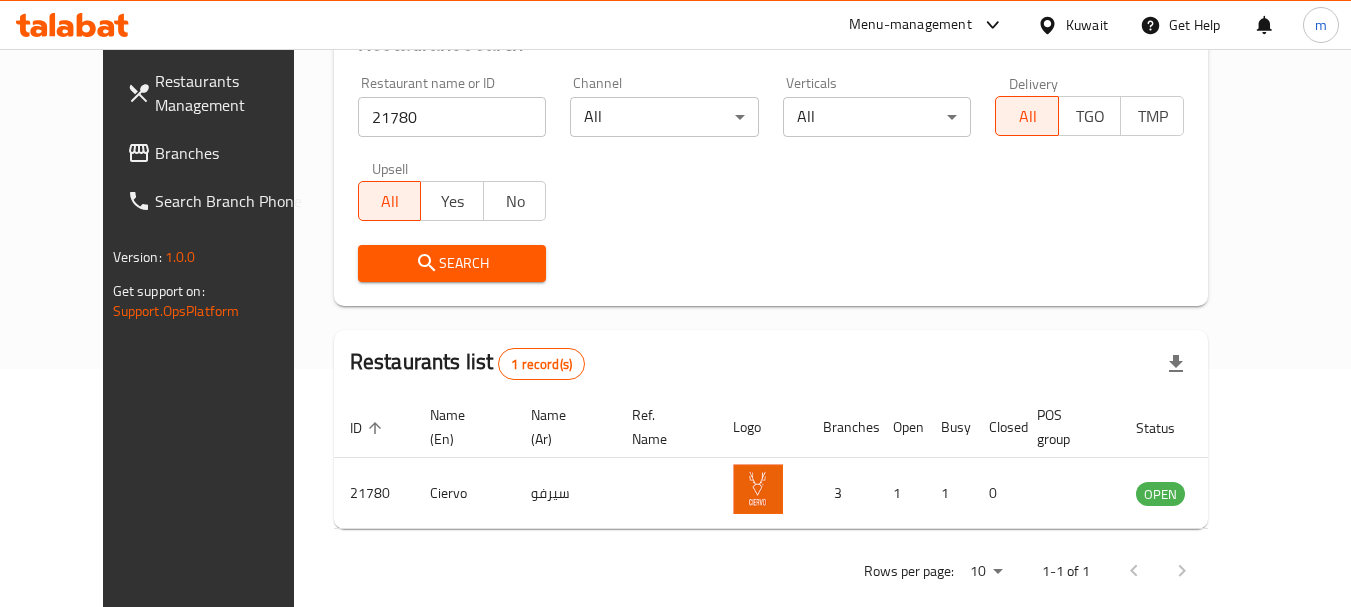 scroll, scrollTop: 268, scrollLeft: 0, axis: vertical 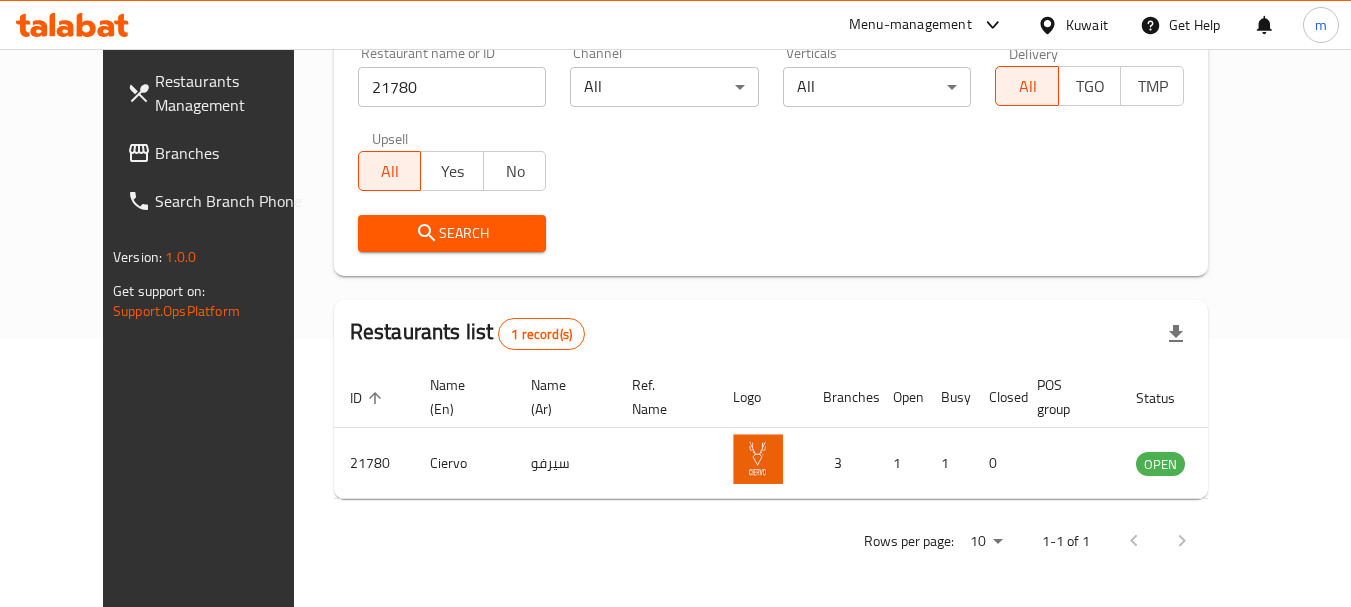click on "Kuwait" at bounding box center [1087, 25] 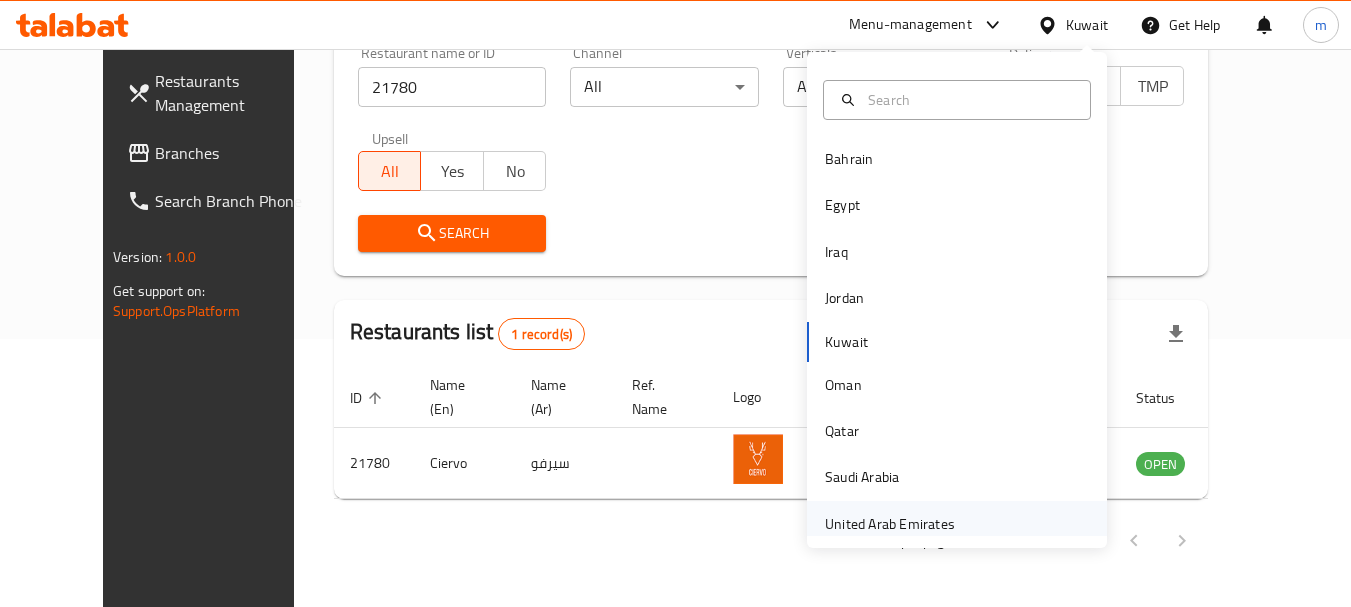 click on "United Arab Emirates" at bounding box center (890, 524) 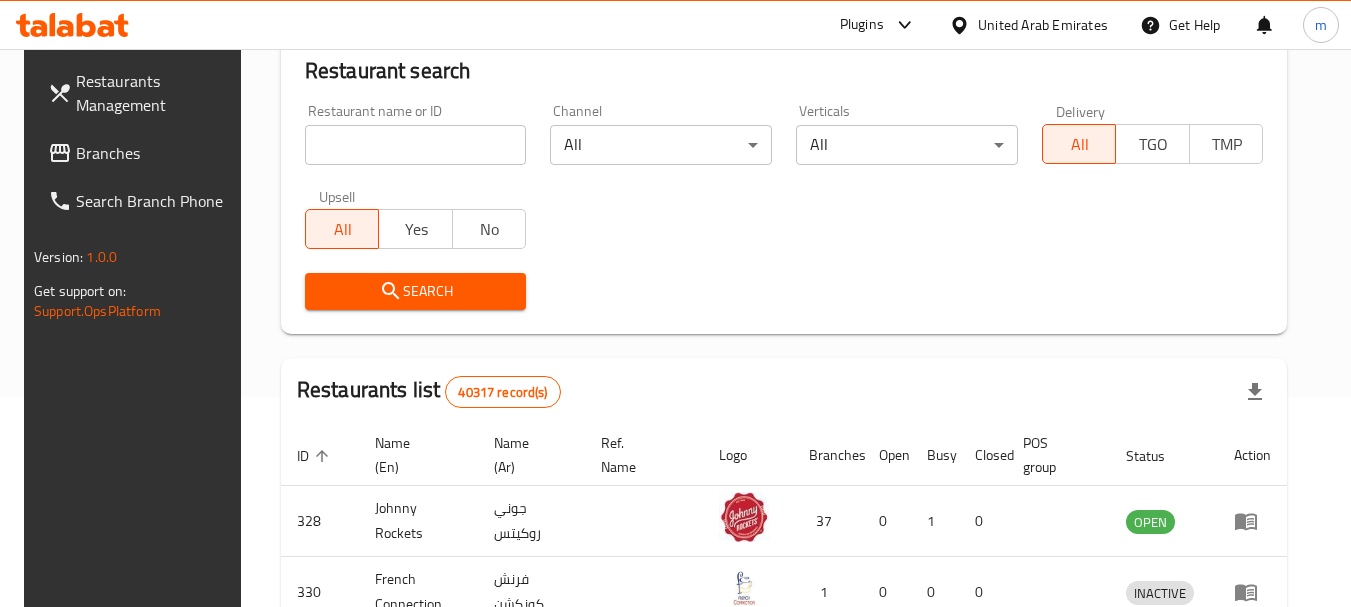 scroll, scrollTop: 268, scrollLeft: 0, axis: vertical 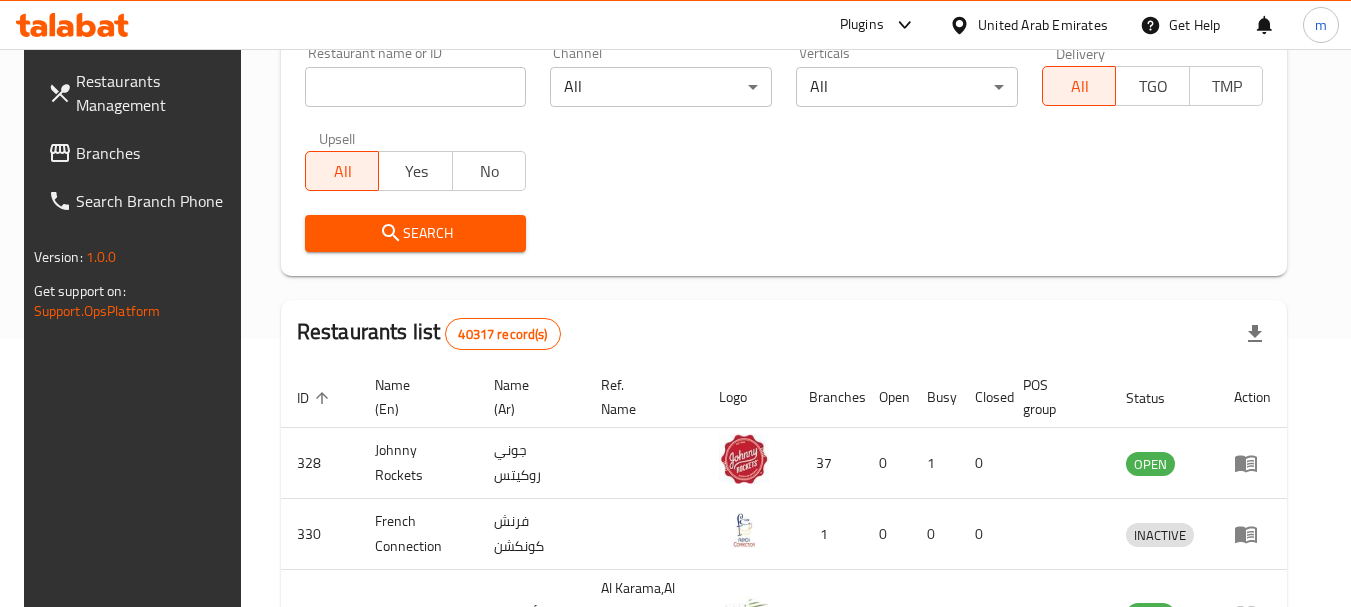 click on "Branches" at bounding box center (155, 153) 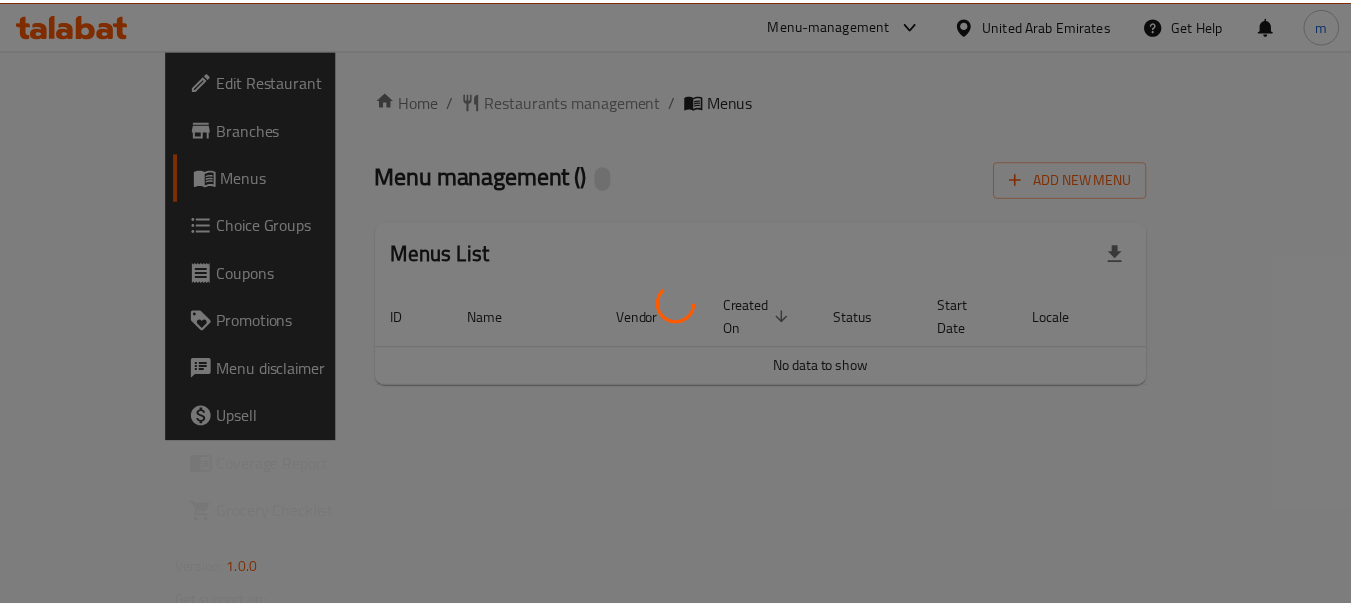scroll, scrollTop: 0, scrollLeft: 0, axis: both 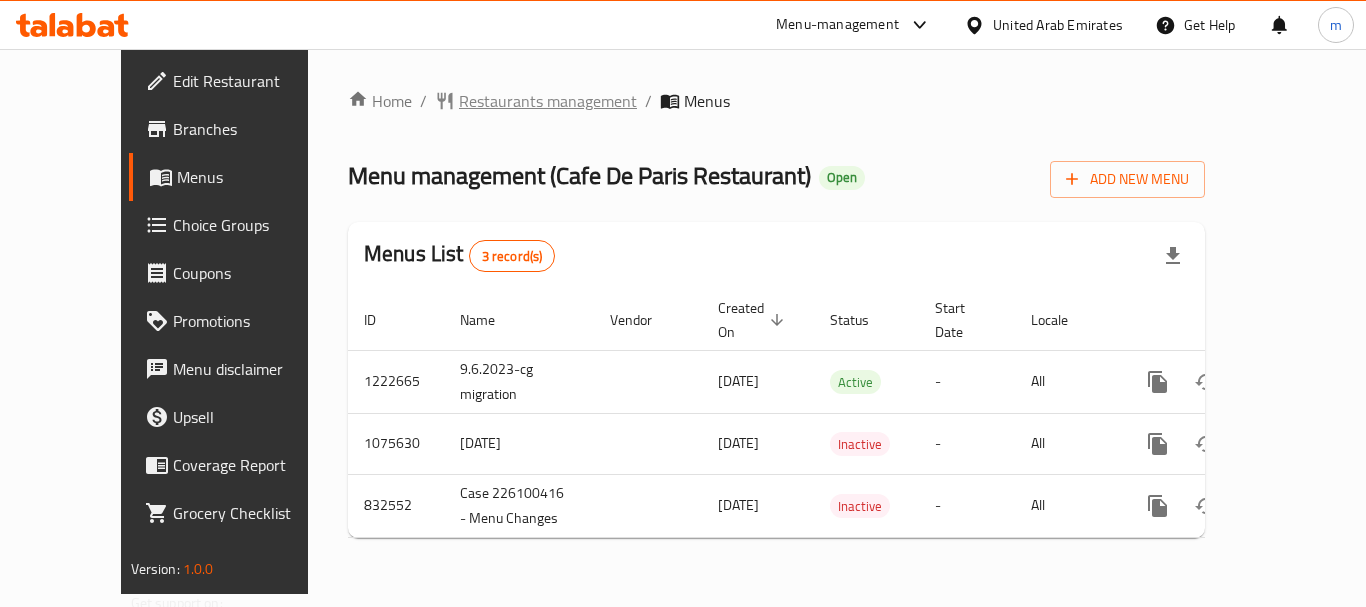click on "Restaurants management" at bounding box center (548, 101) 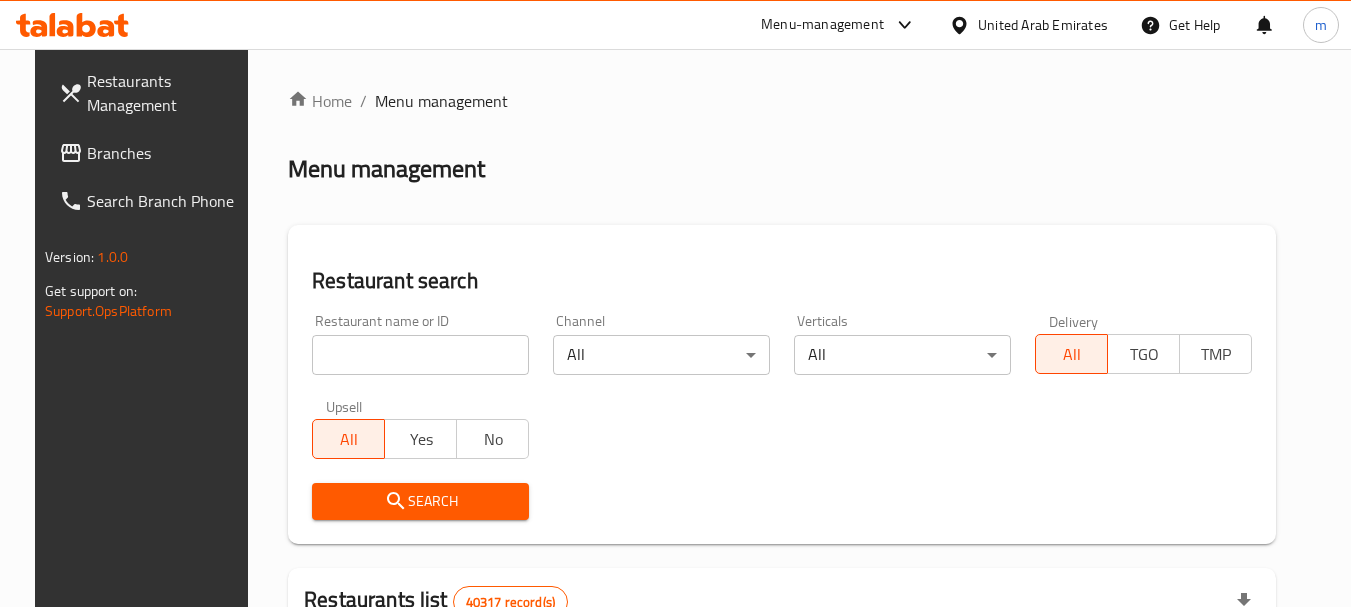 click at bounding box center (675, 303) 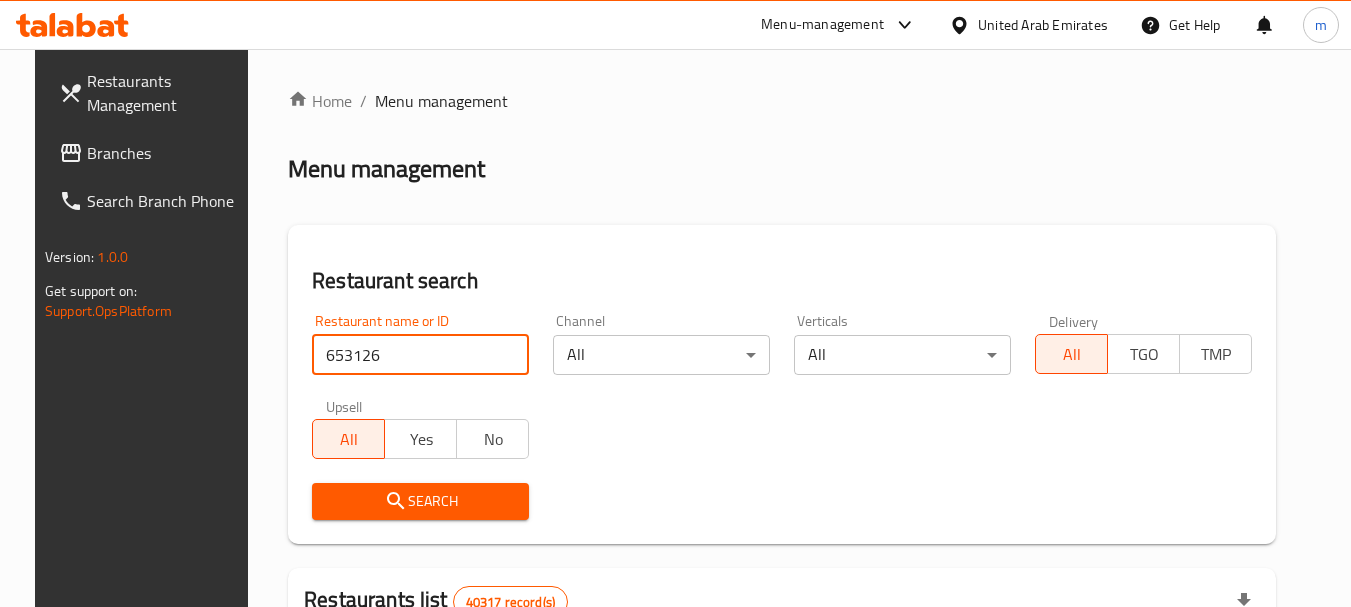 type on "653126" 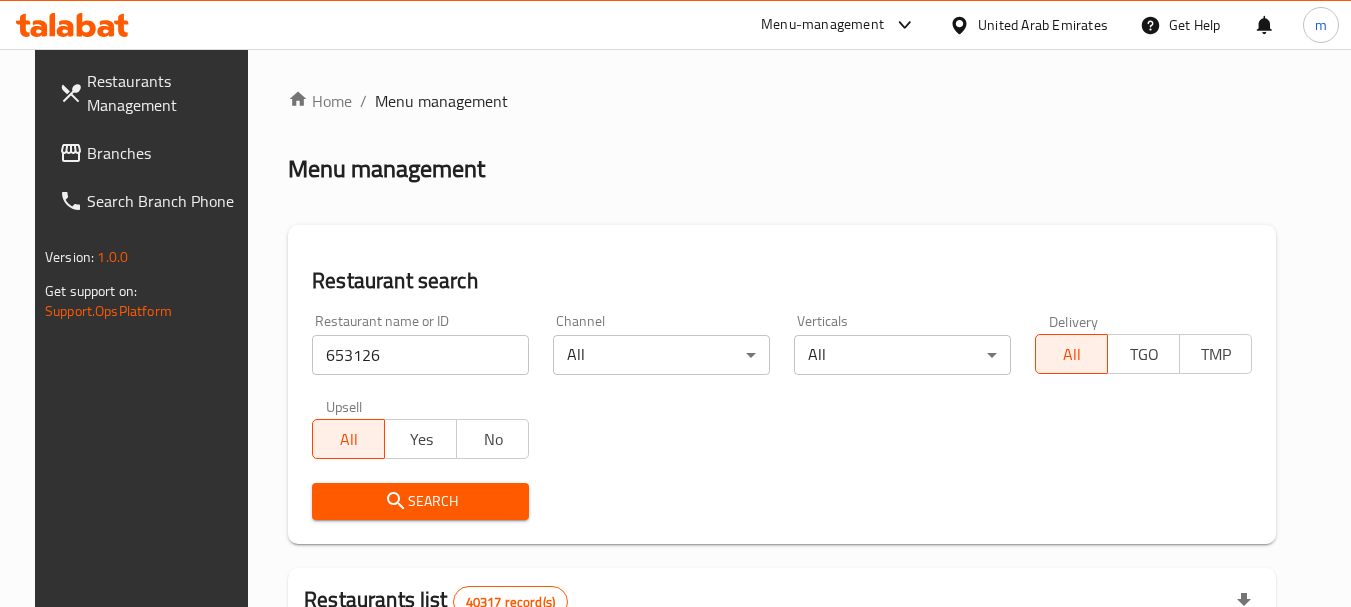 click on "Search" at bounding box center (420, 501) 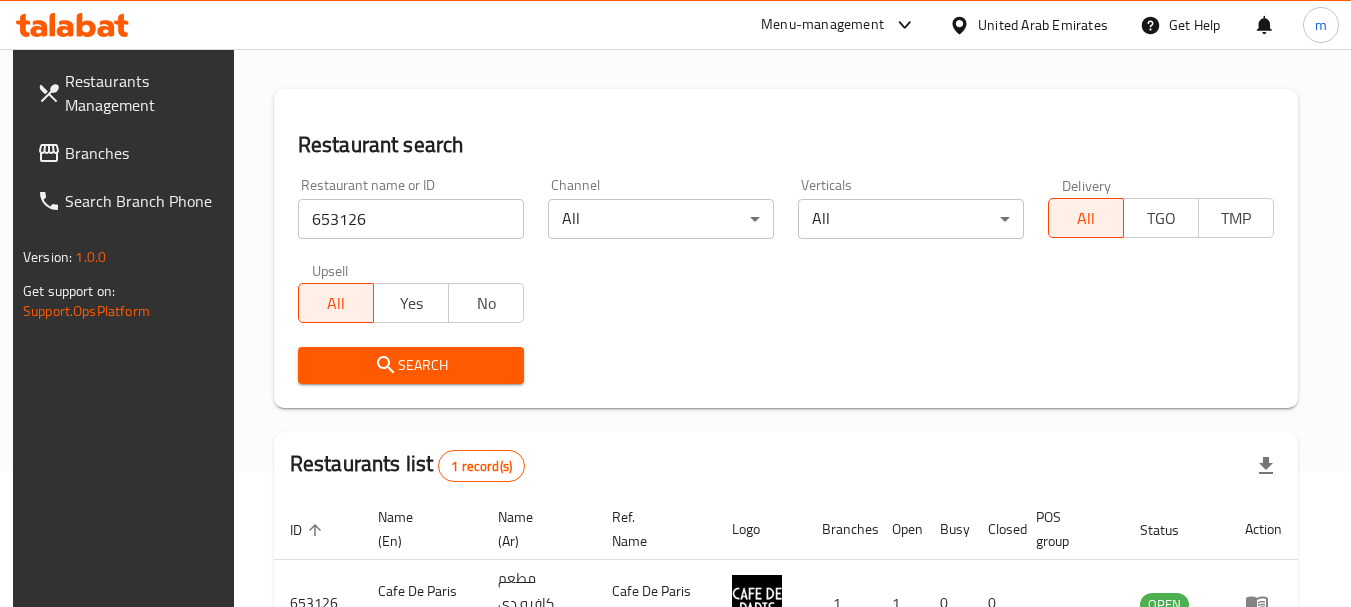 scroll, scrollTop: 268, scrollLeft: 0, axis: vertical 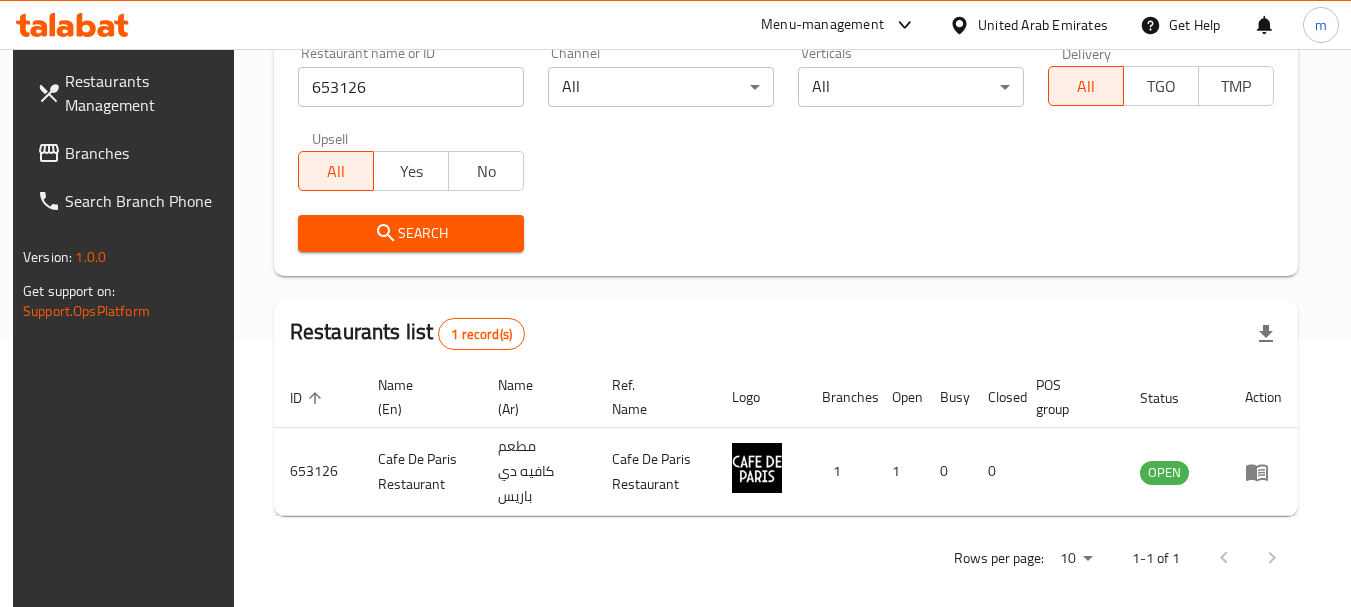 click on "United Arab Emirates" at bounding box center (1043, 25) 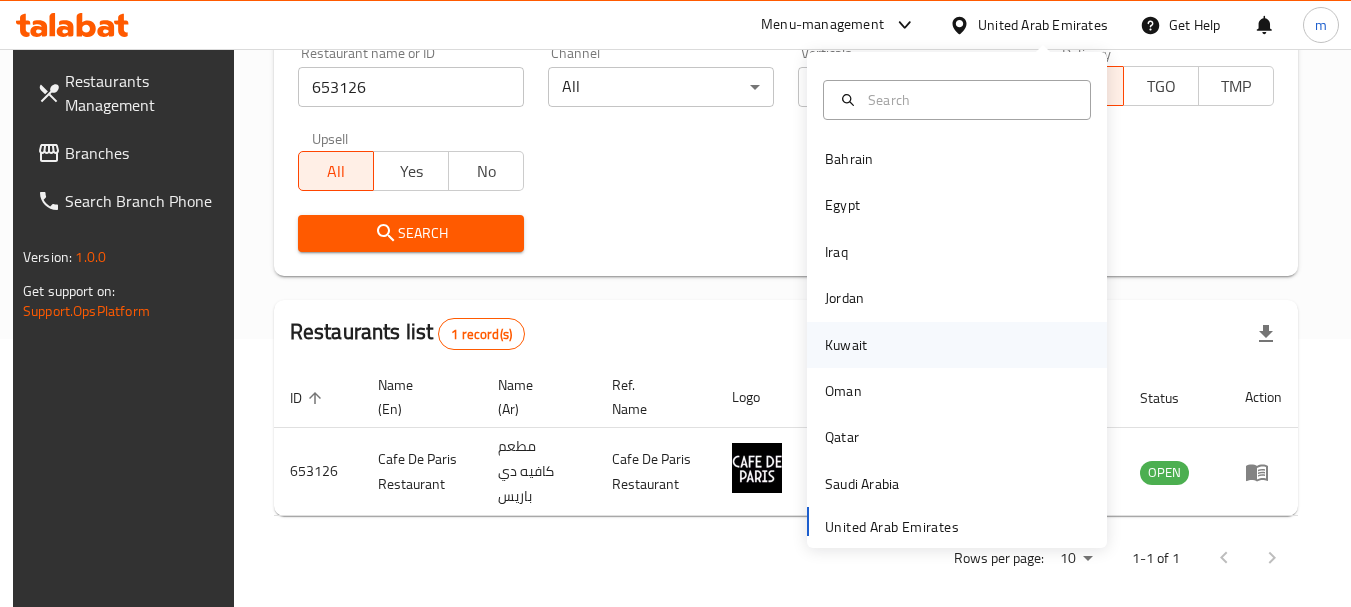 click on "Kuwait" at bounding box center (846, 345) 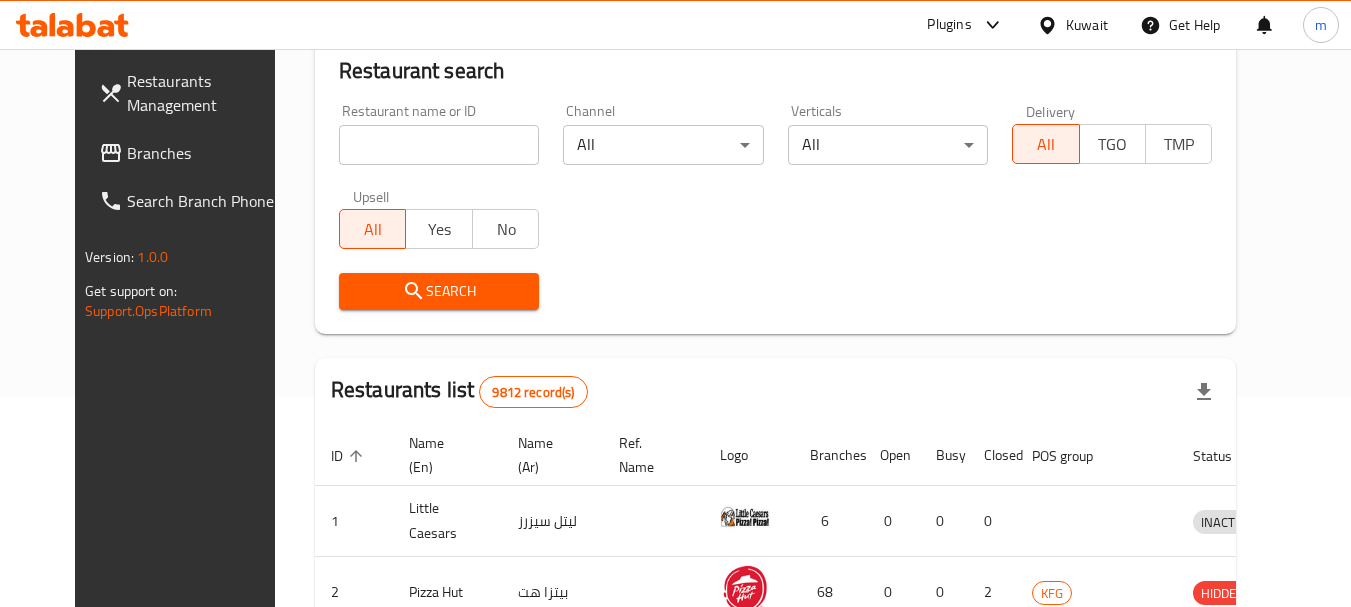 scroll, scrollTop: 268, scrollLeft: 0, axis: vertical 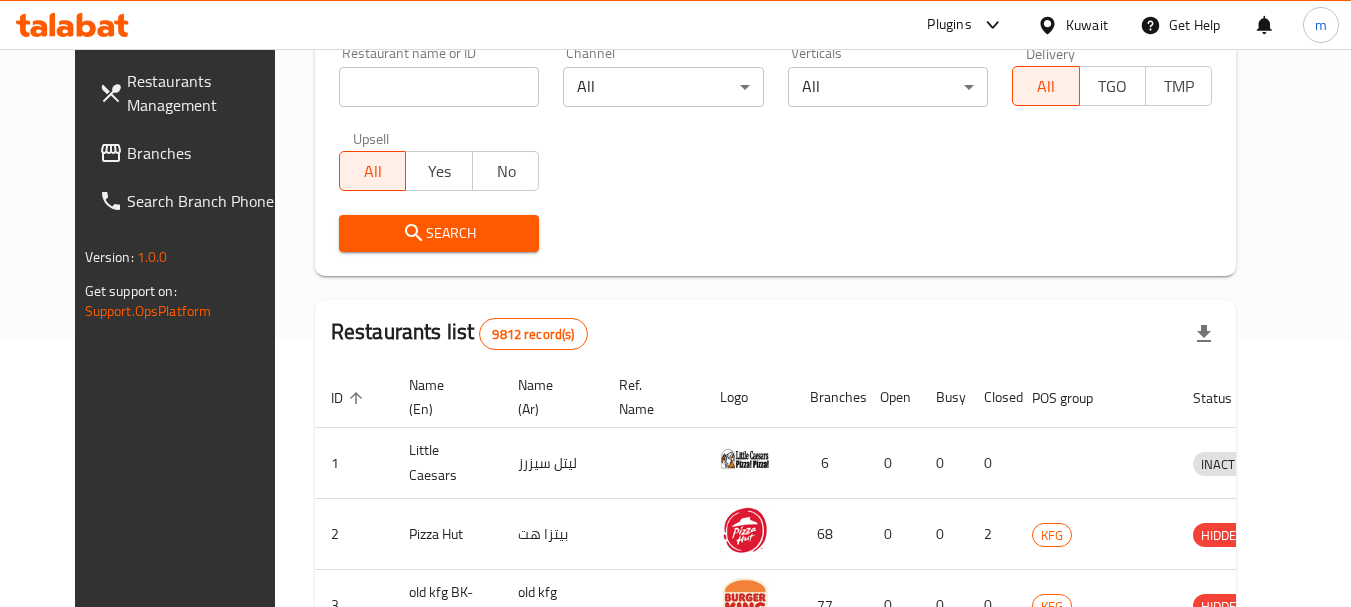 click on "Branches" at bounding box center [206, 153] 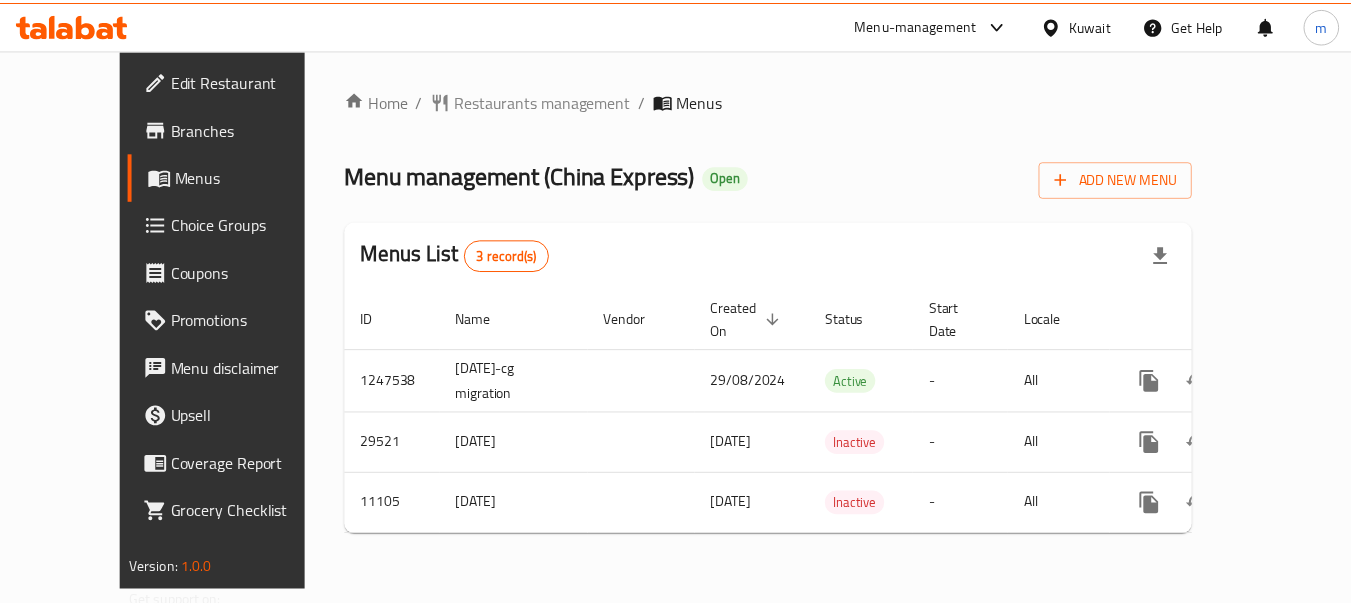scroll, scrollTop: 0, scrollLeft: 0, axis: both 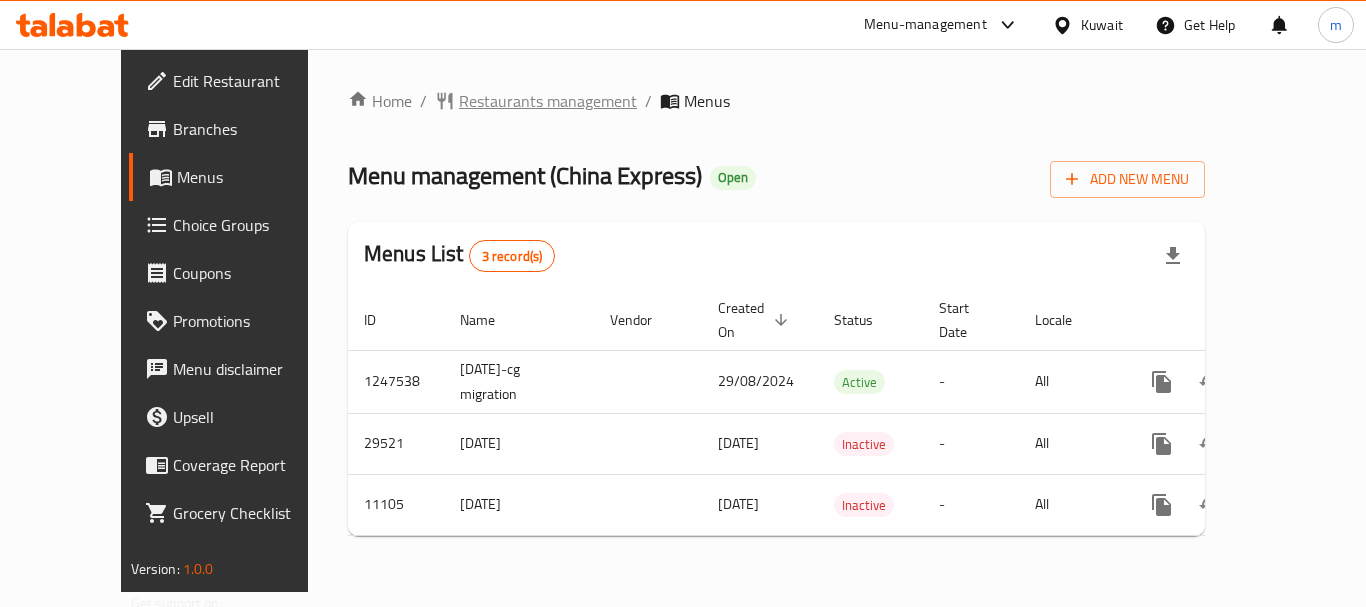 click on "Restaurants management" at bounding box center [548, 101] 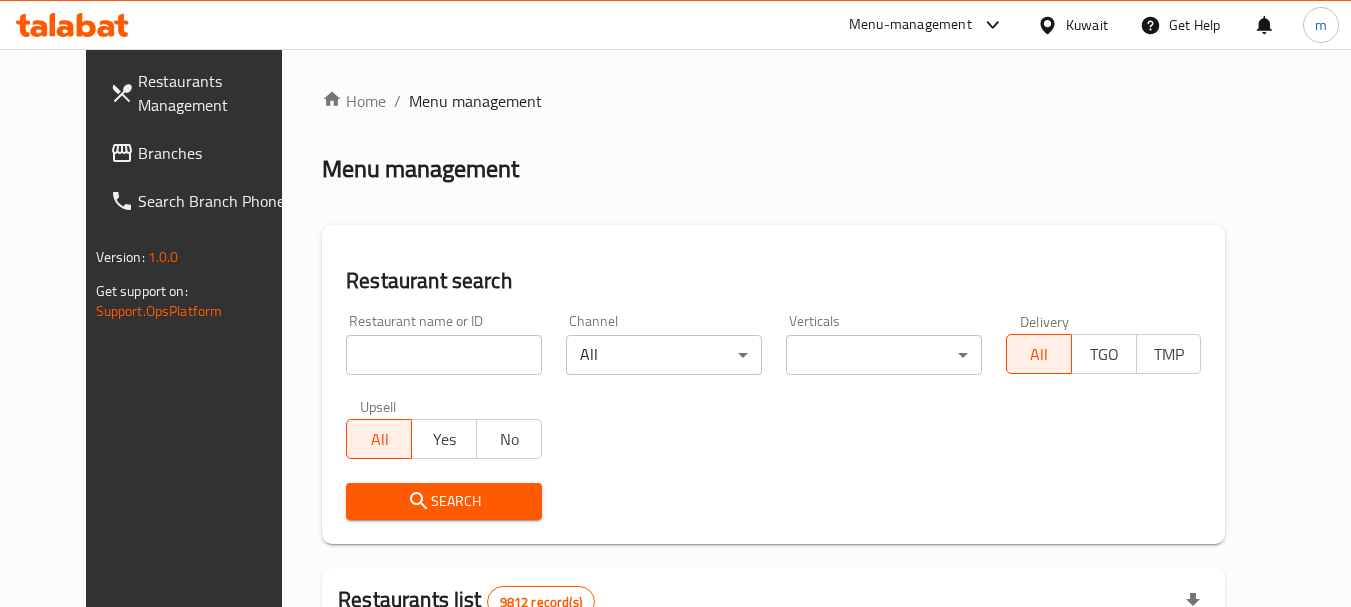 click on "Home / Menu management Menu management Restaurant search Restaurant name or ID Restaurant name or ID Channel All ​ Verticals ​ ​ Delivery All TGO TMP Upsell All Yes No   Search Restaurants list   9812 record(s) ID sorted ascending Name (En) Name (Ar) Ref. Name Logo Branches Open Busy Closed POS group Status Action 1 Little Caesars  ليتل سيزرز 6 0 0 0 INACTIVE 2 Pizza Hut بيتزا هت 68 0 0 2 KFG HIDDEN 3 old kfg BK-3 old kfg BK-3 77 0 0 0 KFG HIDDEN 4 Hardee's هارديز 58 51 0 0 Americana-Digital OPEN 5 Chicken Tikka دجاج تكا 15 12 0 0 OPEN 6 KFC كنتاكى 69 61 0 0 Americana-Digital OPEN 7 Dairy Queen ديري كوين 0 0 0 0 OPEN 8 Mais Alghanim ميس الغانم 11 11 0 0 OCIMS OPEN 9 Maki ماكي 2 2 0 0 OPEN 10 Rose PATISSERIE روز للمعجنات 1 1 0 0 OPEN Rows per page: 10 1-10 of 9812" at bounding box center [773, 692] 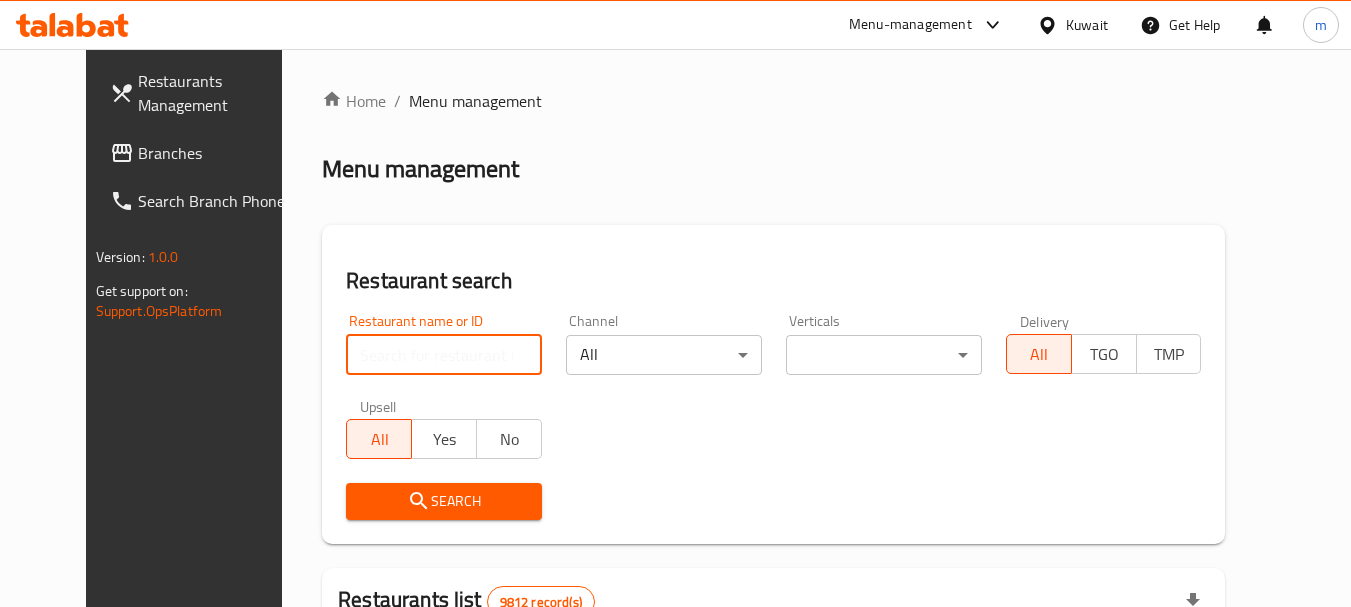 paste on "1322" 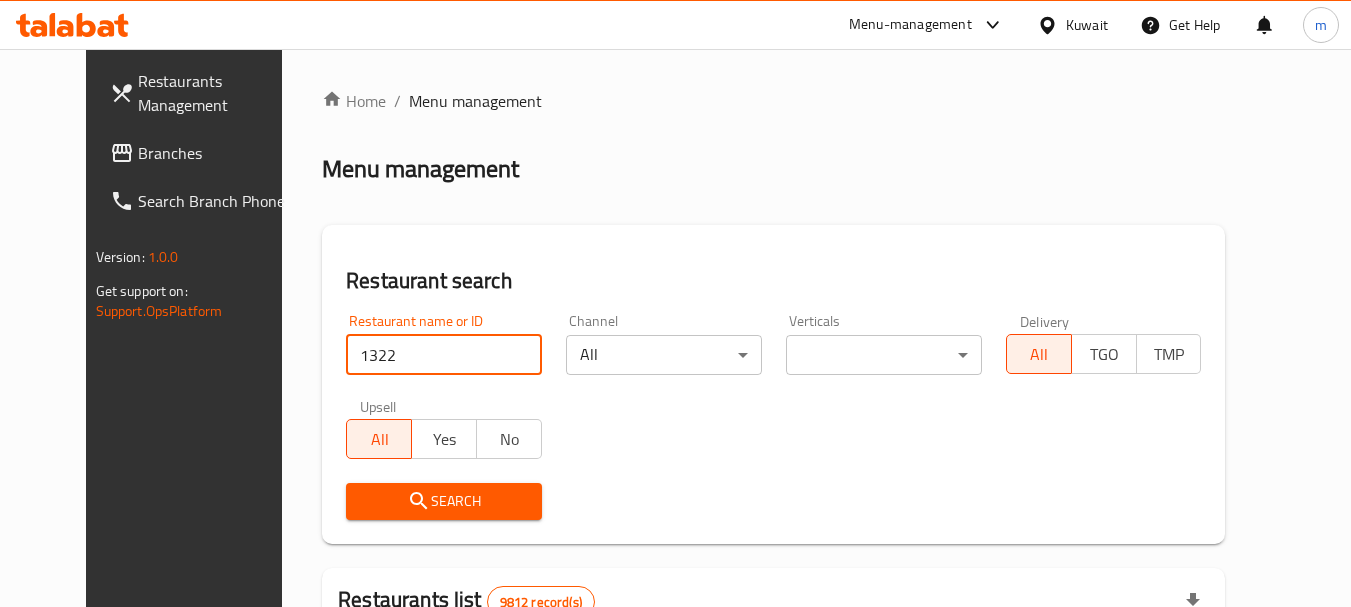 type on "1322" 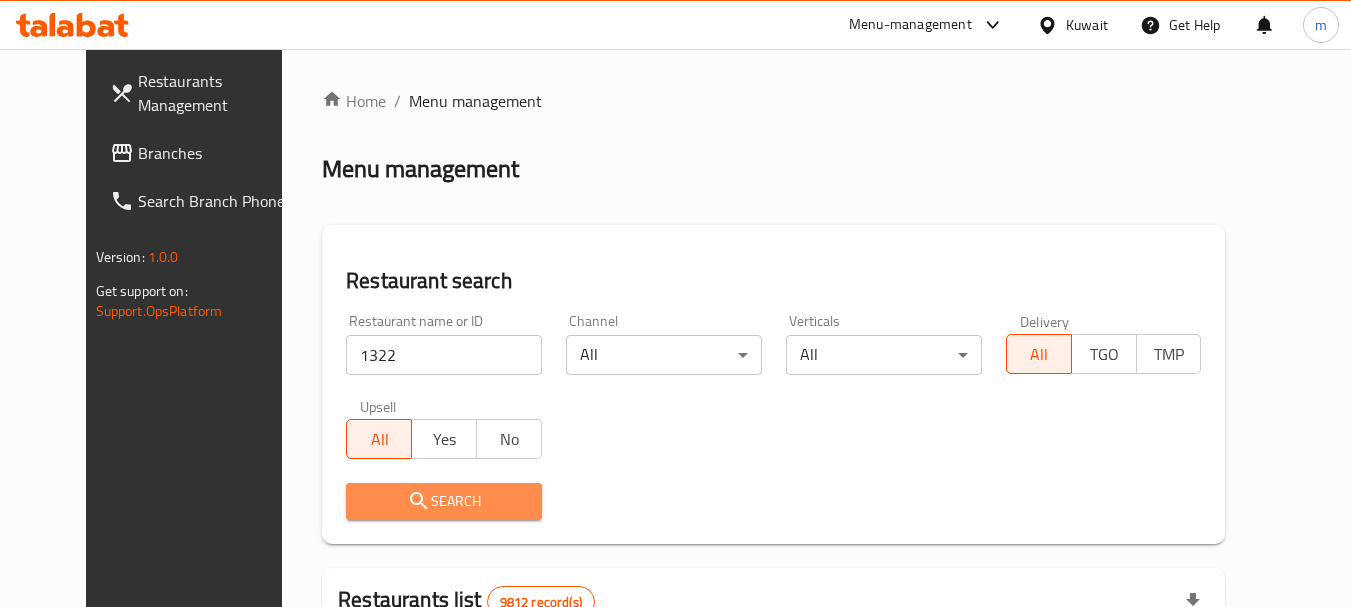click on "Search" at bounding box center (444, 501) 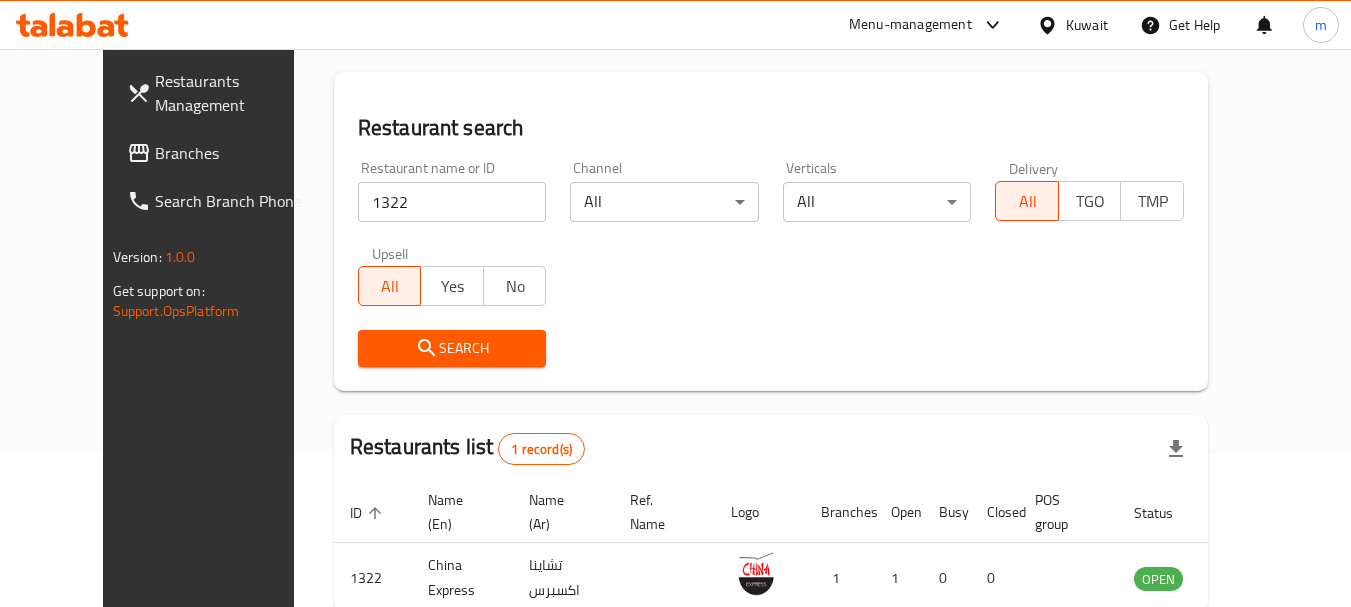 scroll, scrollTop: 268, scrollLeft: 0, axis: vertical 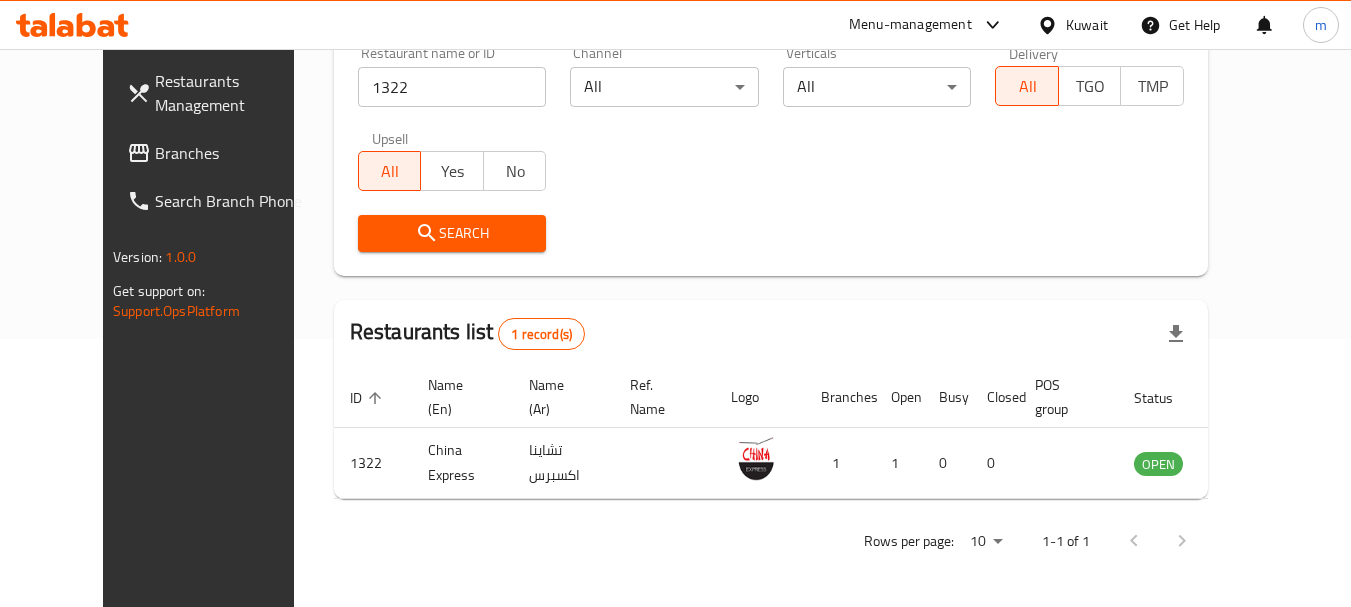 click on "Kuwait" at bounding box center [1087, 25] 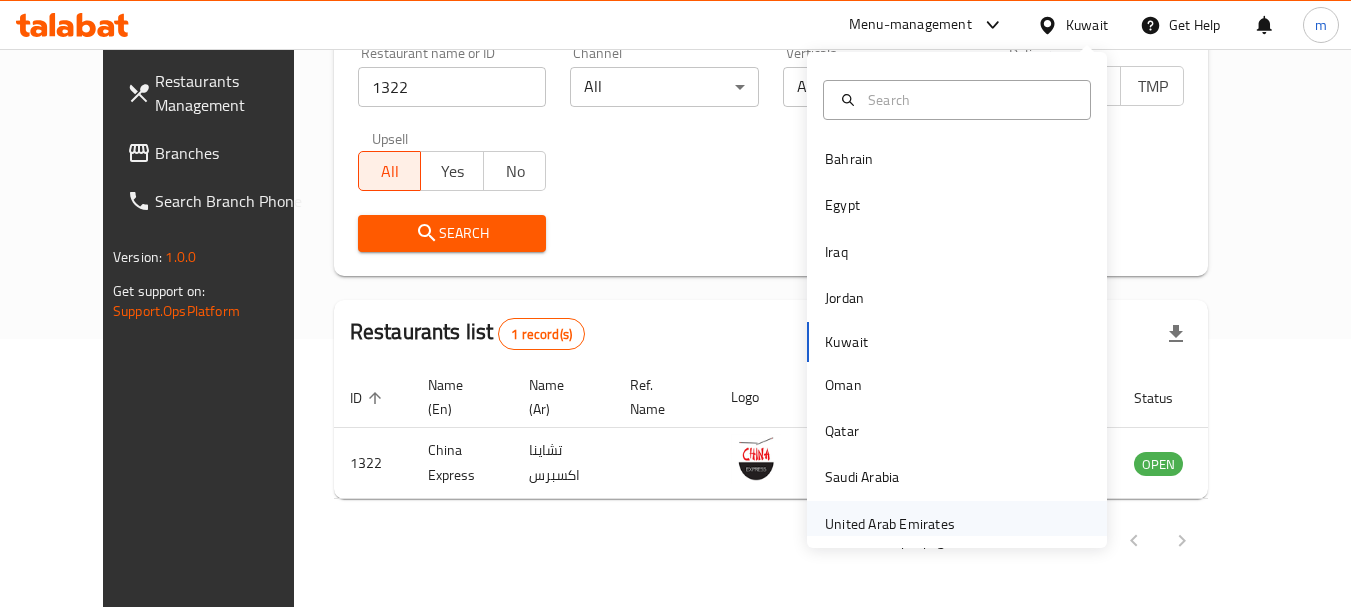 click on "United Arab Emirates" at bounding box center (890, 524) 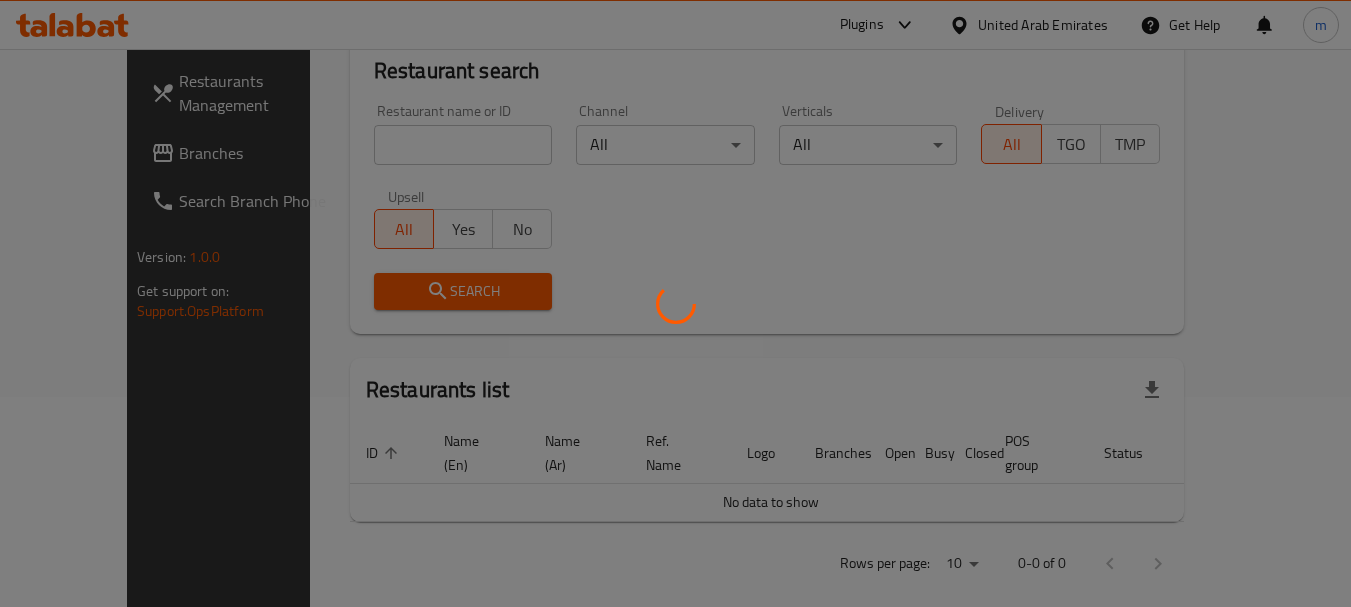 scroll, scrollTop: 268, scrollLeft: 0, axis: vertical 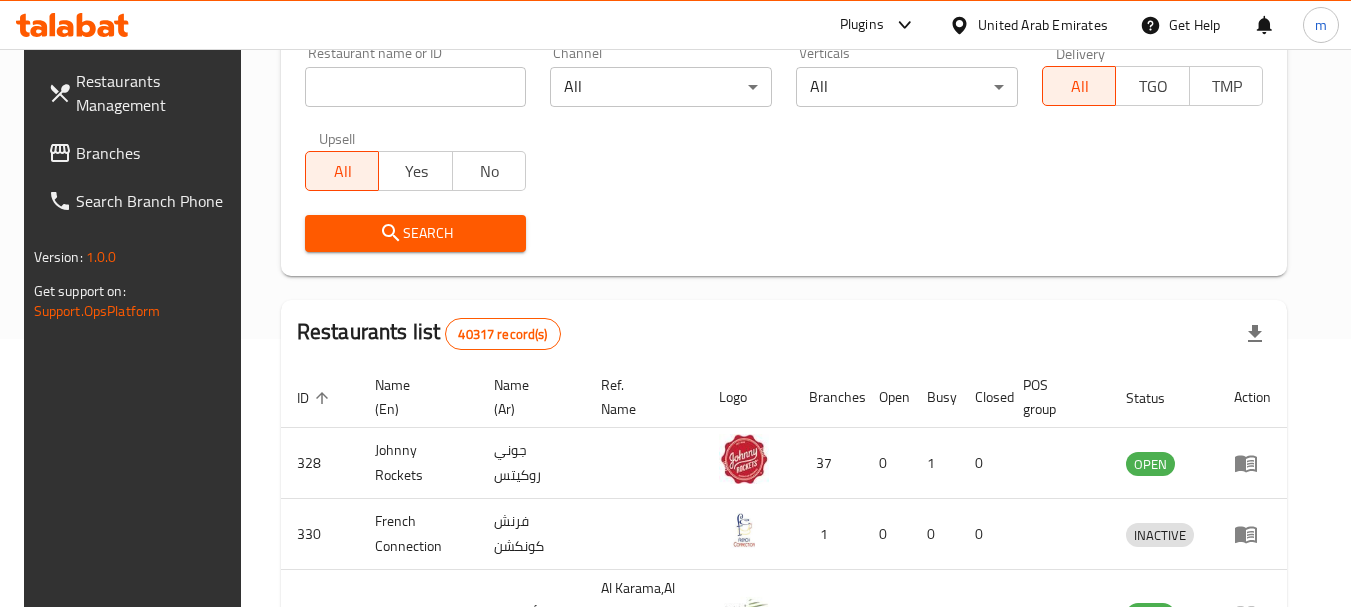 click on "Branches" at bounding box center [155, 153] 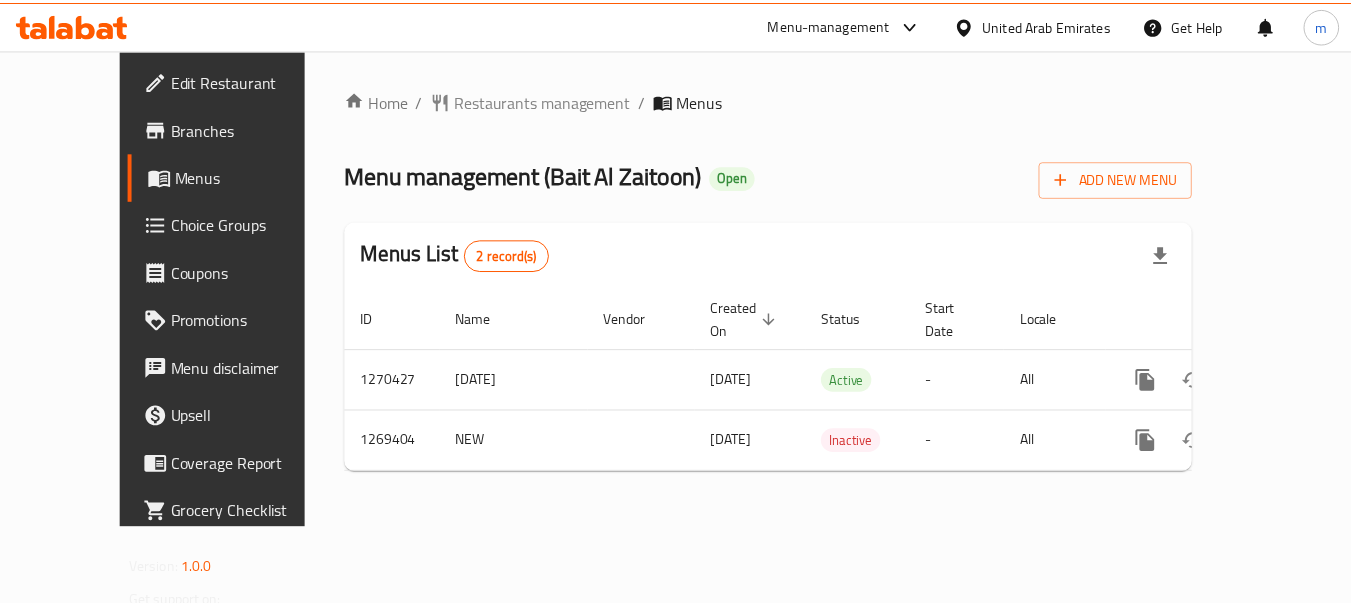 scroll, scrollTop: 0, scrollLeft: 0, axis: both 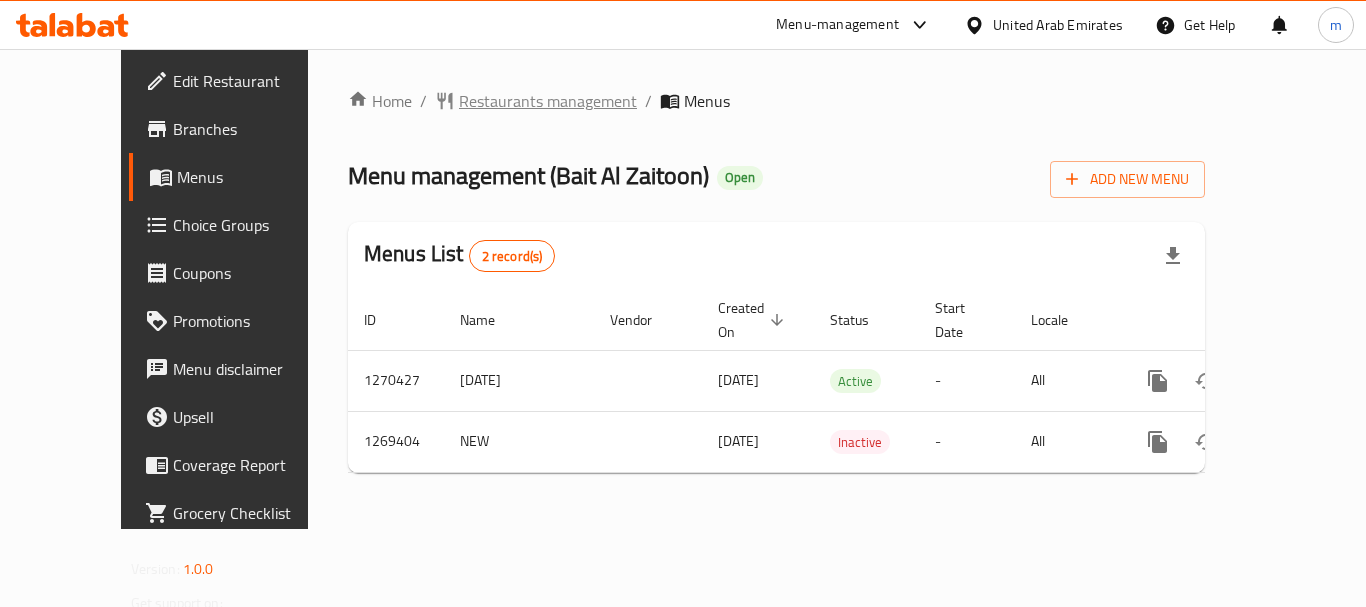 click on "Restaurants management" at bounding box center [548, 101] 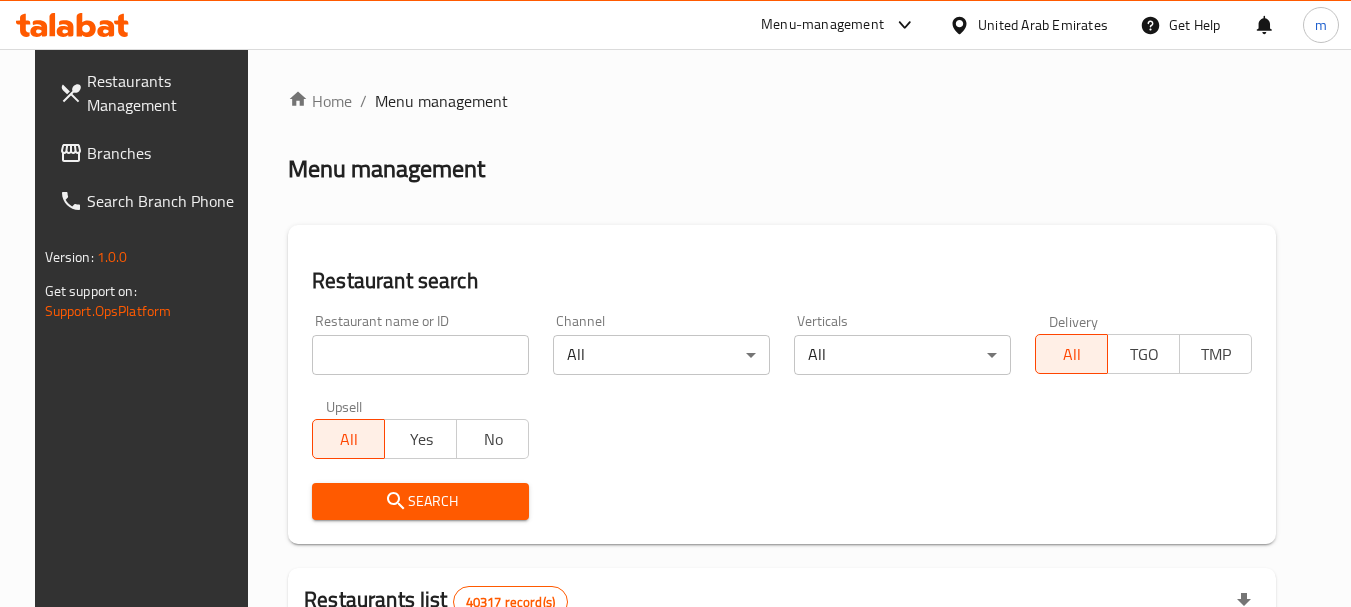 click at bounding box center (675, 303) 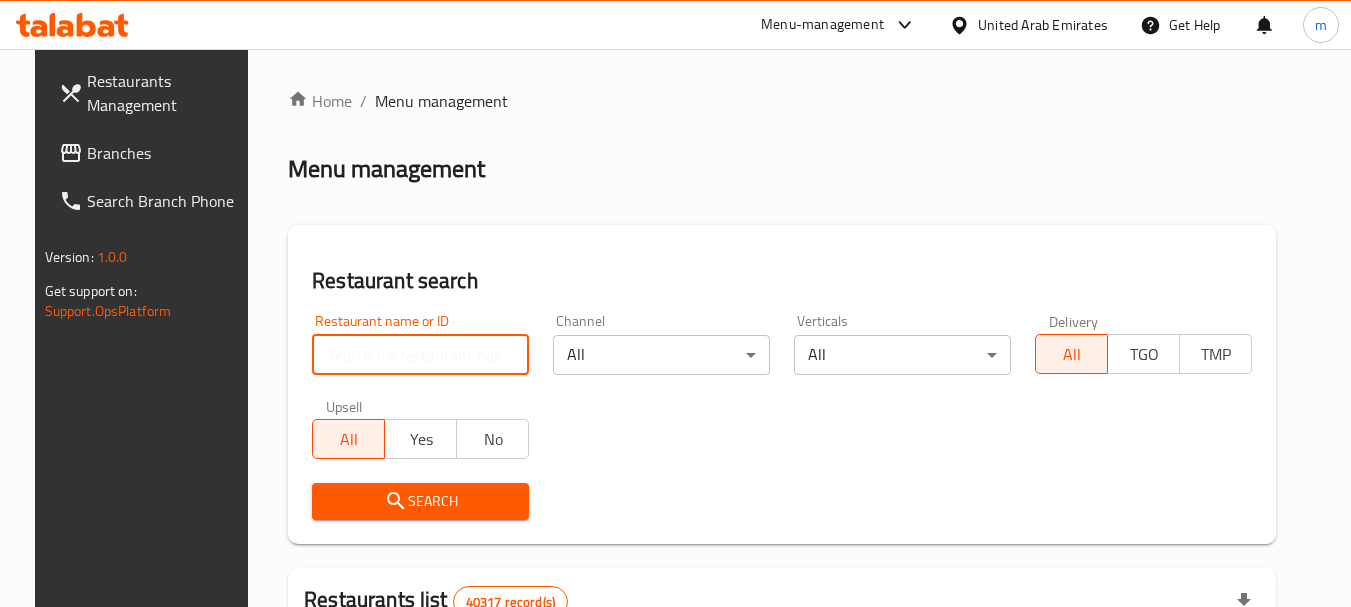 paste on "688618" 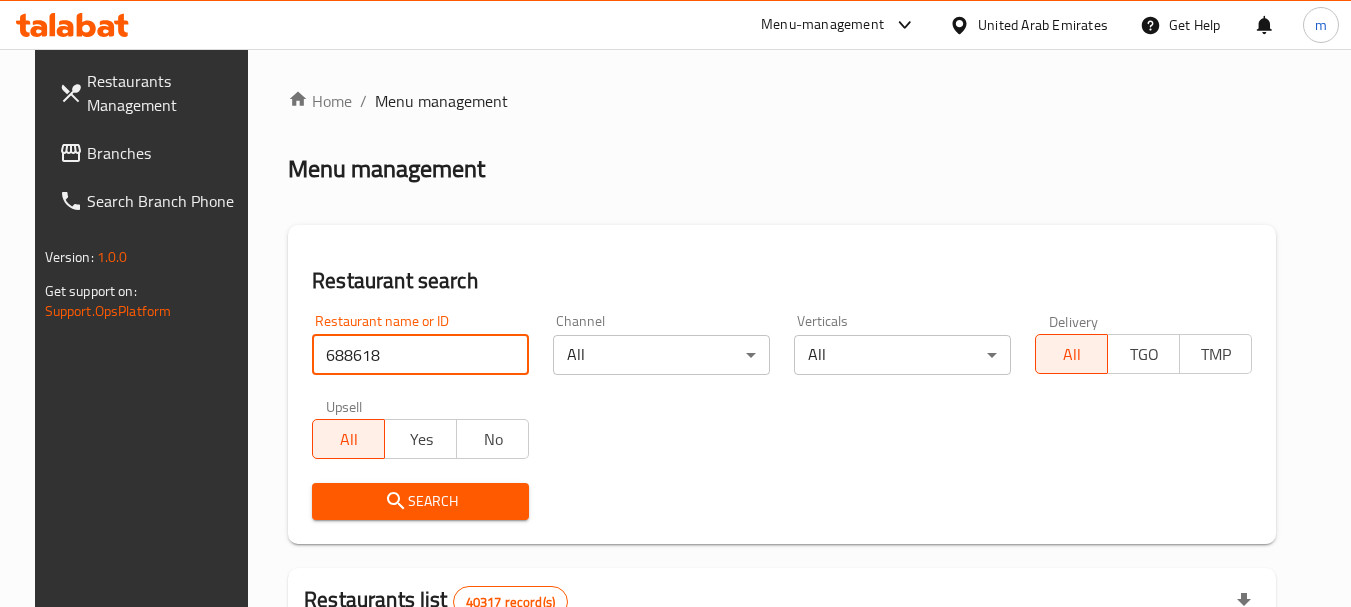 type on "688618" 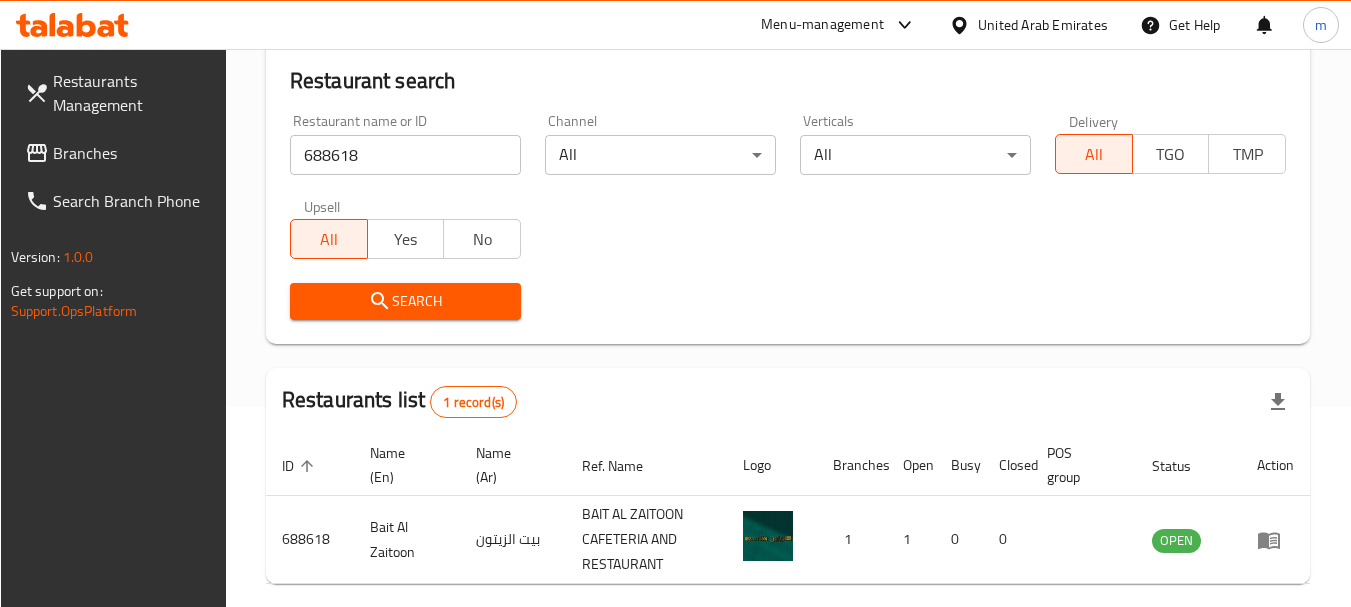 scroll, scrollTop: 285, scrollLeft: 0, axis: vertical 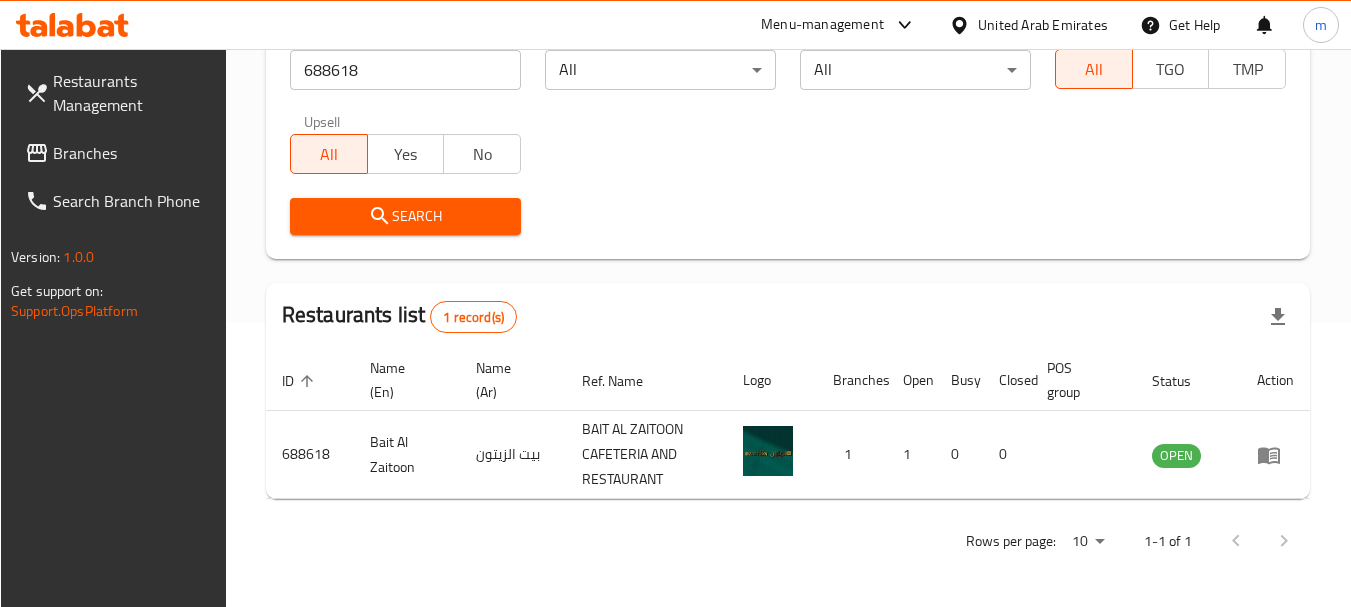 click on "United Arab Emirates" at bounding box center (1043, 25) 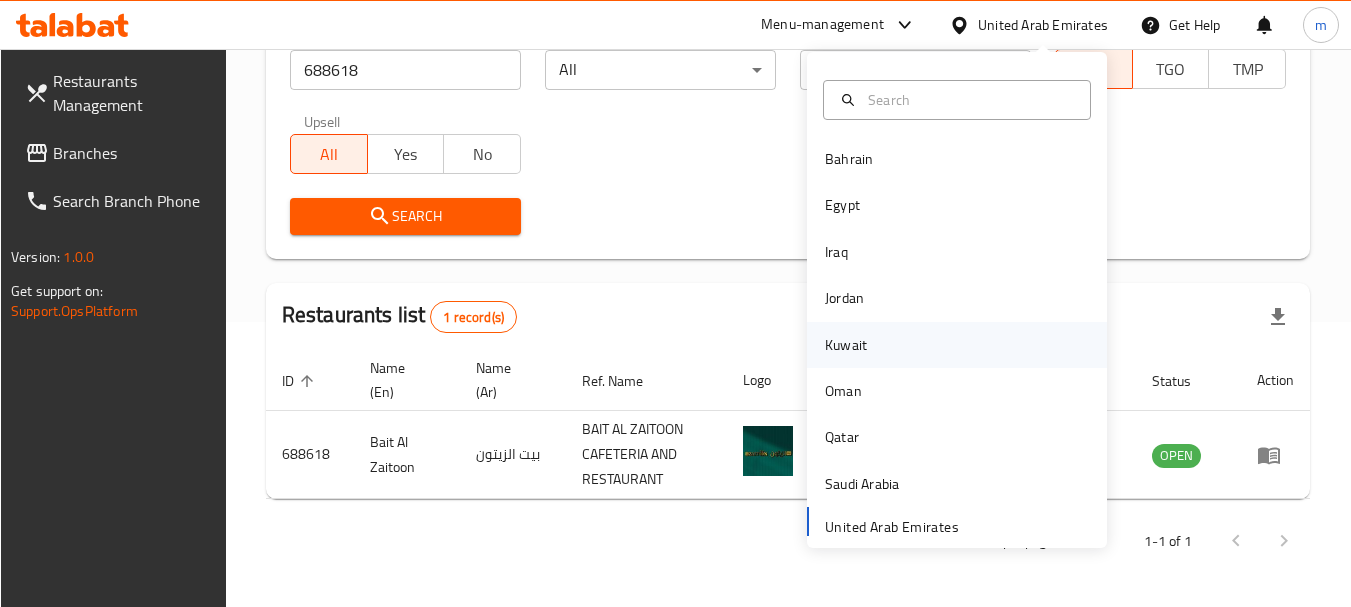 click on "Kuwait" at bounding box center (846, 345) 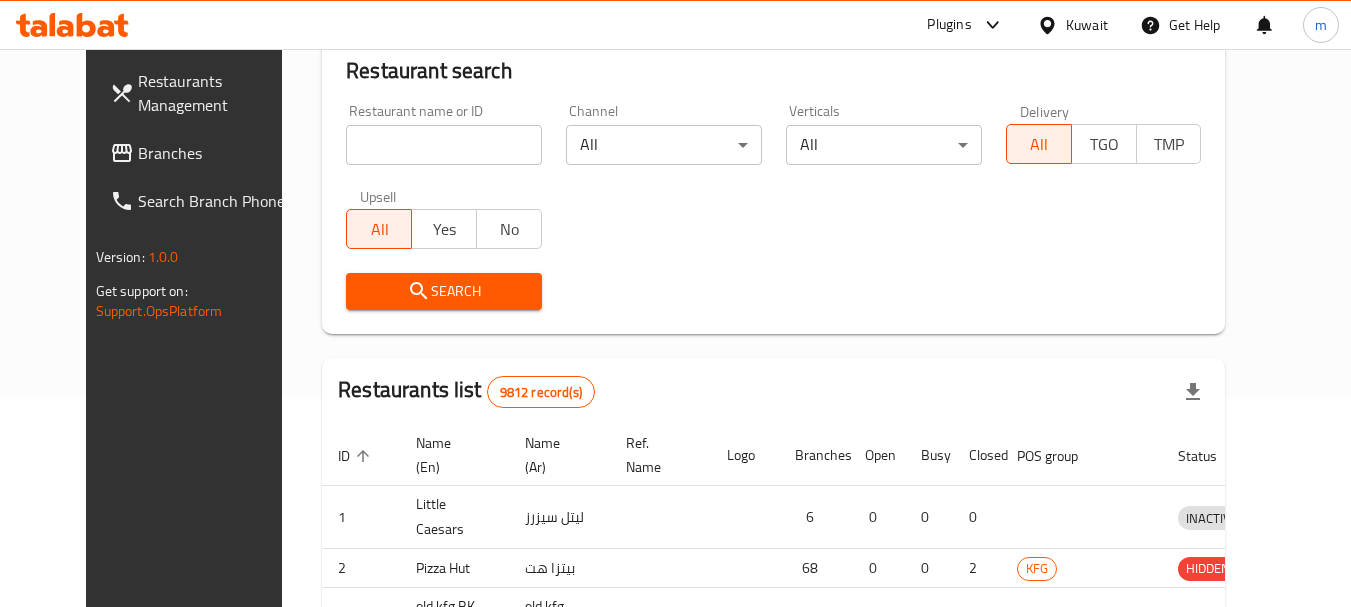scroll, scrollTop: 285, scrollLeft: 0, axis: vertical 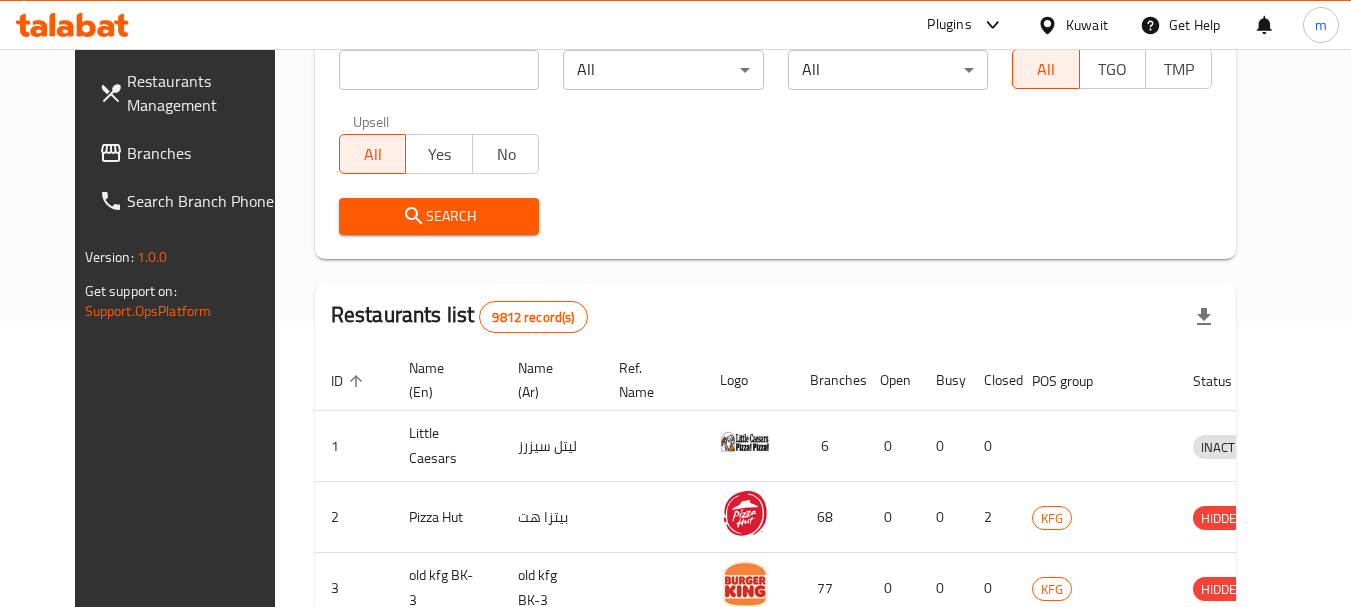 click on "Branches" at bounding box center (206, 153) 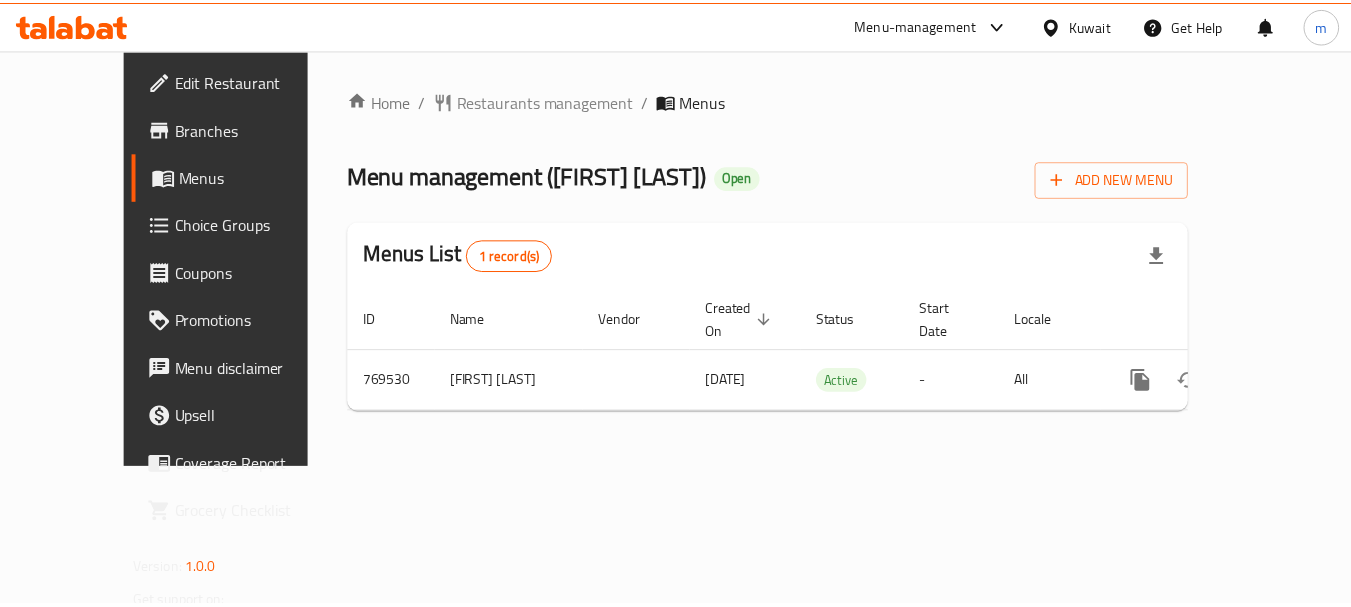 scroll, scrollTop: 0, scrollLeft: 0, axis: both 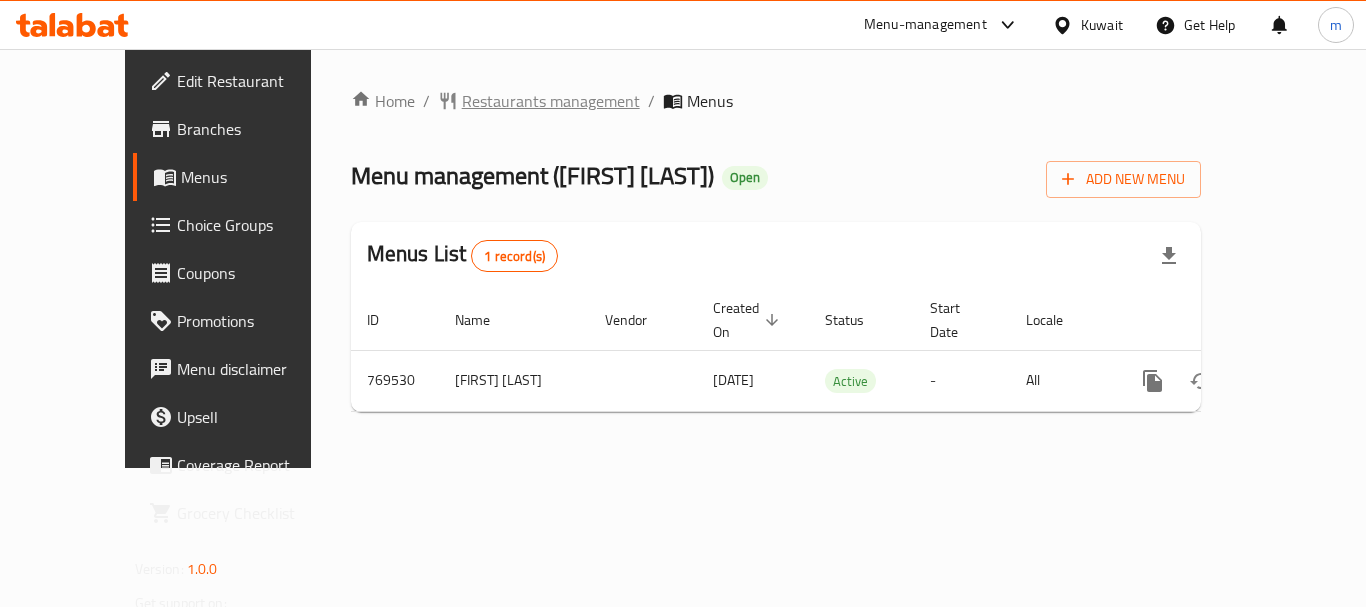 click on "Restaurants management" at bounding box center (551, 101) 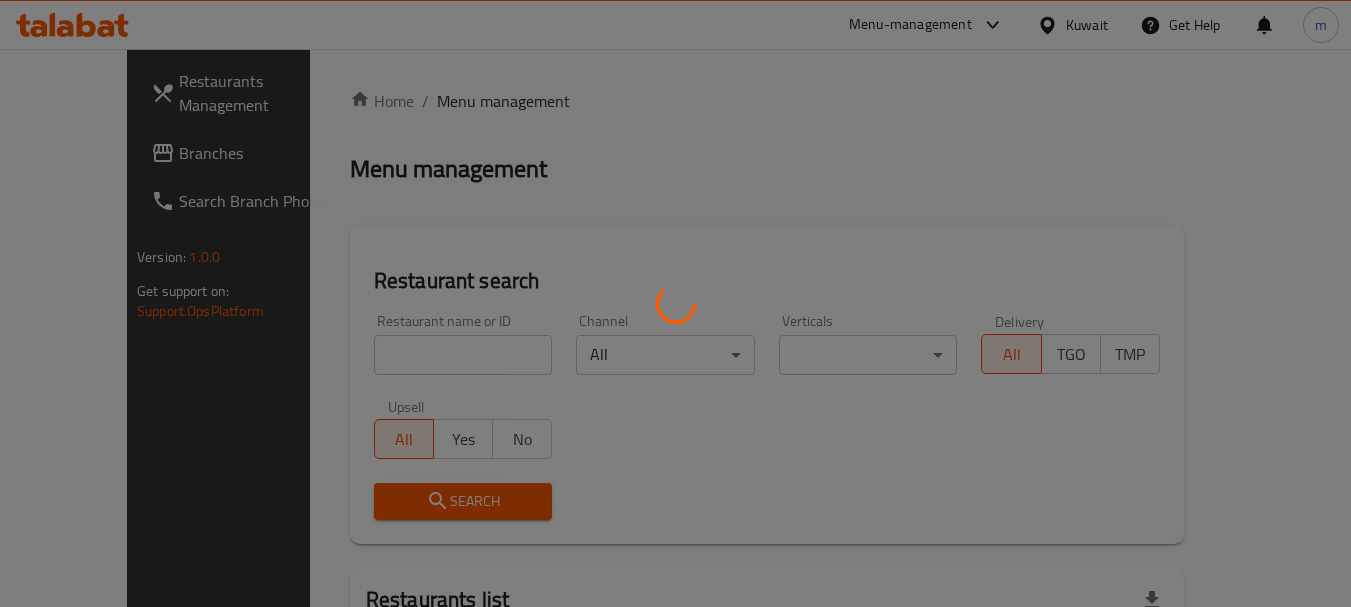 click at bounding box center [675, 303] 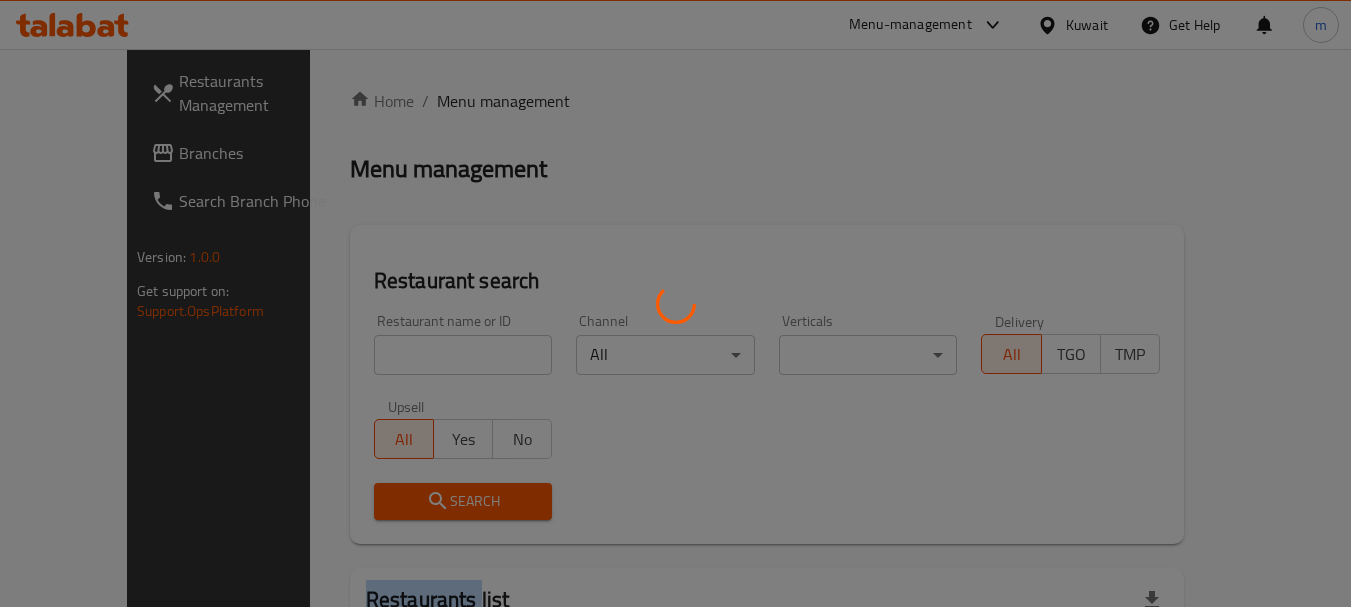 click at bounding box center (675, 303) 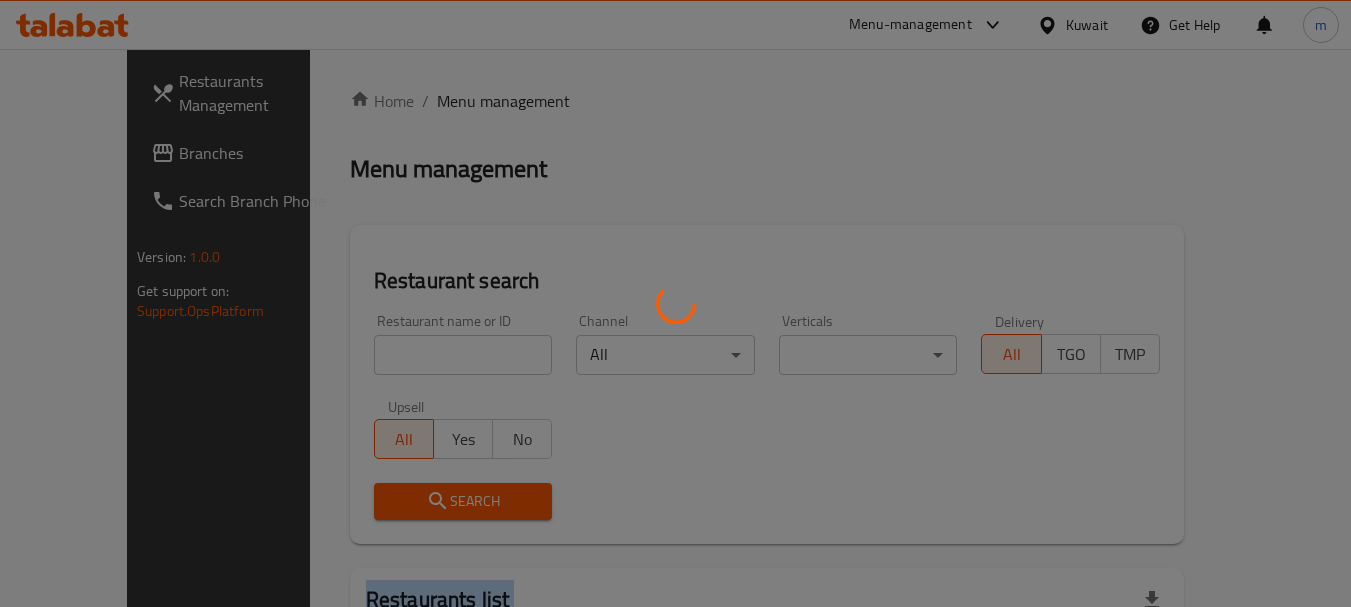click at bounding box center [675, 303] 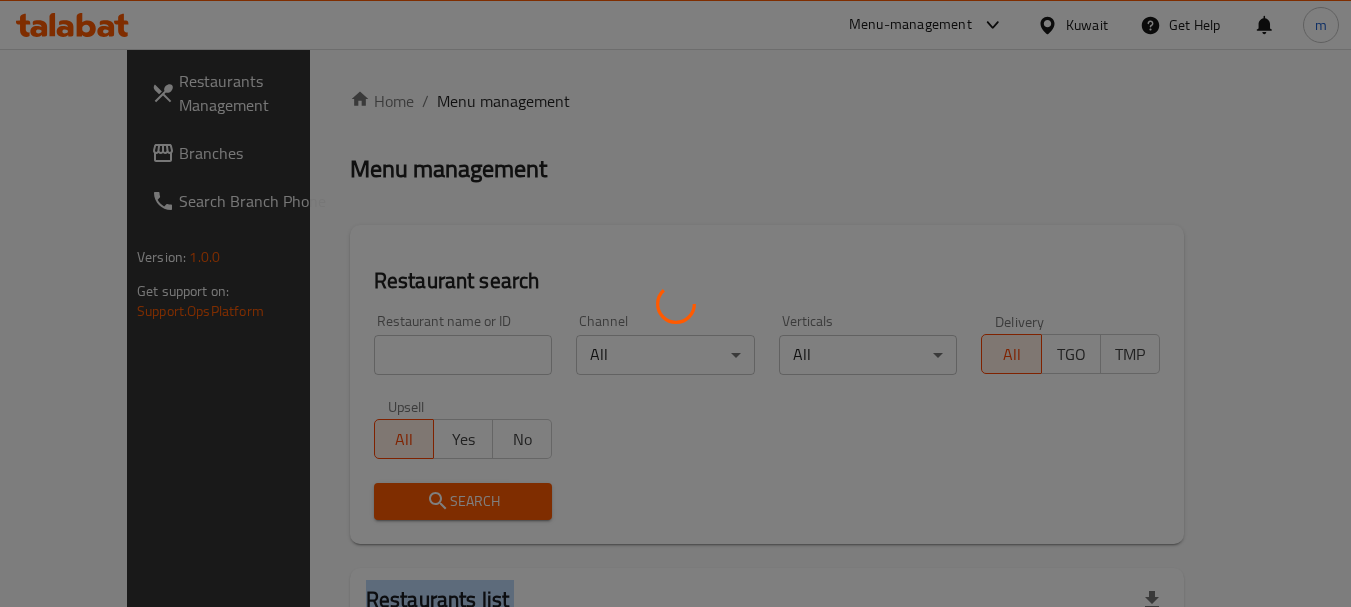 click at bounding box center (675, 303) 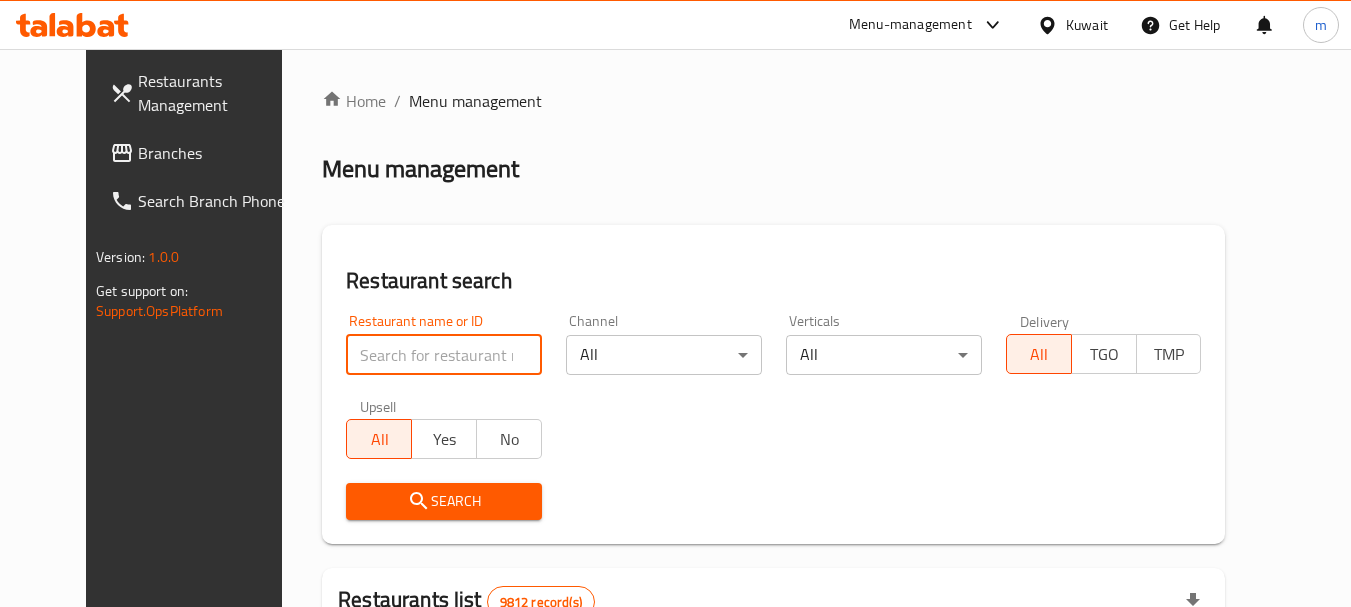 click at bounding box center [444, 355] 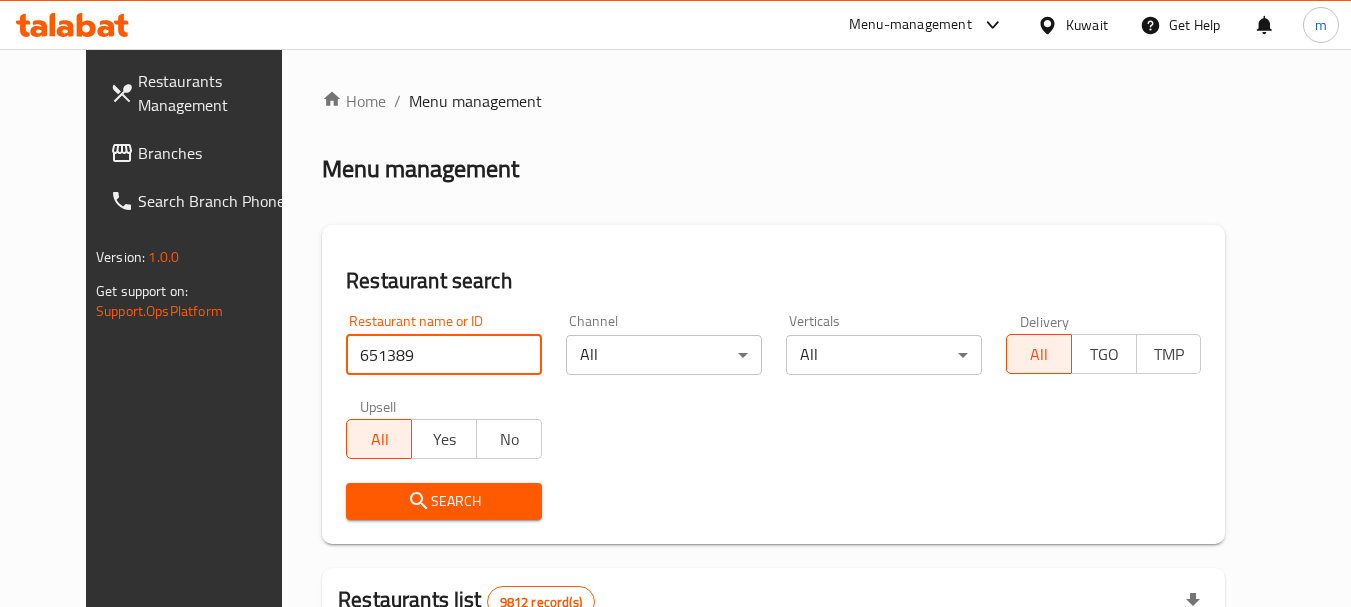 type on "651389" 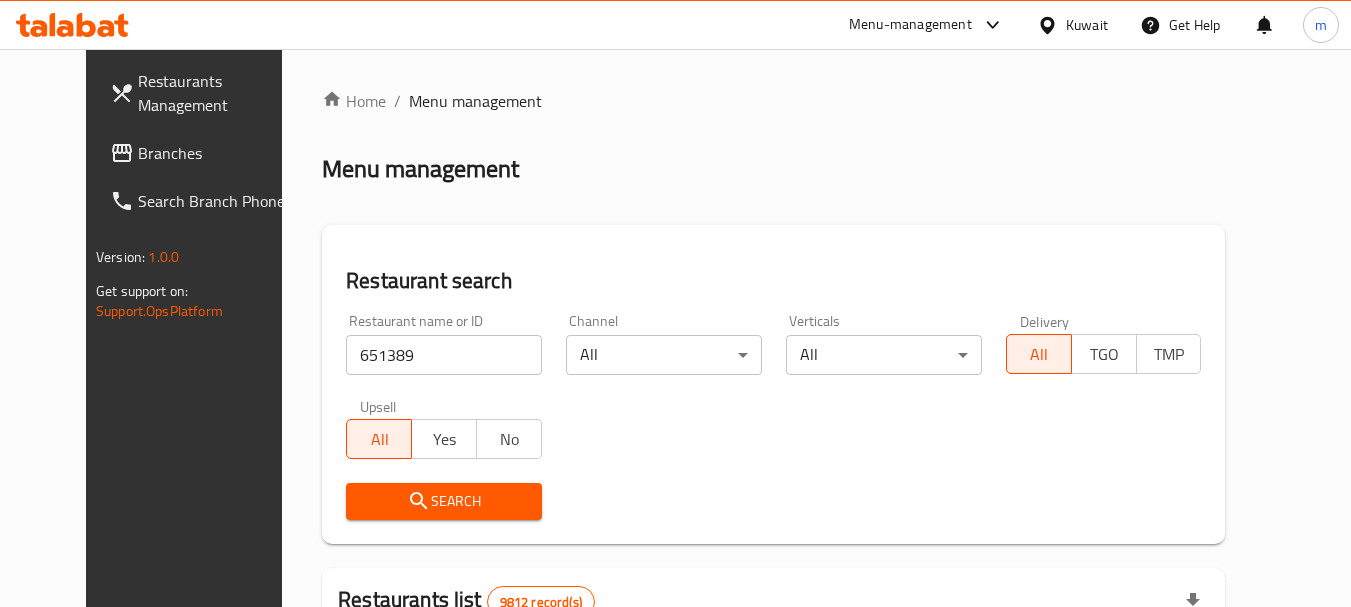 click on "Search" at bounding box center [444, 501] 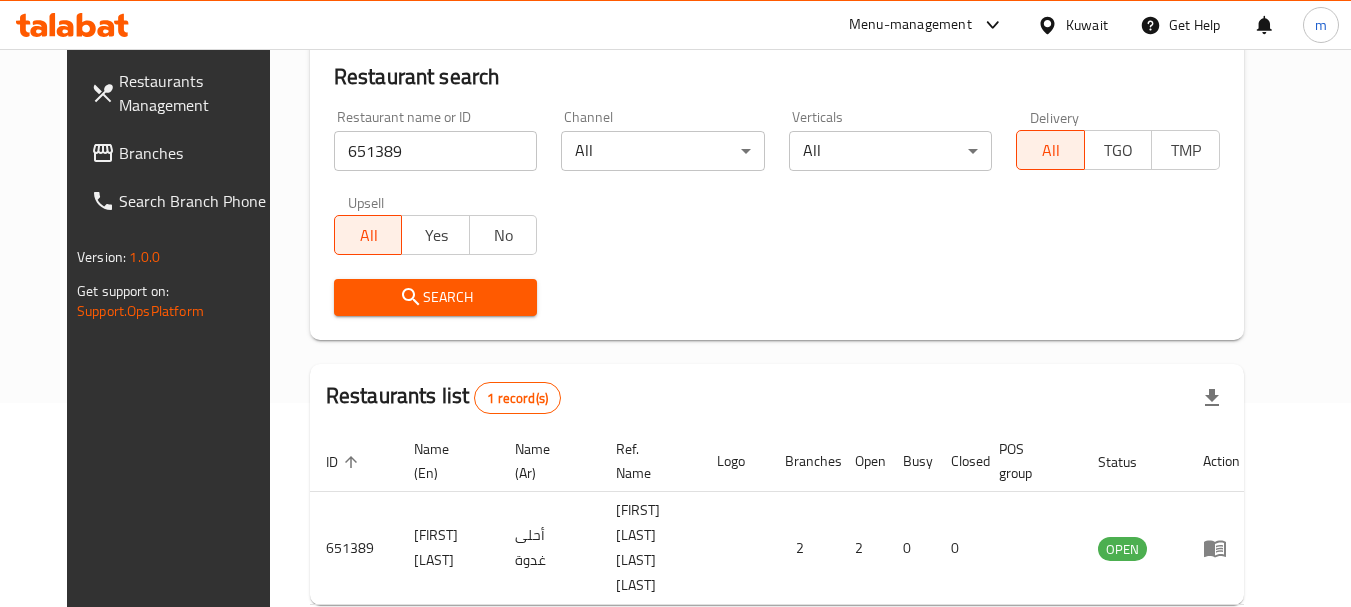scroll, scrollTop: 268, scrollLeft: 0, axis: vertical 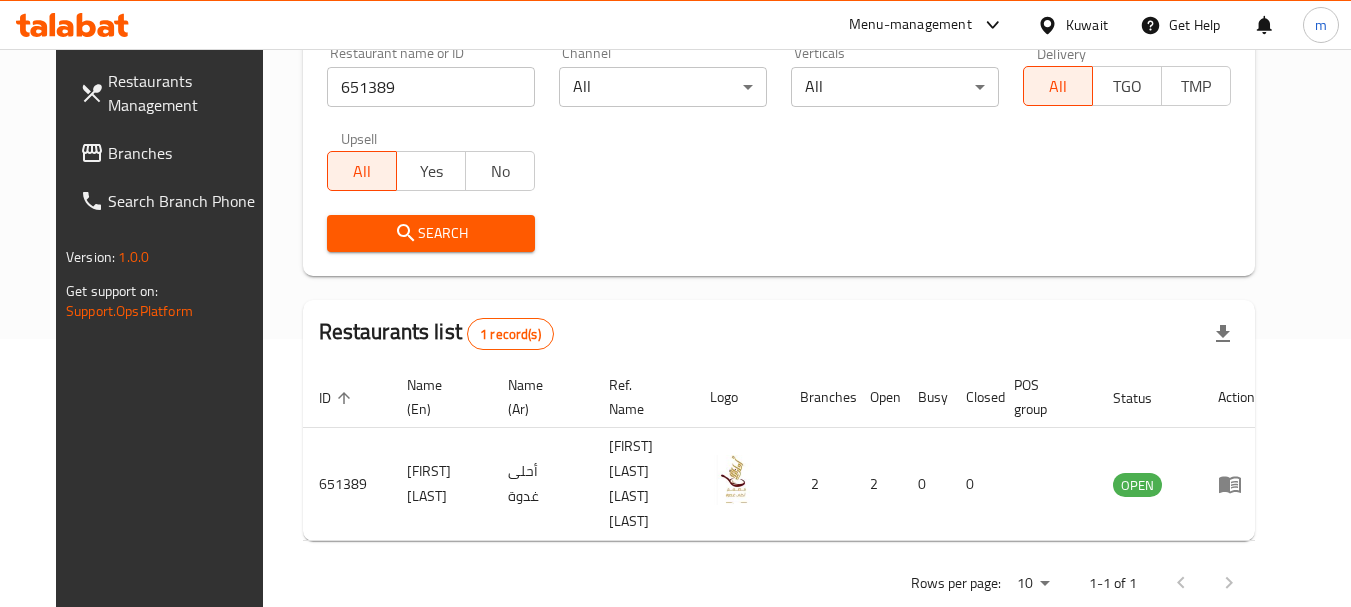 click on "Branches" at bounding box center [187, 153] 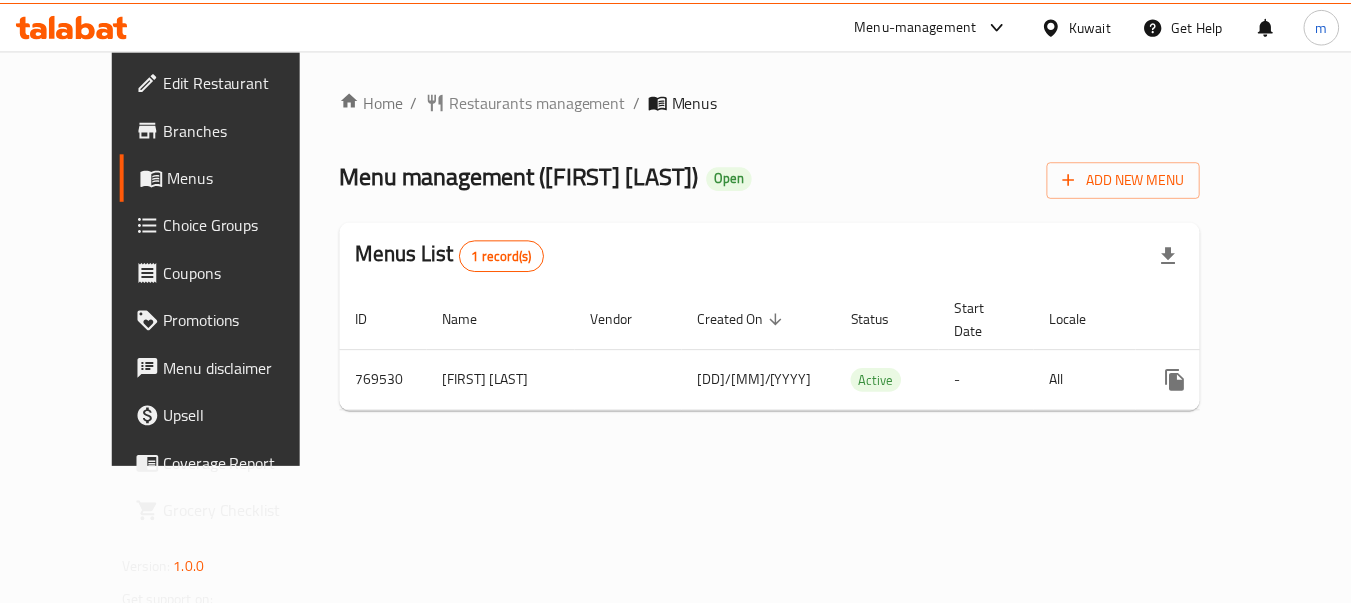 scroll, scrollTop: 0, scrollLeft: 0, axis: both 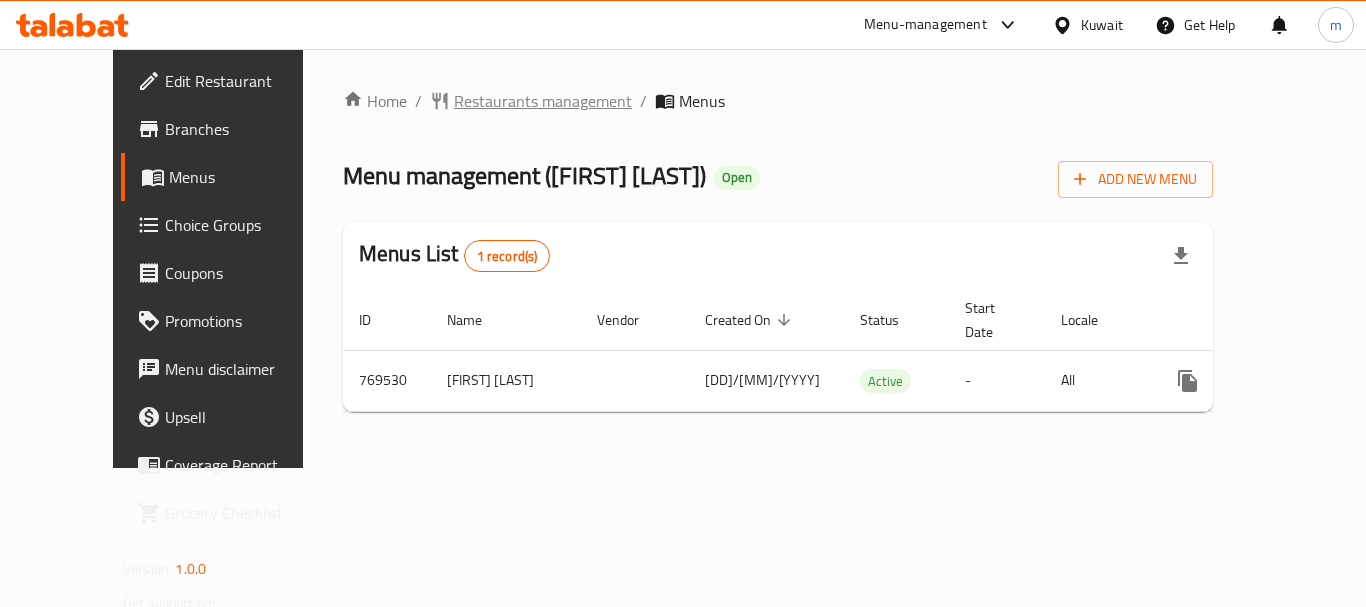 click on "Restaurants management" at bounding box center [543, 101] 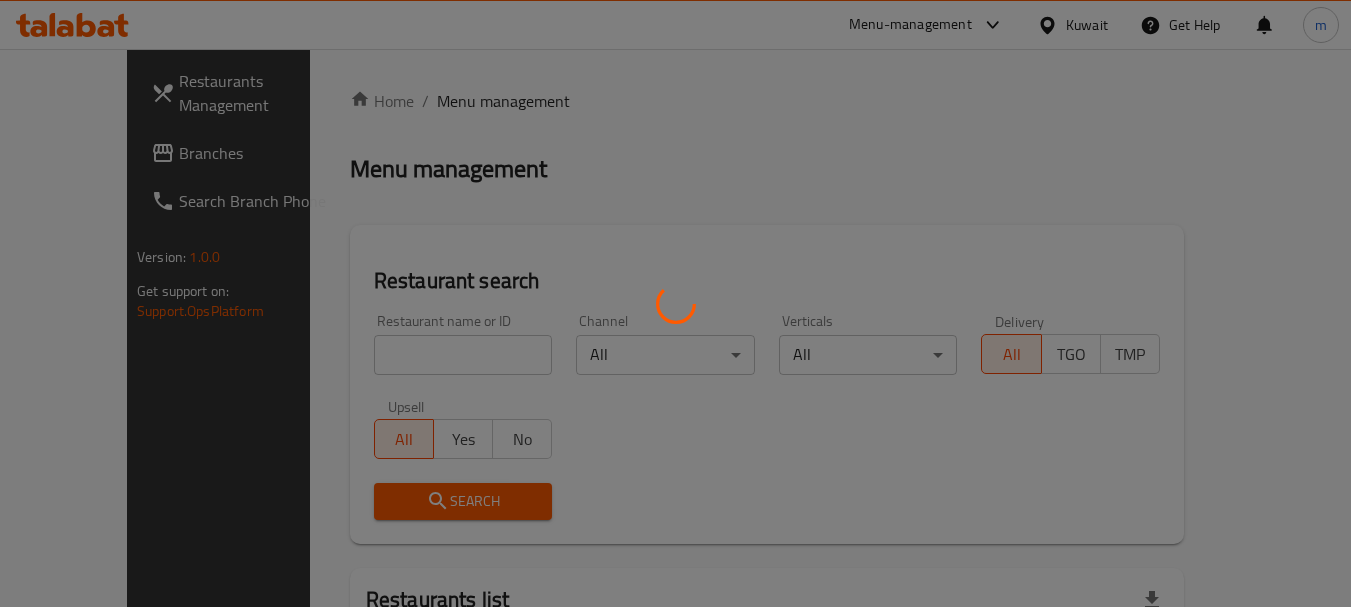 click at bounding box center [675, 303] 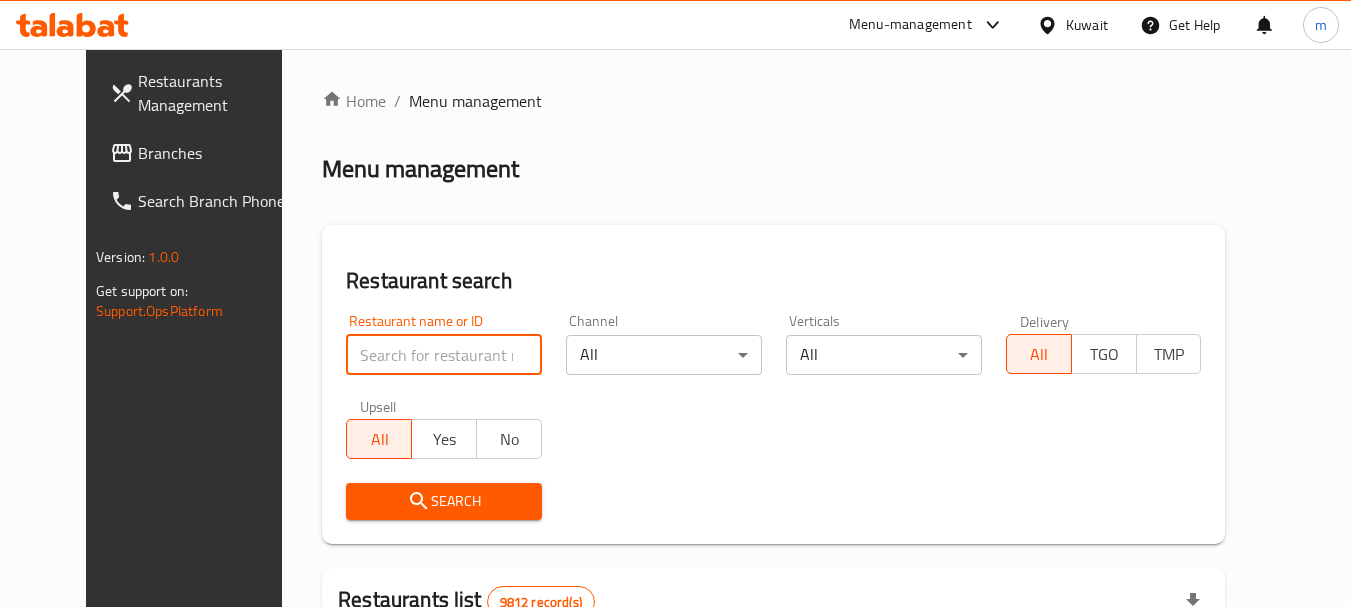 click at bounding box center [444, 355] 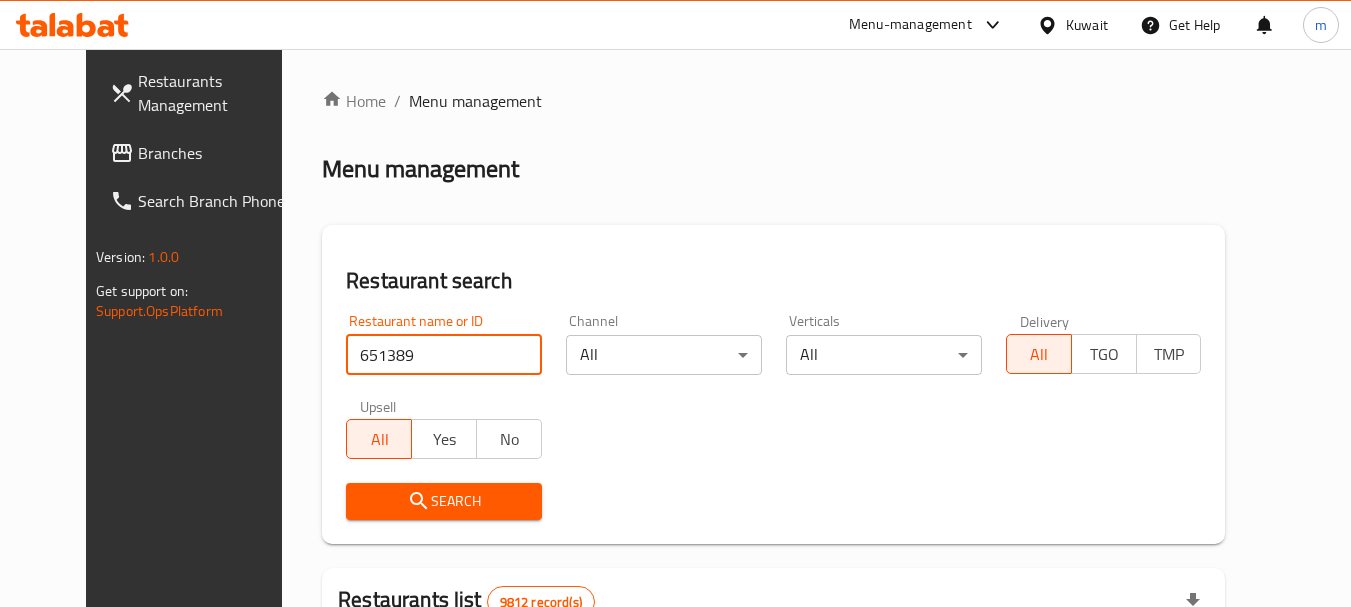 type on "651389" 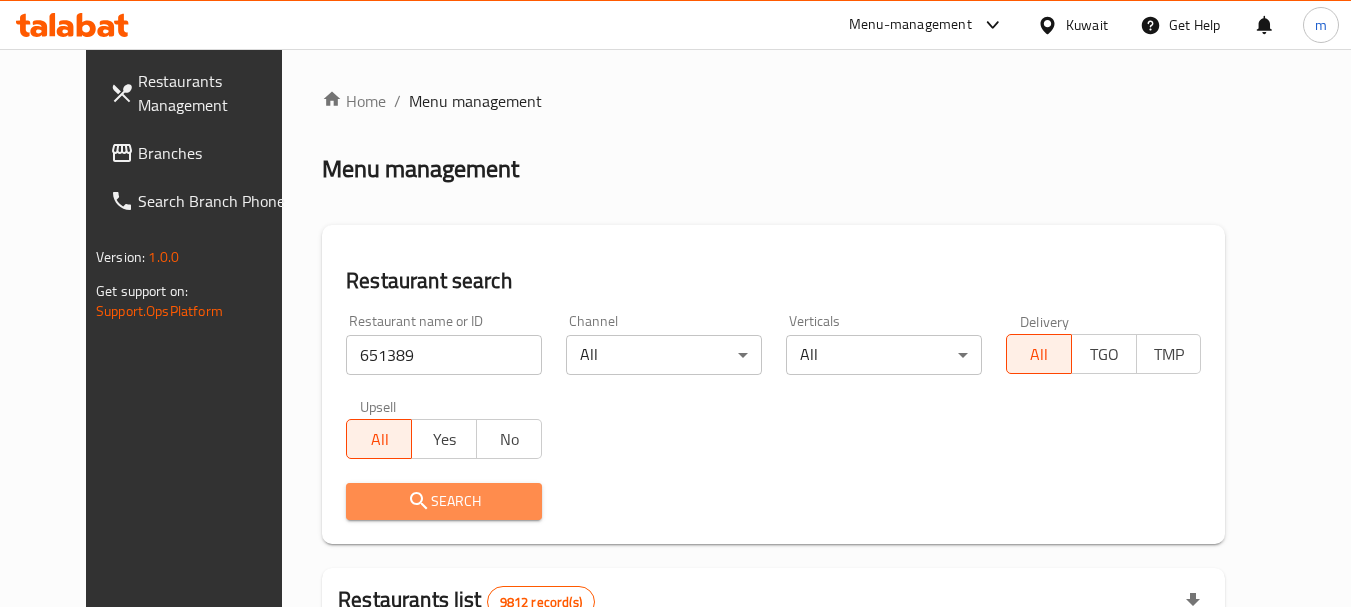 click on "Search" at bounding box center [444, 501] 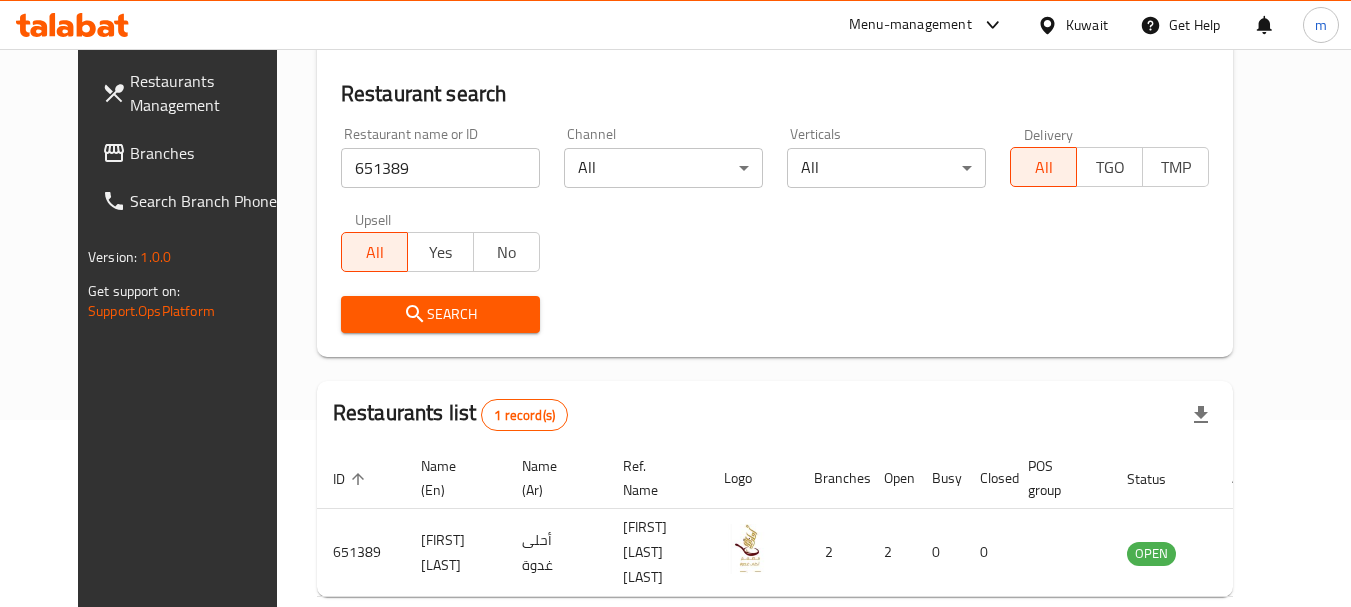 scroll, scrollTop: 200, scrollLeft: 0, axis: vertical 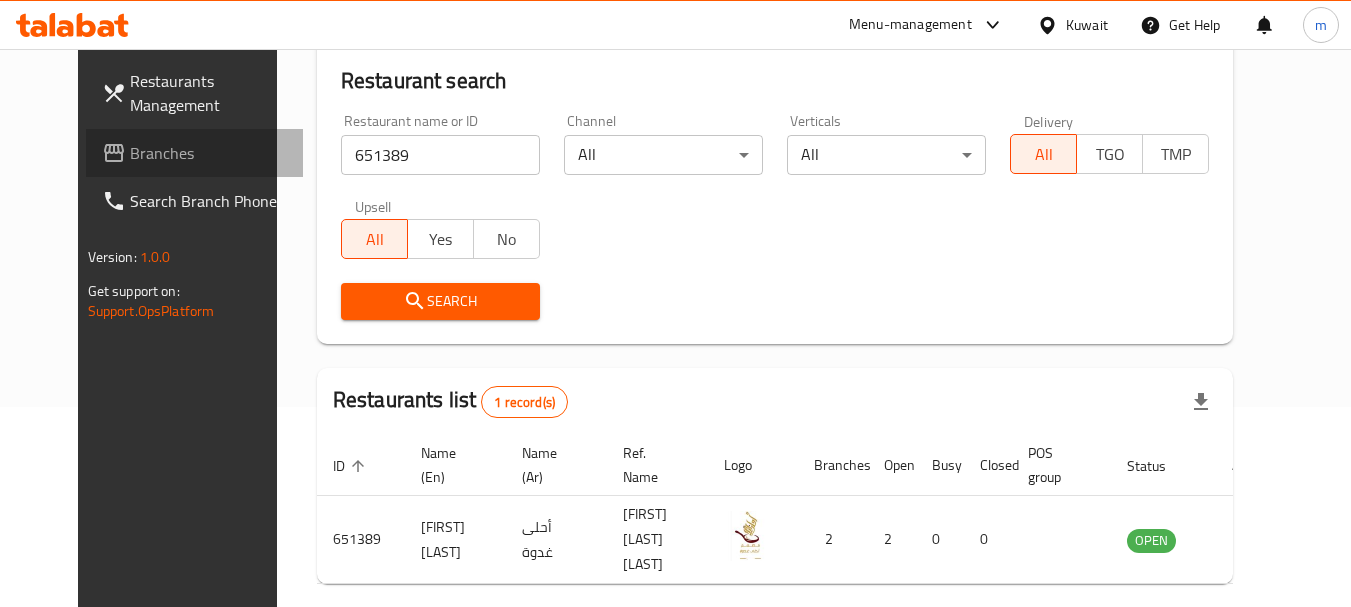 click on "Branches" at bounding box center [209, 153] 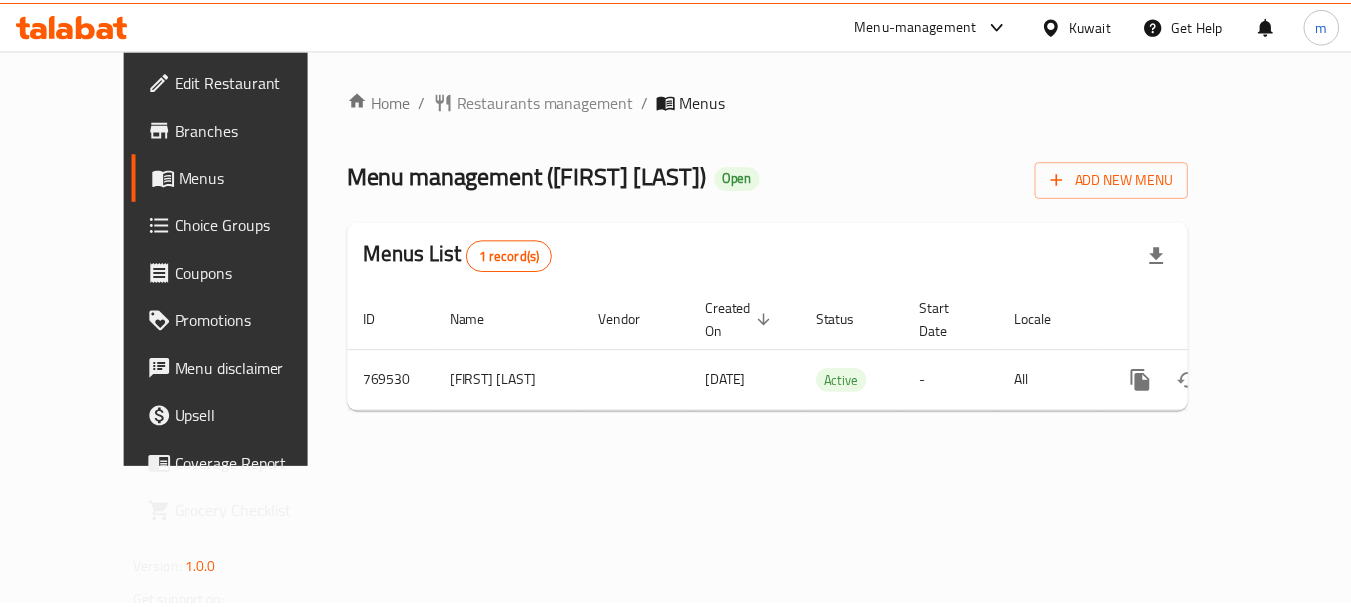 scroll, scrollTop: 0, scrollLeft: 0, axis: both 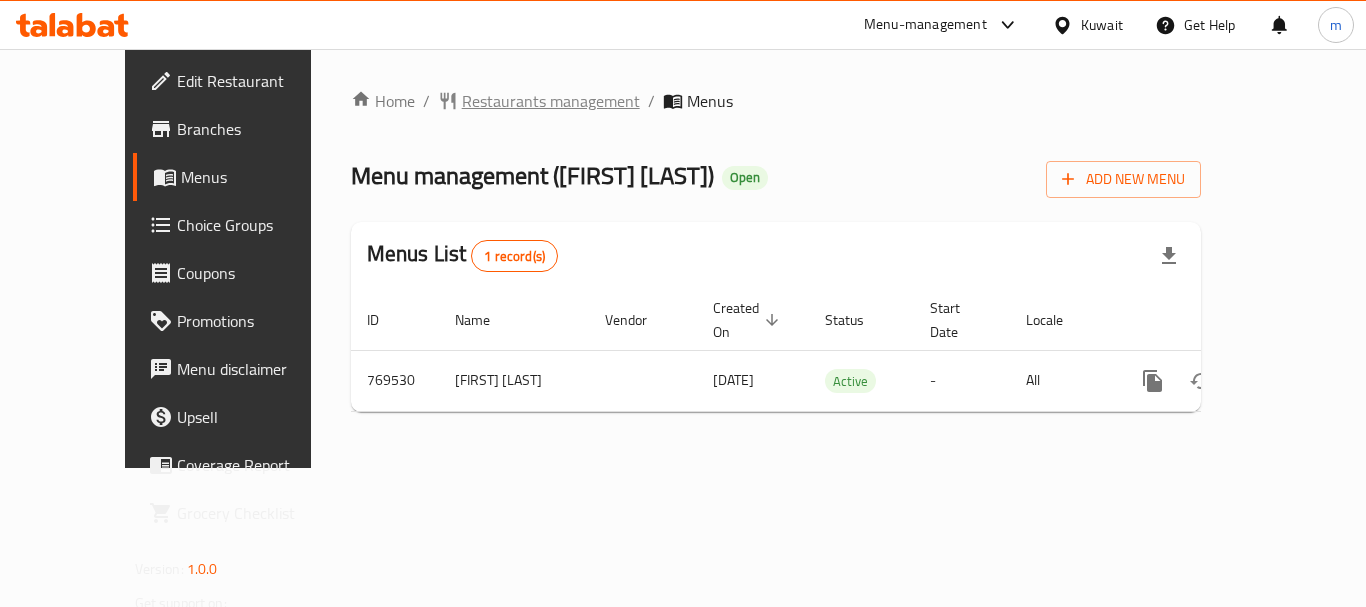click on "Restaurants management" at bounding box center [551, 101] 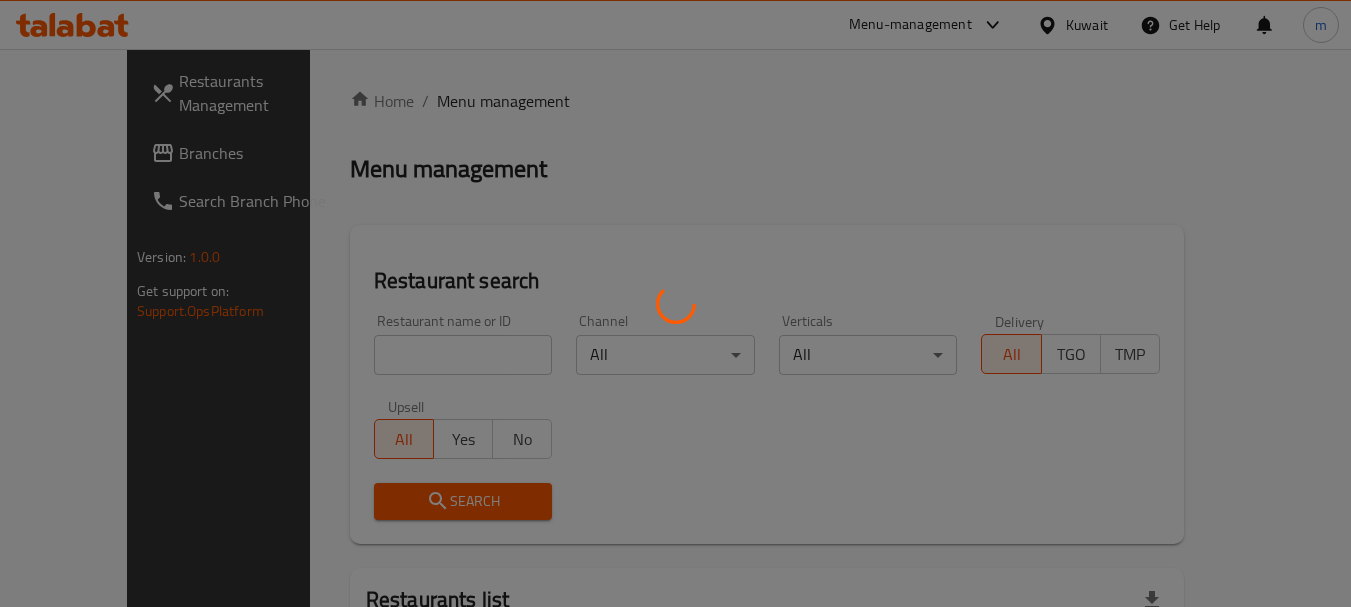 drag, startPoint x: 382, startPoint y: 358, endPoint x: 358, endPoint y: 355, distance: 24.186773 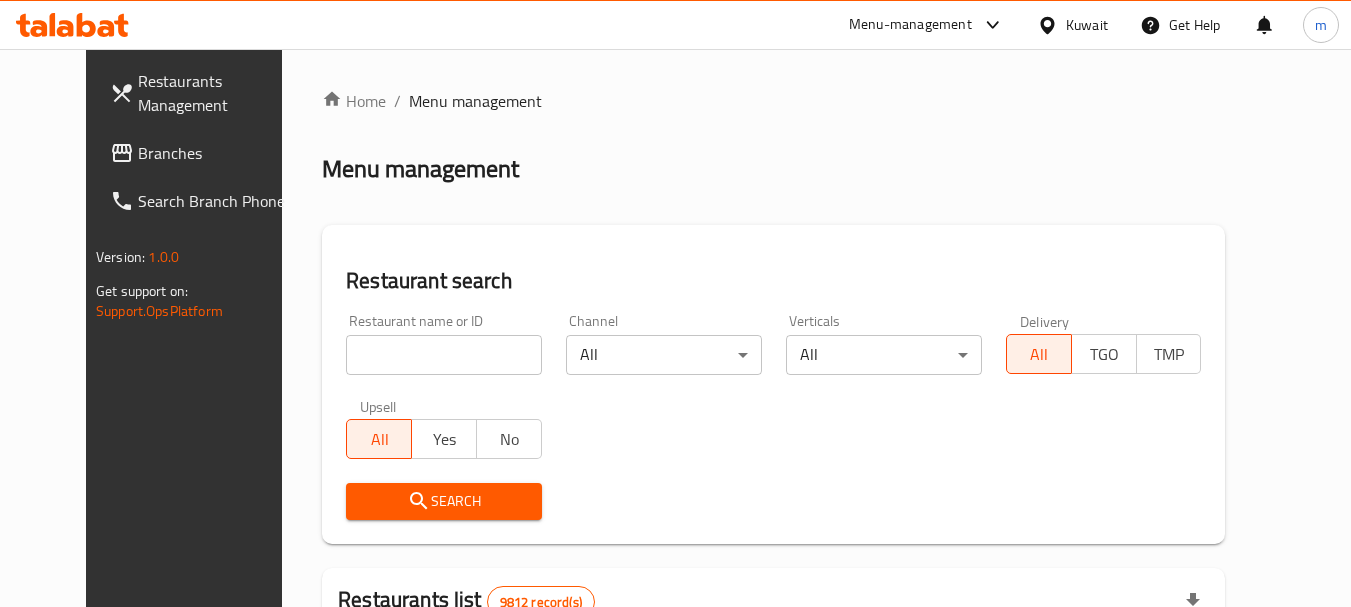 click on "Home / Menu management Menu management Restaurant search Restaurant name or ID Restaurant name or ID Channel All ​ Verticals All ​ Delivery All TGO TMP Upsell All Yes No   Search Restaurants list   9812 record(s) ID sorted ascending Name (En) Name (Ar) Ref. Name Logo Branches Open Busy Closed POS group Status Action 1 Little Caesars  ليتل سيزرز 6 0 0 0 INACTIVE 2 Pizza Hut بيتزا هت 68 0 0 2 KFG HIDDEN 3 old kfg BK-3 old kfg BK-3 77 0 0 0 KFG HIDDEN 4 Hardee's هارديز 58 51 0 0 Americana-Digital OPEN 5 Chicken Tikka دجاج تكا 15 12 0 0 OPEN 6 KFC كنتاكى 69 61 0 0 Americana-Digital OPEN 7 Dairy Queen ديري كوين 0 0 0 0 OPEN 8 Mais Alghanim ميس الغانم 11 11 0 0 OCIMS OPEN 9 Maki ماكي 2 2 0 0 OPEN 10 Rose PATISSERIE روز للمعجنات 1 1 0 0 OPEN Rows per page: 10 1-10 of 9812" at bounding box center [773, 692] 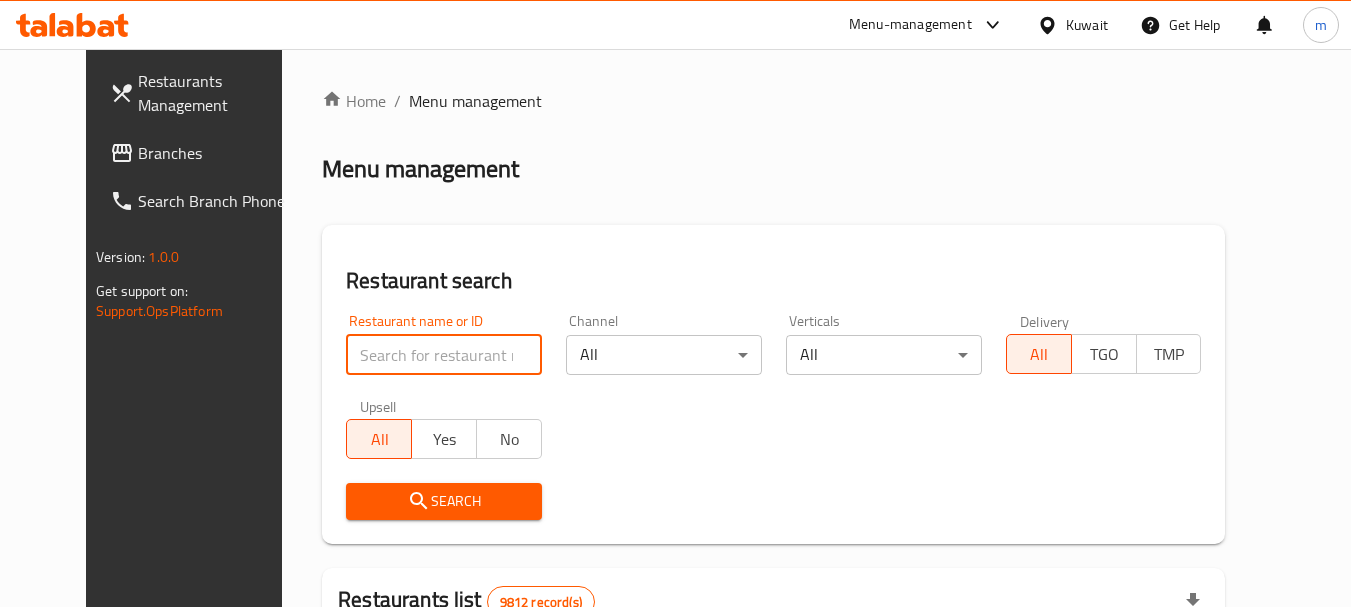click at bounding box center [444, 355] 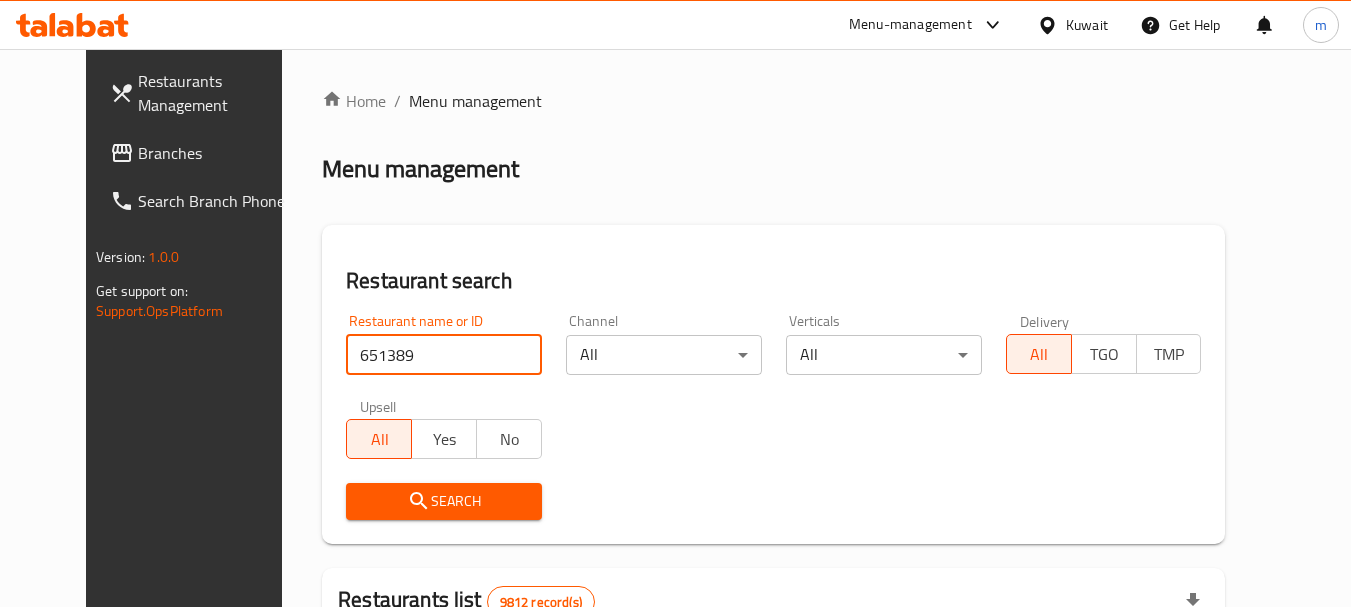 type on "651389" 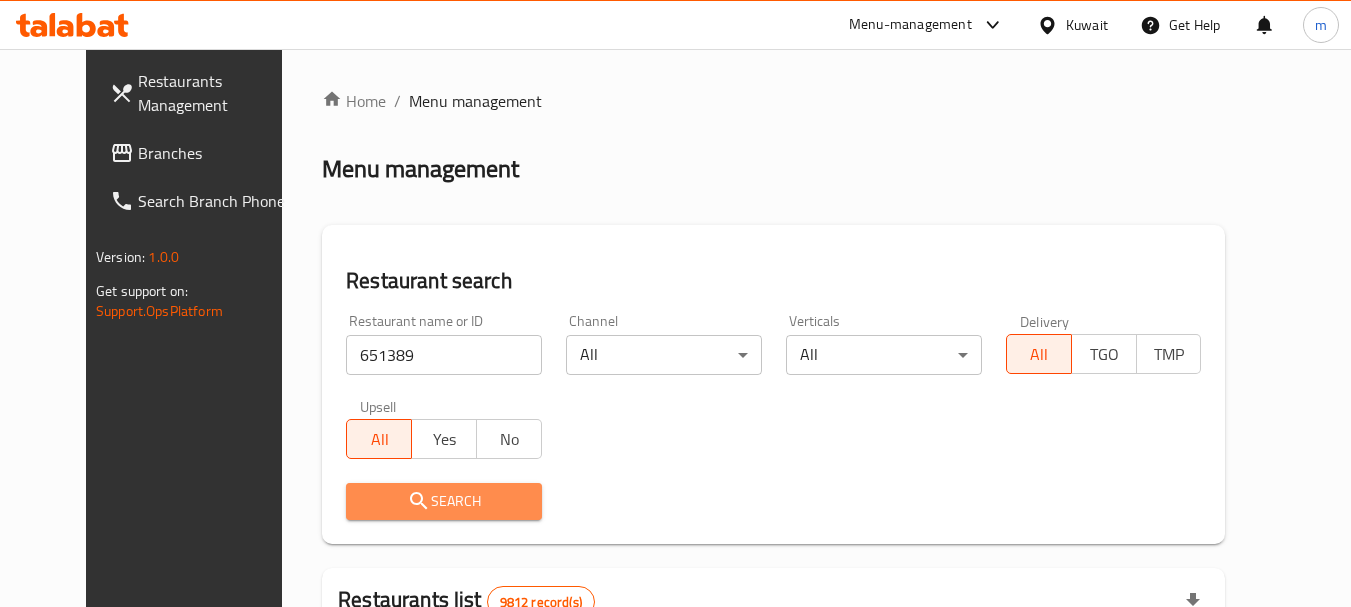 click on "Search" at bounding box center (444, 501) 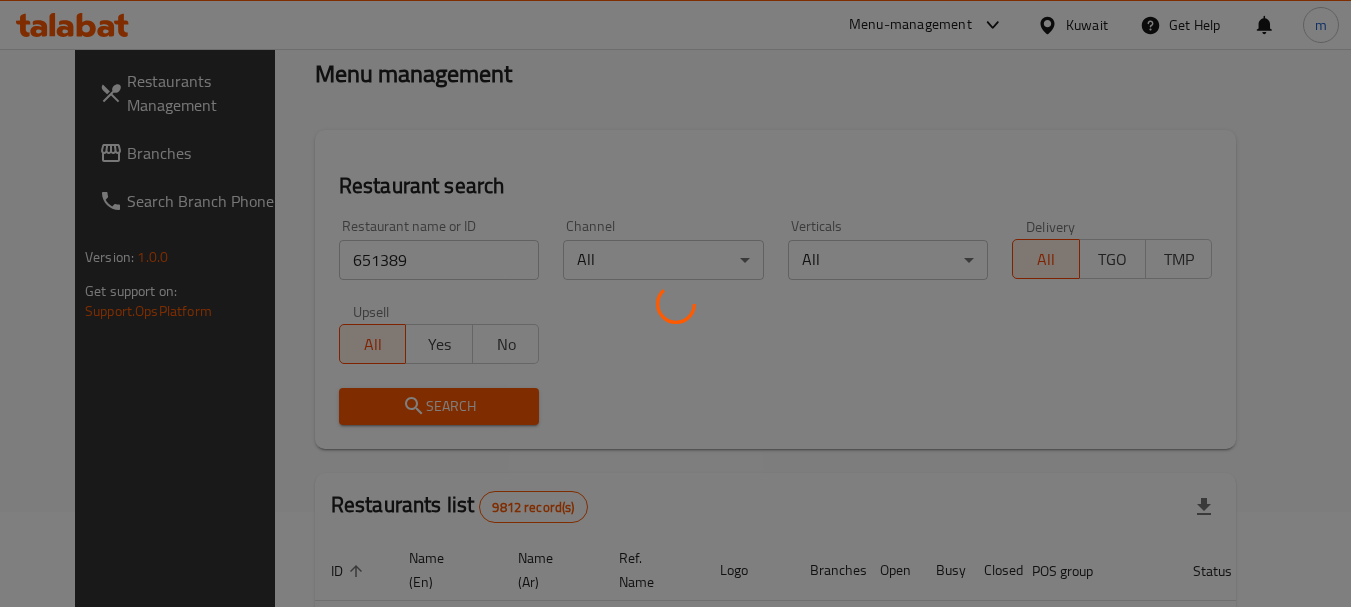 scroll, scrollTop: 268, scrollLeft: 0, axis: vertical 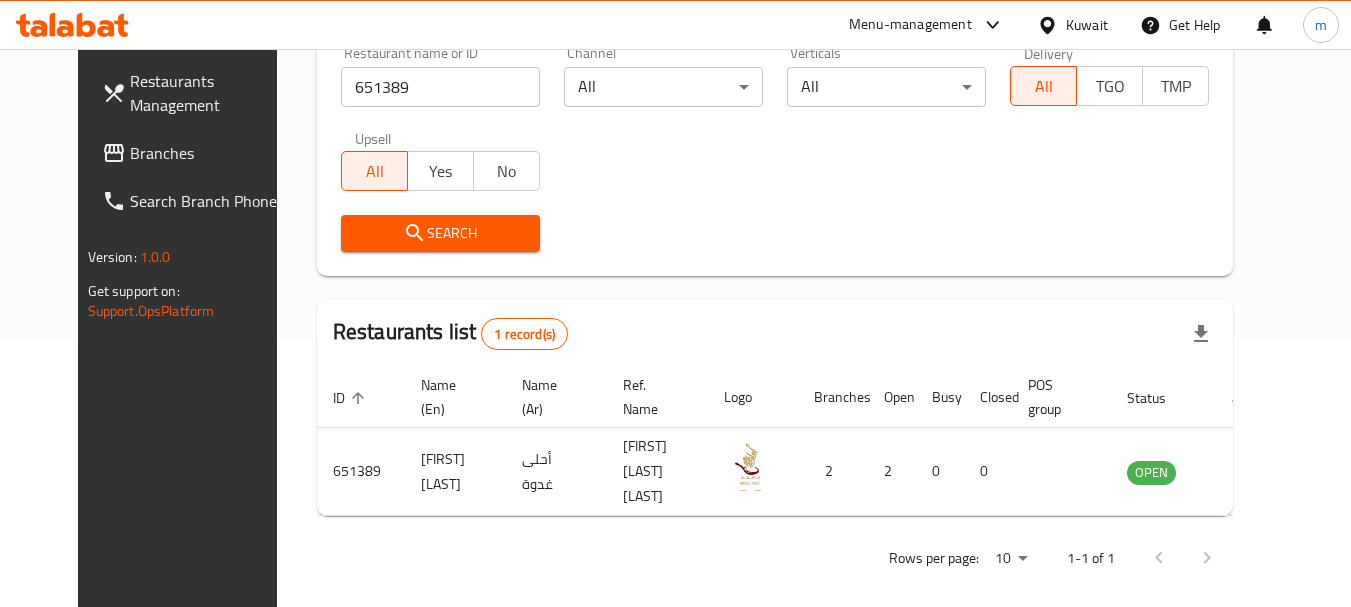 drag, startPoint x: 1086, startPoint y: 23, endPoint x: 1099, endPoint y: 31, distance: 15.264338 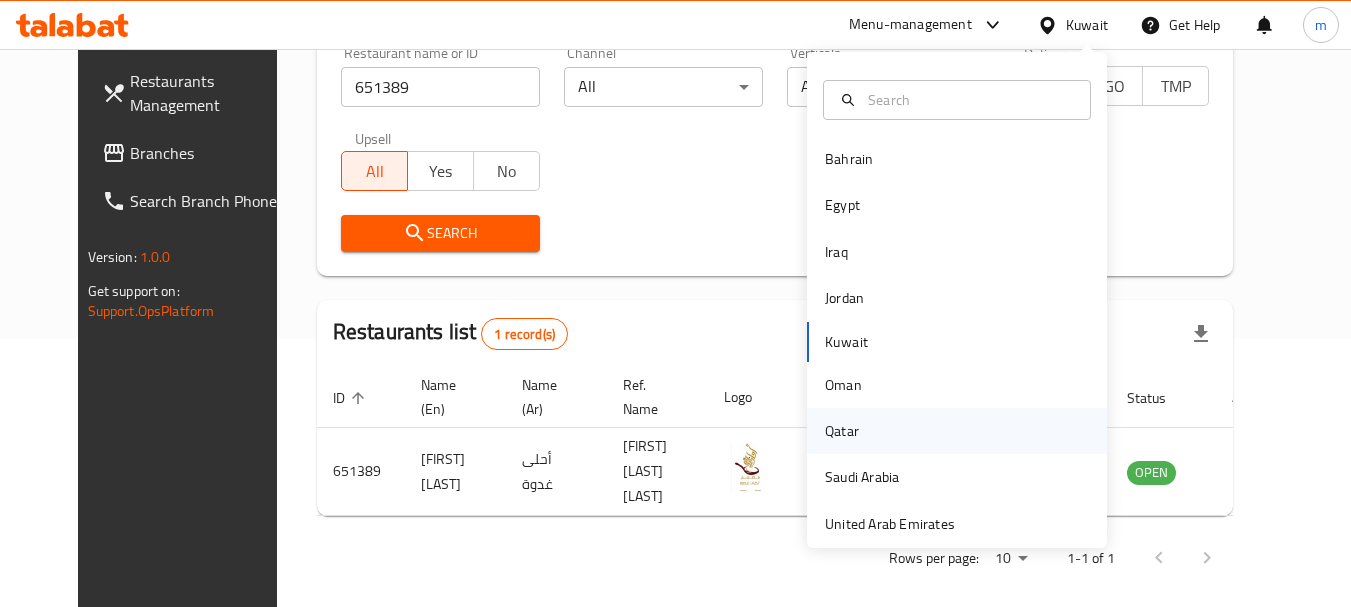 click on "Qatar" at bounding box center [842, 431] 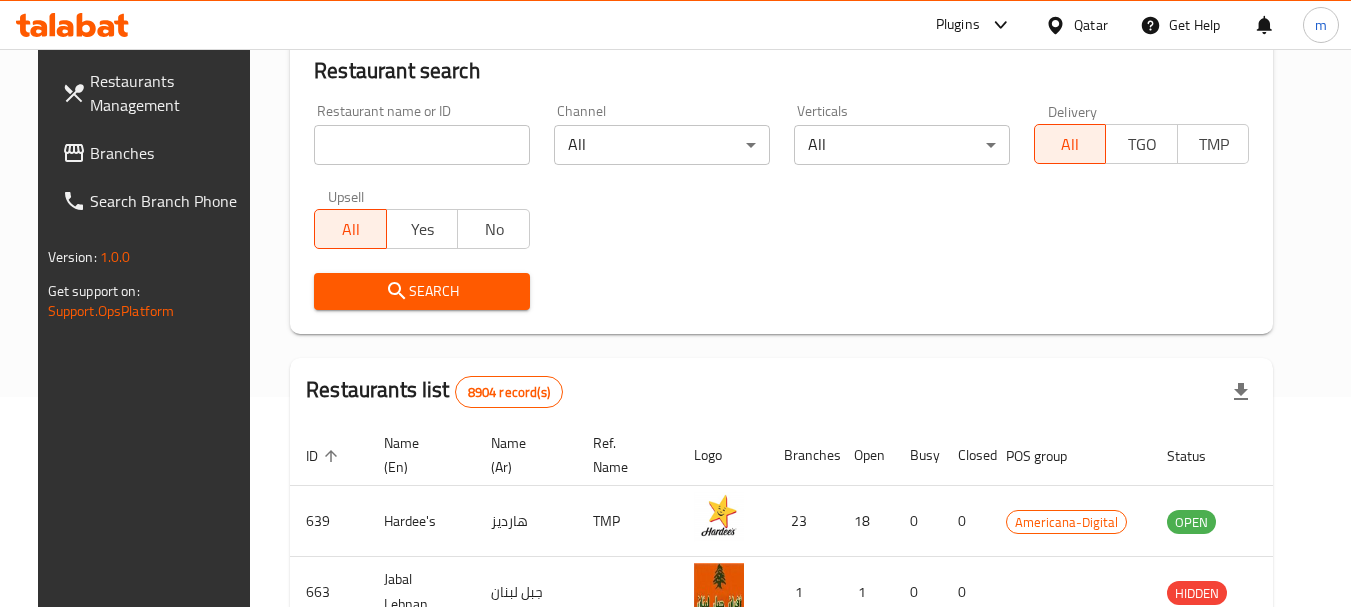 scroll, scrollTop: 268, scrollLeft: 0, axis: vertical 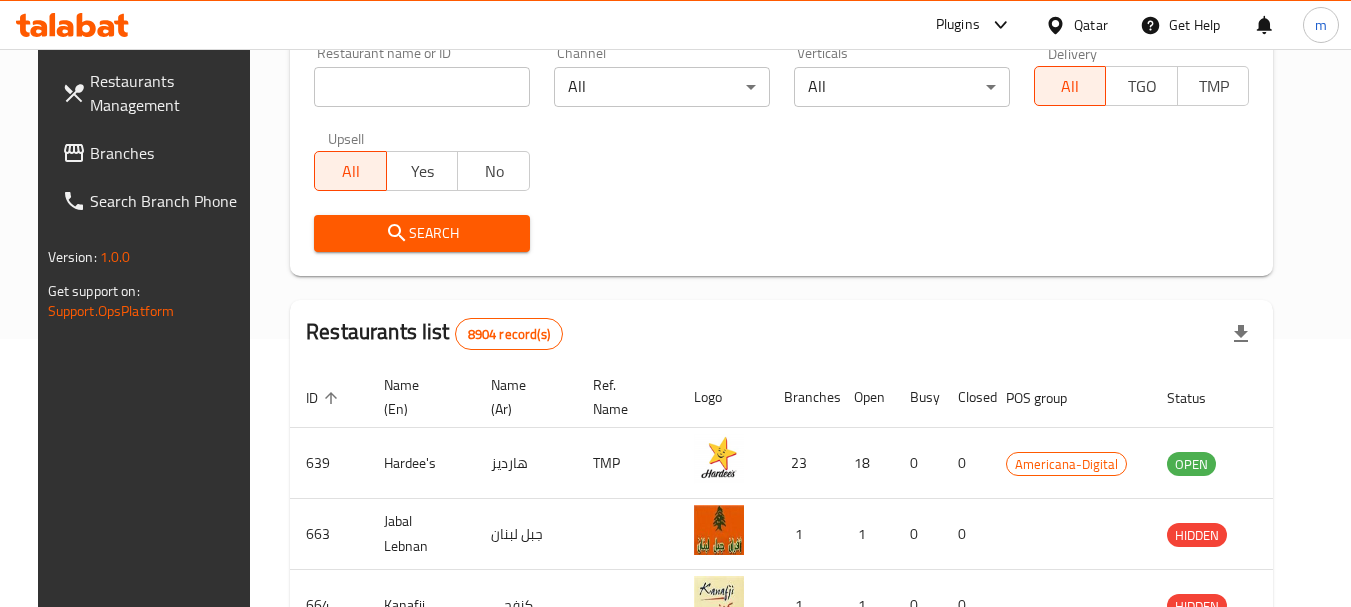 click on "Qatar" at bounding box center [1091, 25] 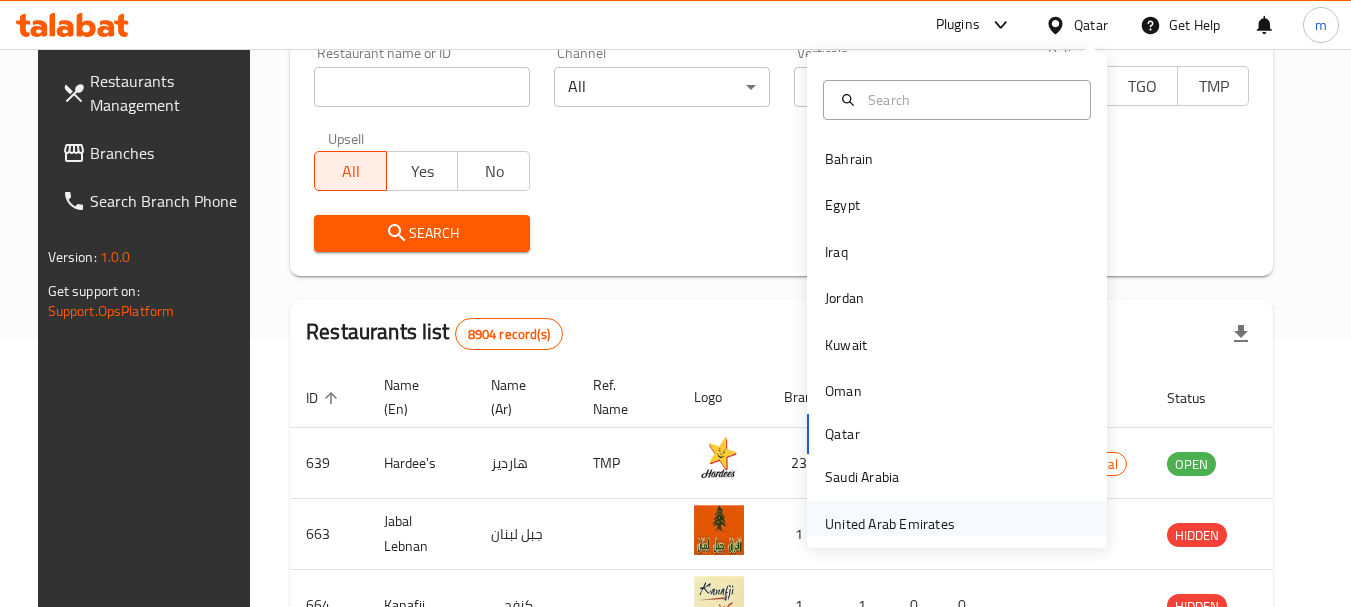 click on "United Arab Emirates" at bounding box center (890, 524) 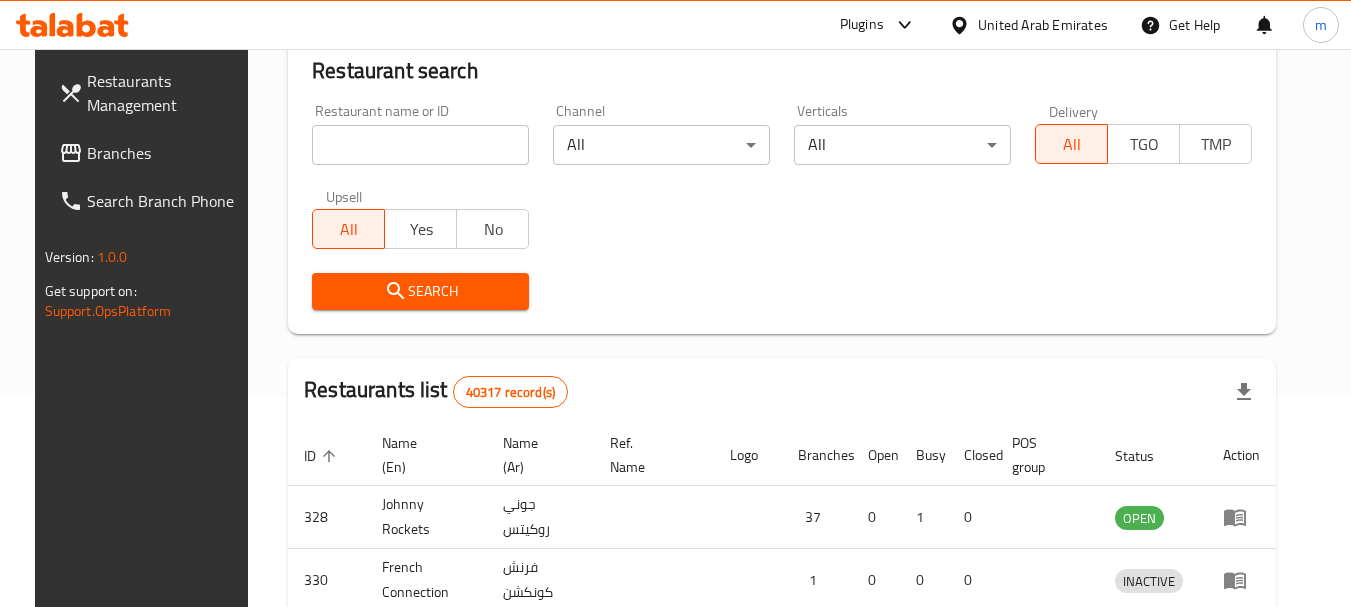 scroll, scrollTop: 268, scrollLeft: 0, axis: vertical 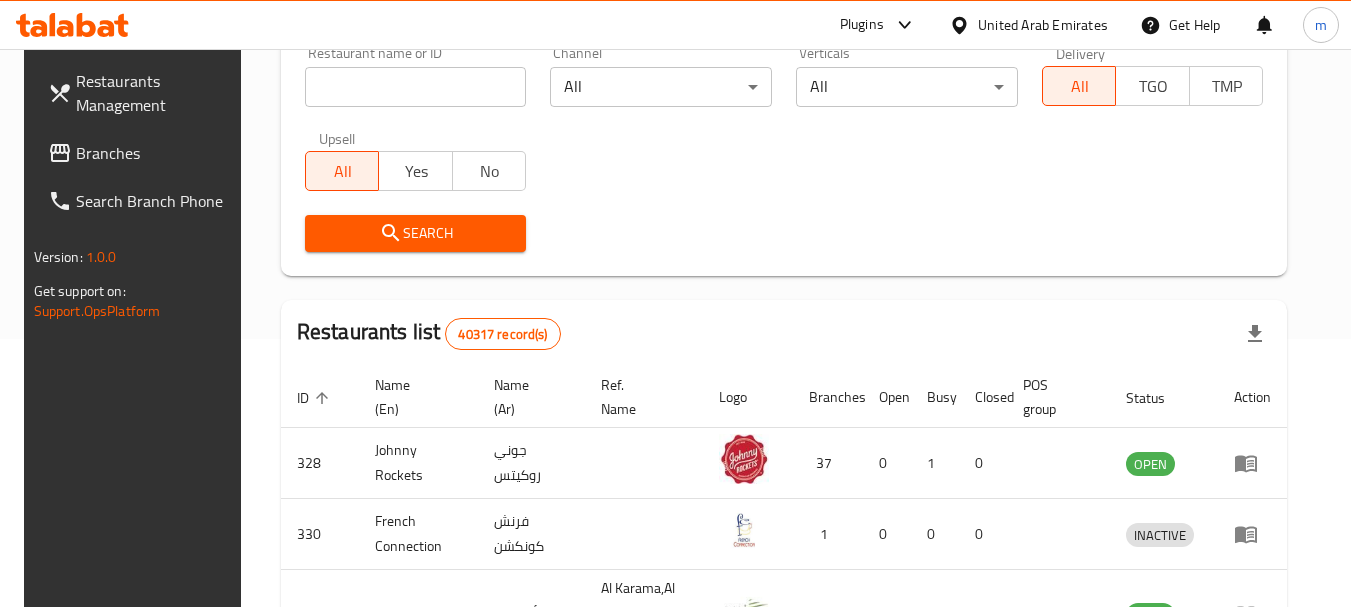 click on "Branches" at bounding box center [155, 153] 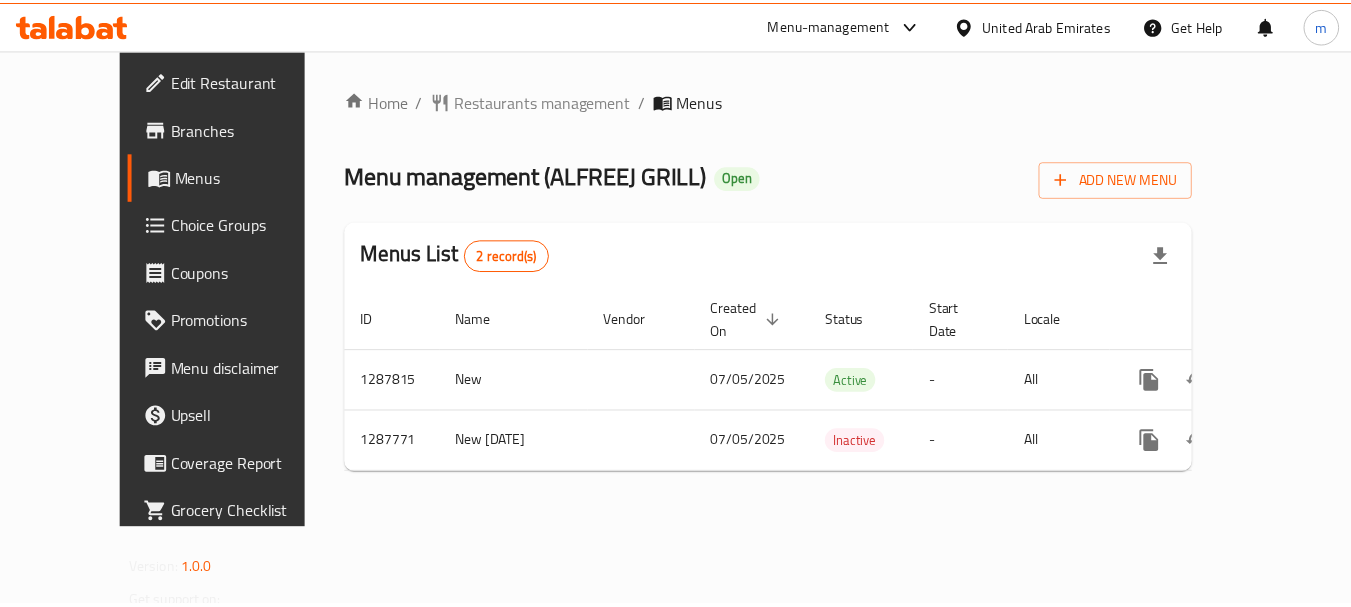 scroll, scrollTop: 0, scrollLeft: 0, axis: both 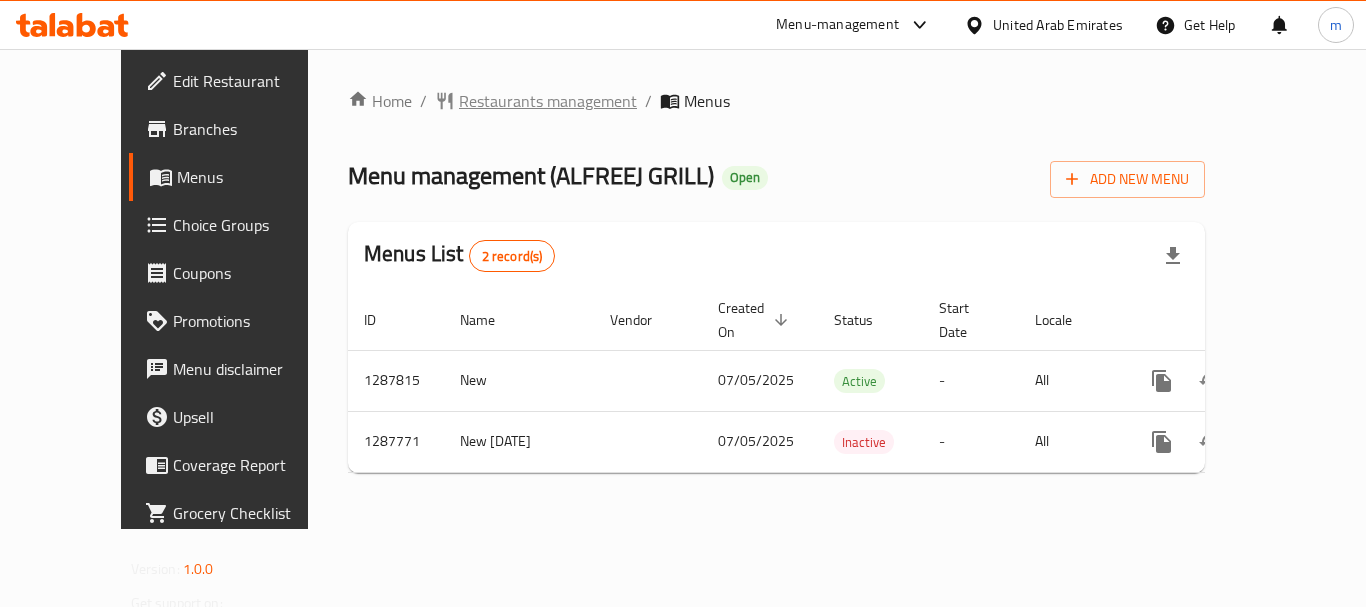 click on "Restaurants management" at bounding box center [548, 101] 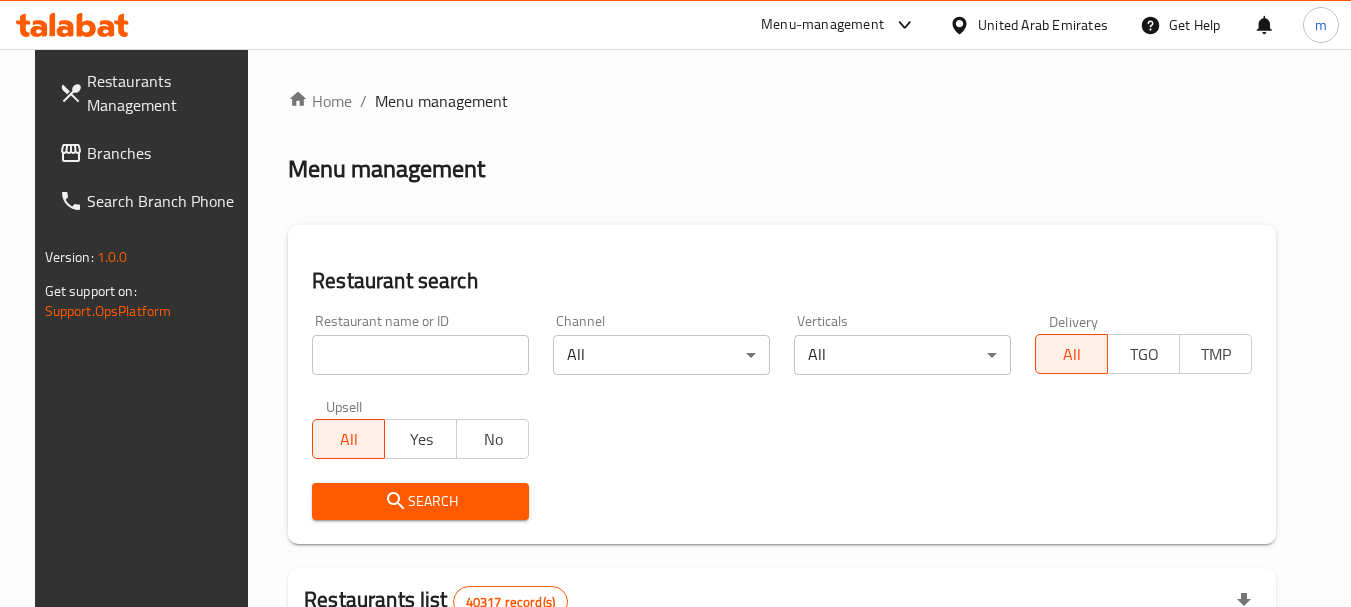 click on "Upsell All Yes No" at bounding box center [420, 429] 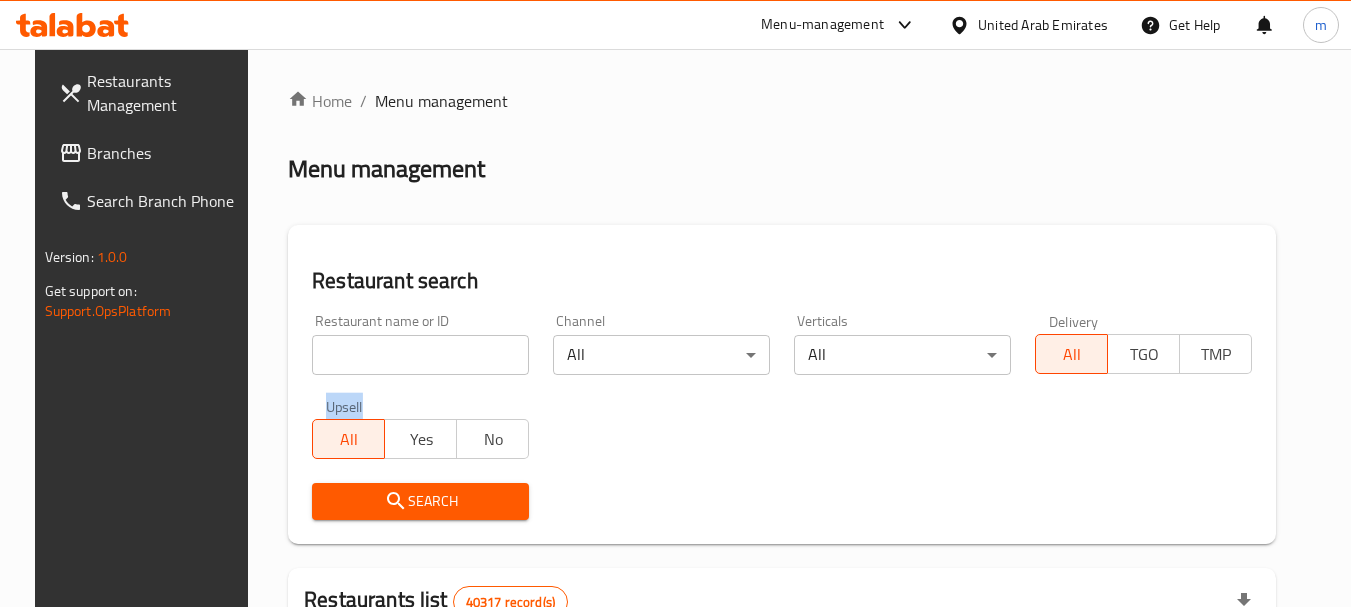 click on "Upsell All Yes No" at bounding box center (420, 429) 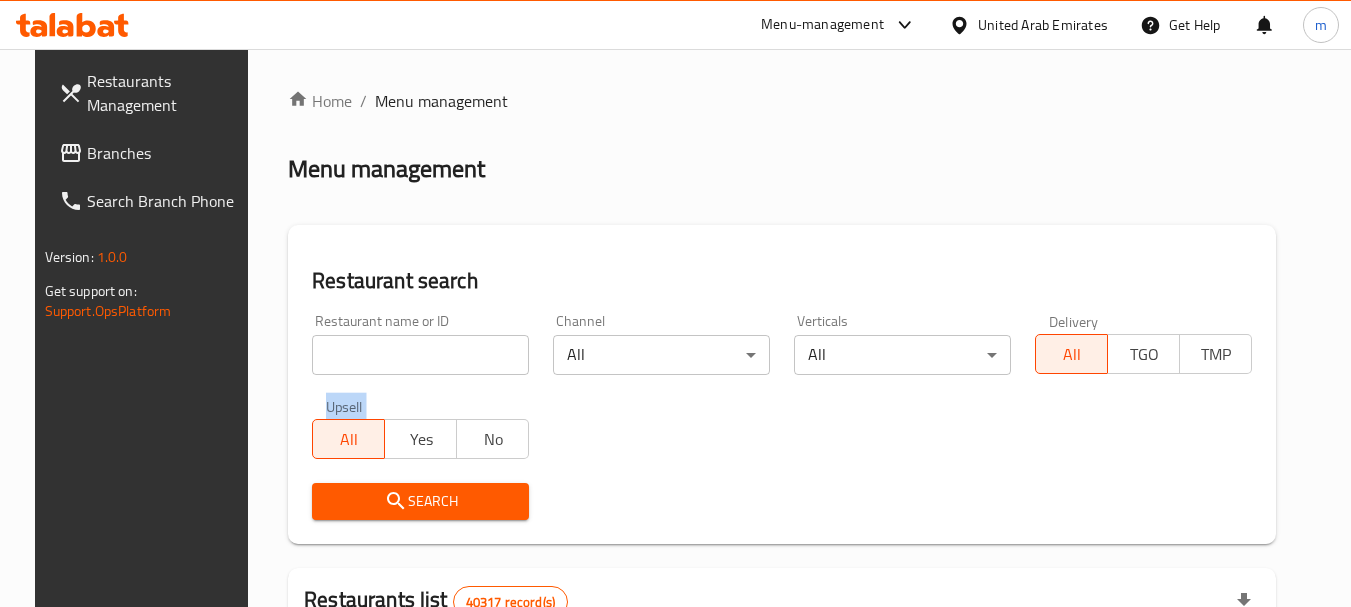click on "Upsell All Yes No" at bounding box center (420, 429) 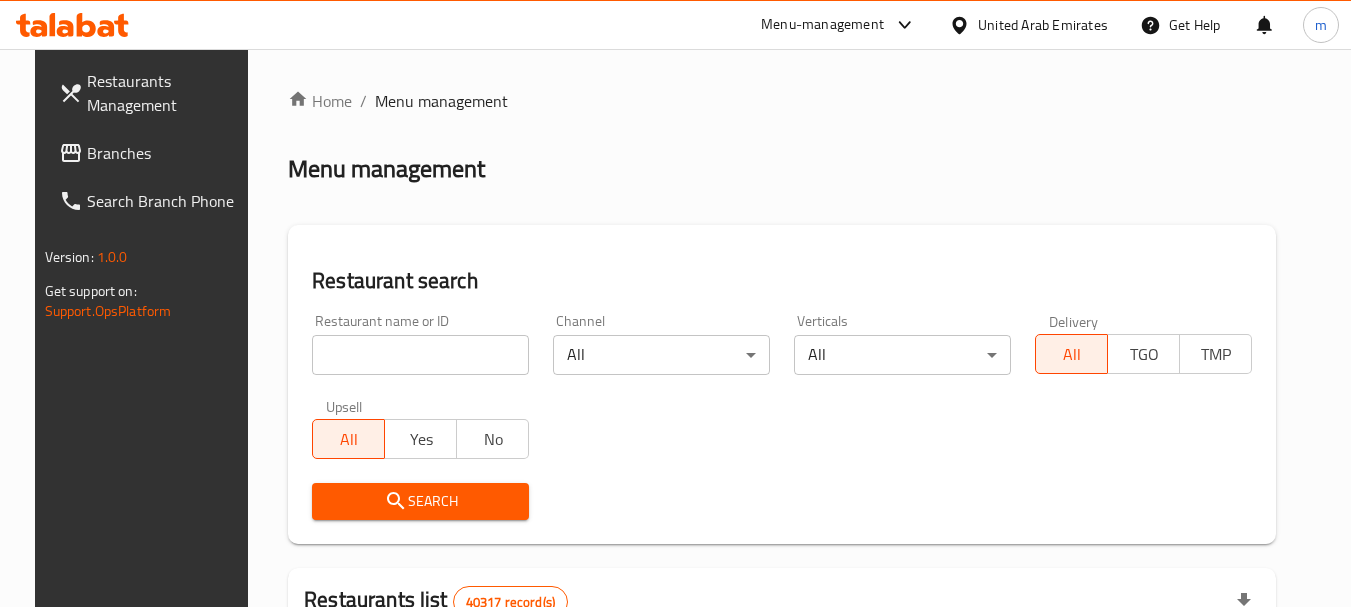 click at bounding box center [420, 355] 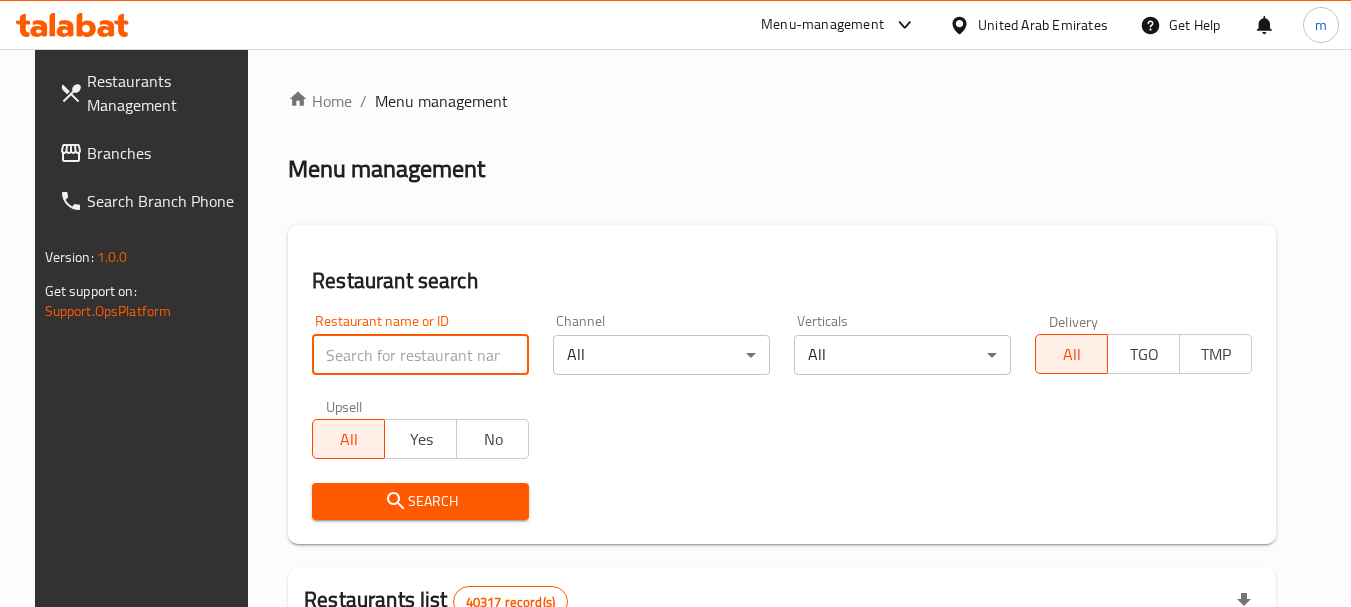 paste on "696852" 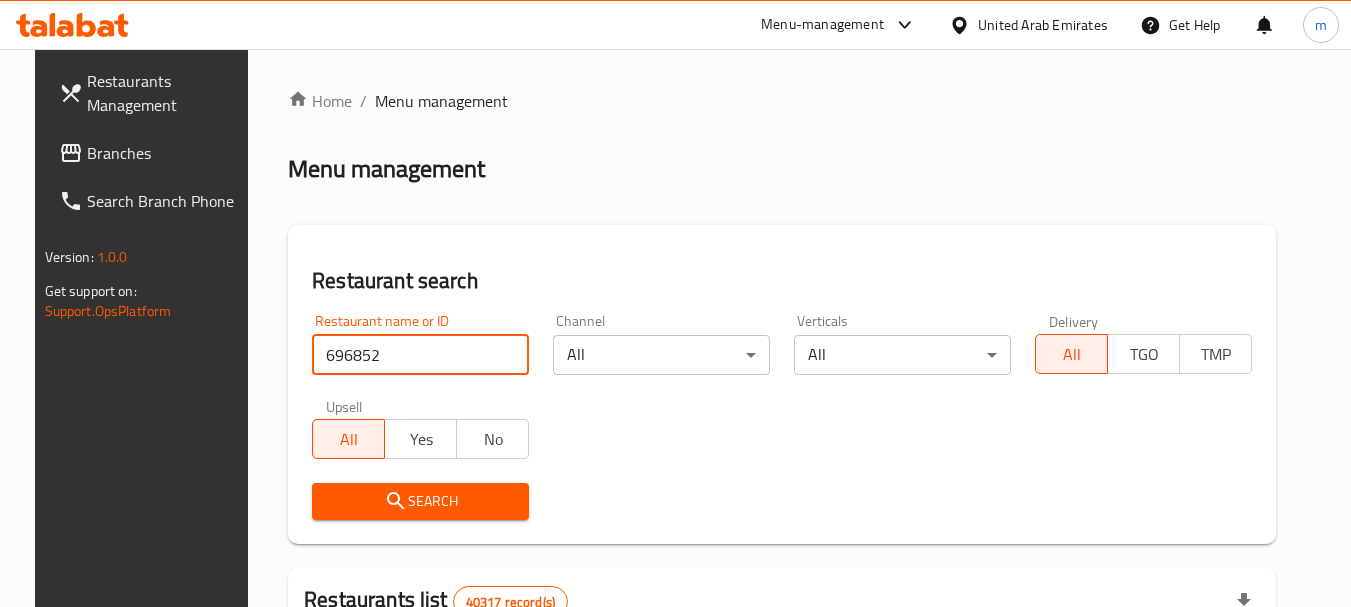 type on "696852" 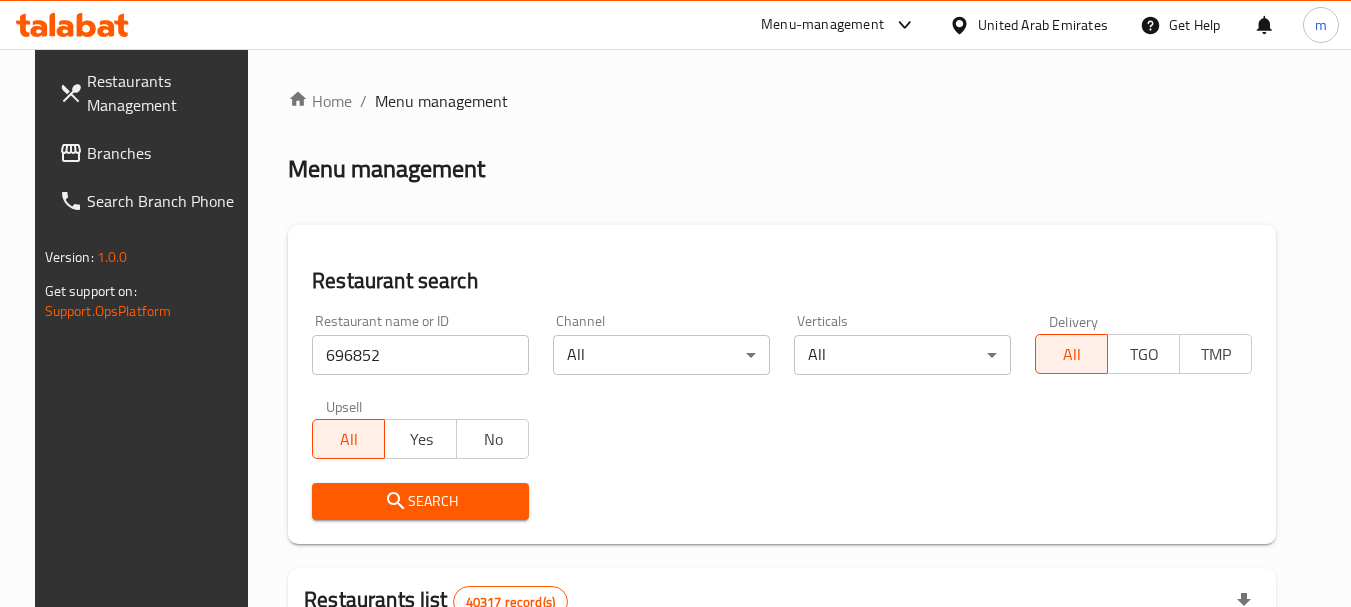 click on "Search" at bounding box center (420, 501) 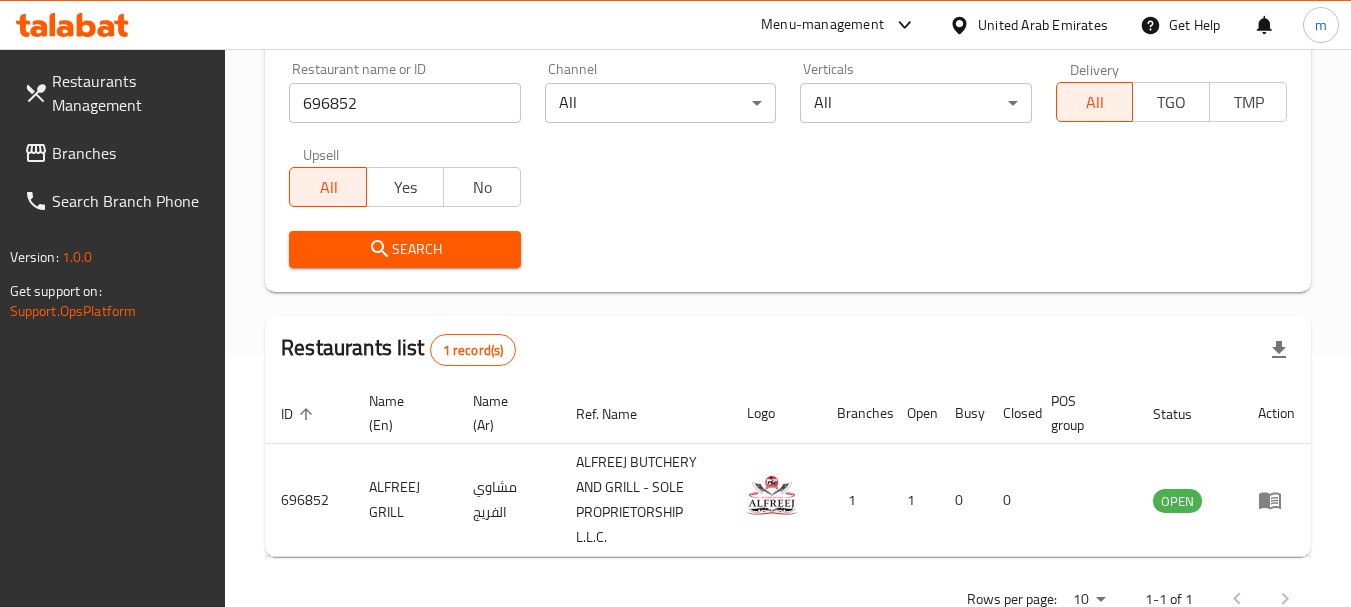 scroll, scrollTop: 300, scrollLeft: 0, axis: vertical 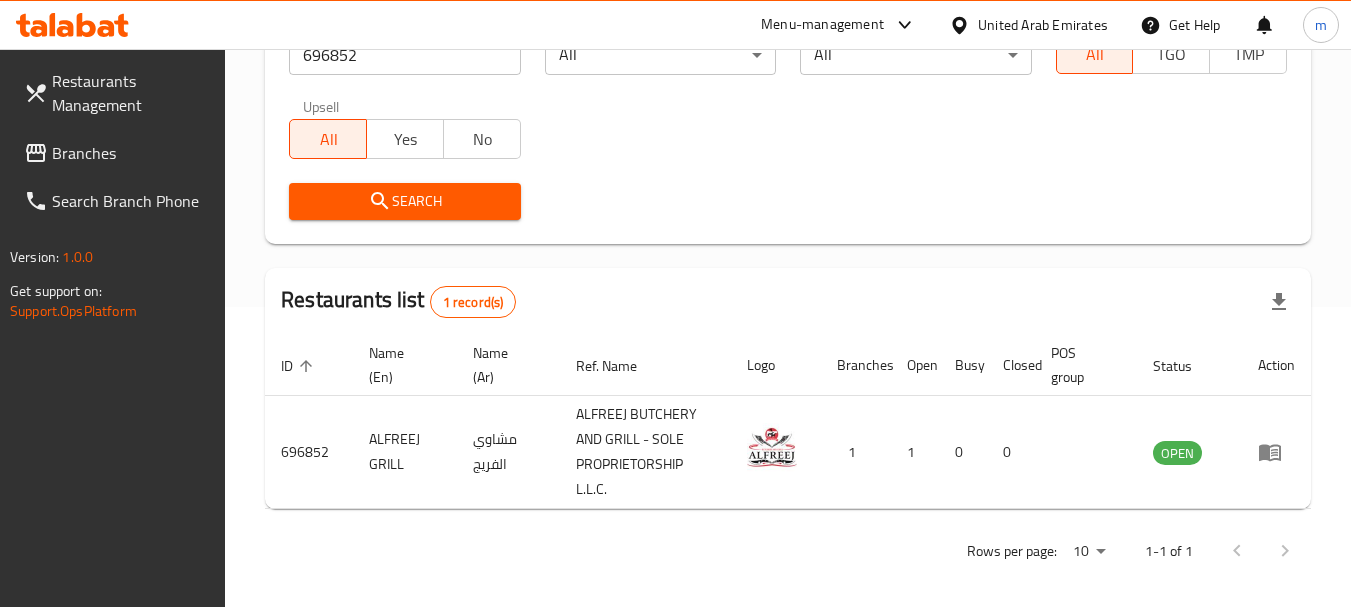 click on "United Arab Emirates" at bounding box center (1043, 25) 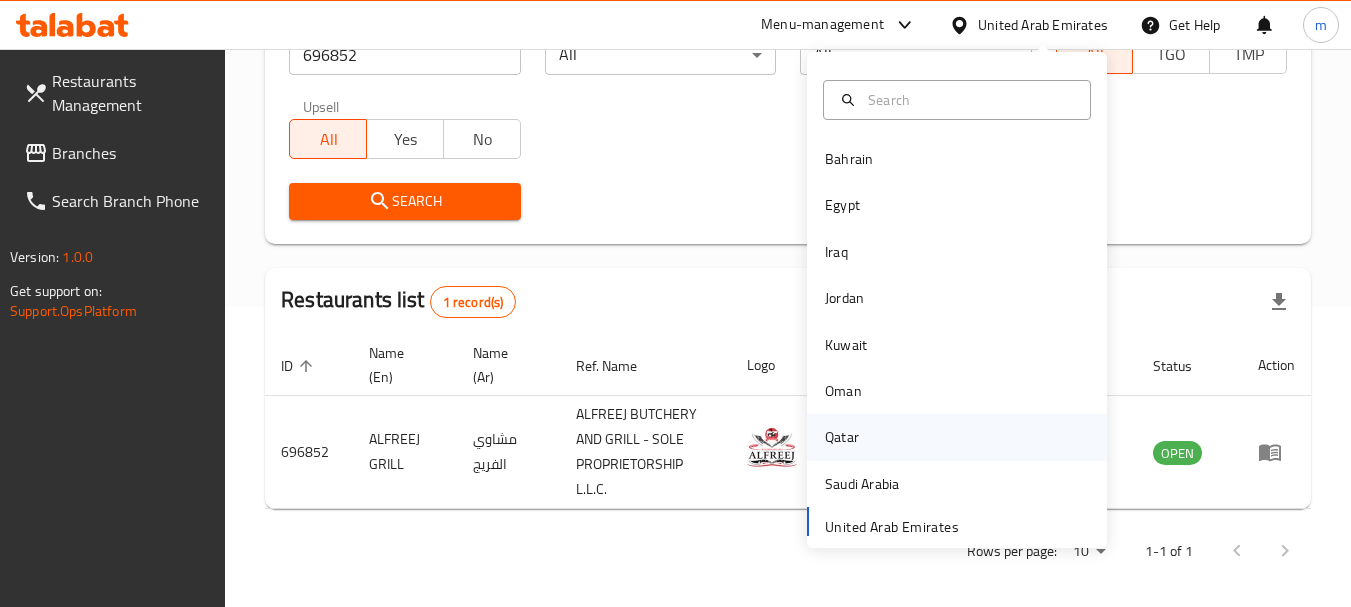 click on "Qatar" at bounding box center (842, 437) 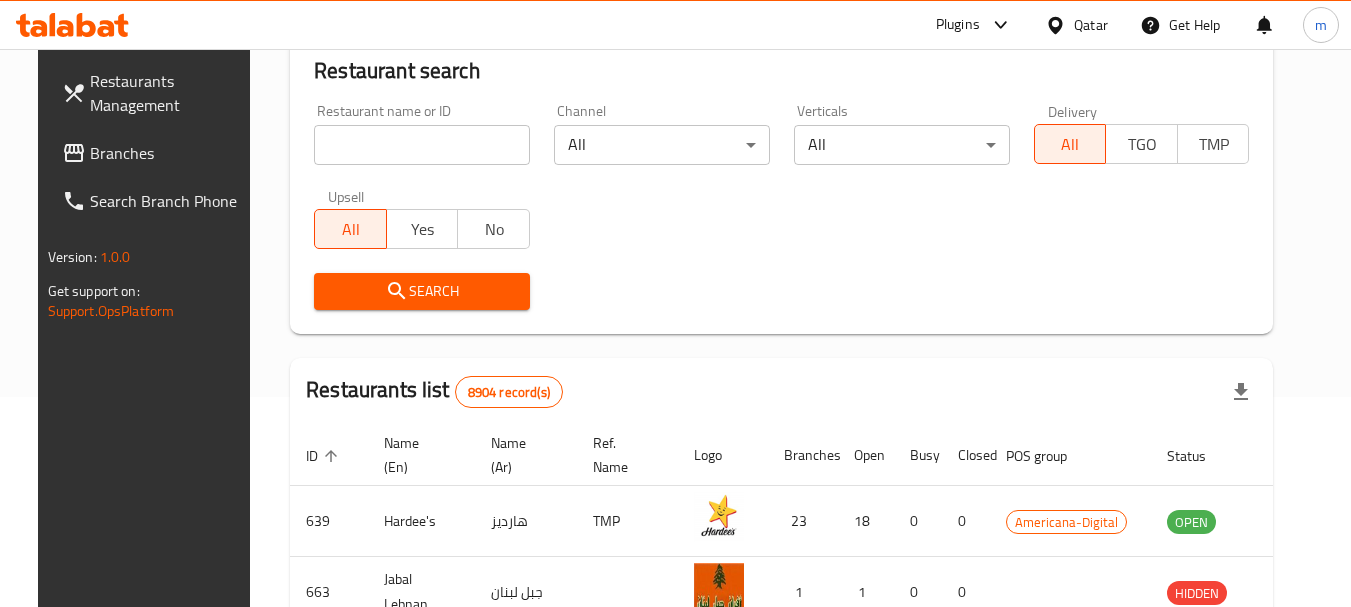 scroll, scrollTop: 300, scrollLeft: 0, axis: vertical 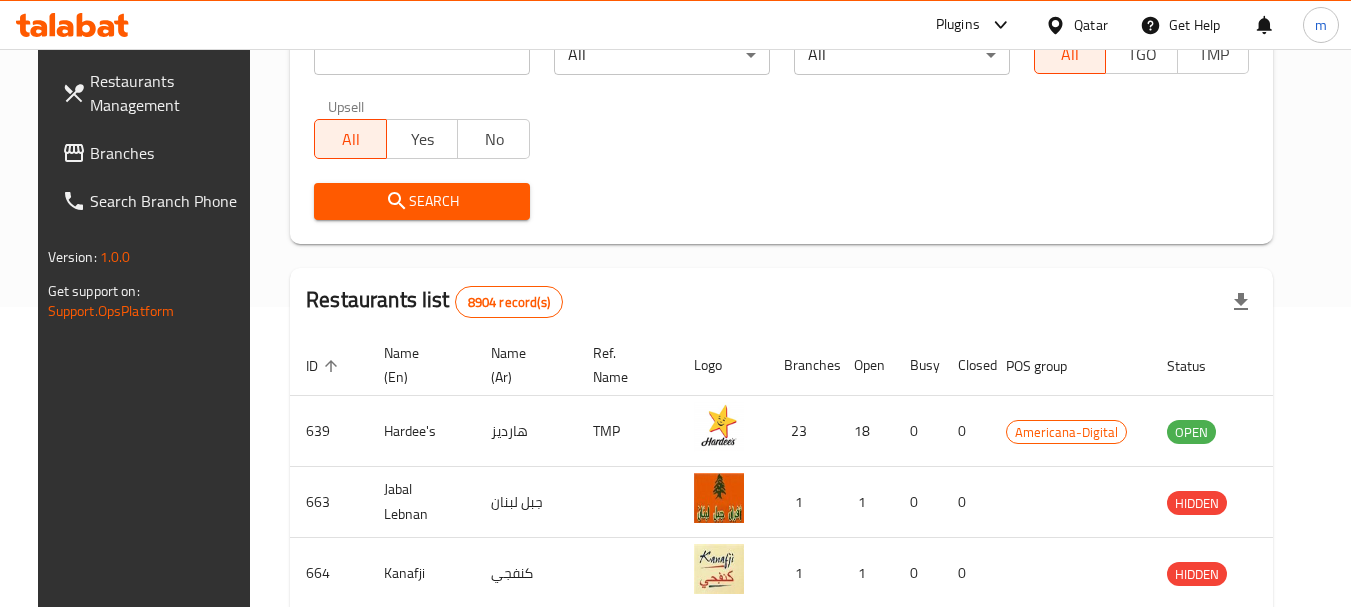 click on "Branches" at bounding box center [169, 153] 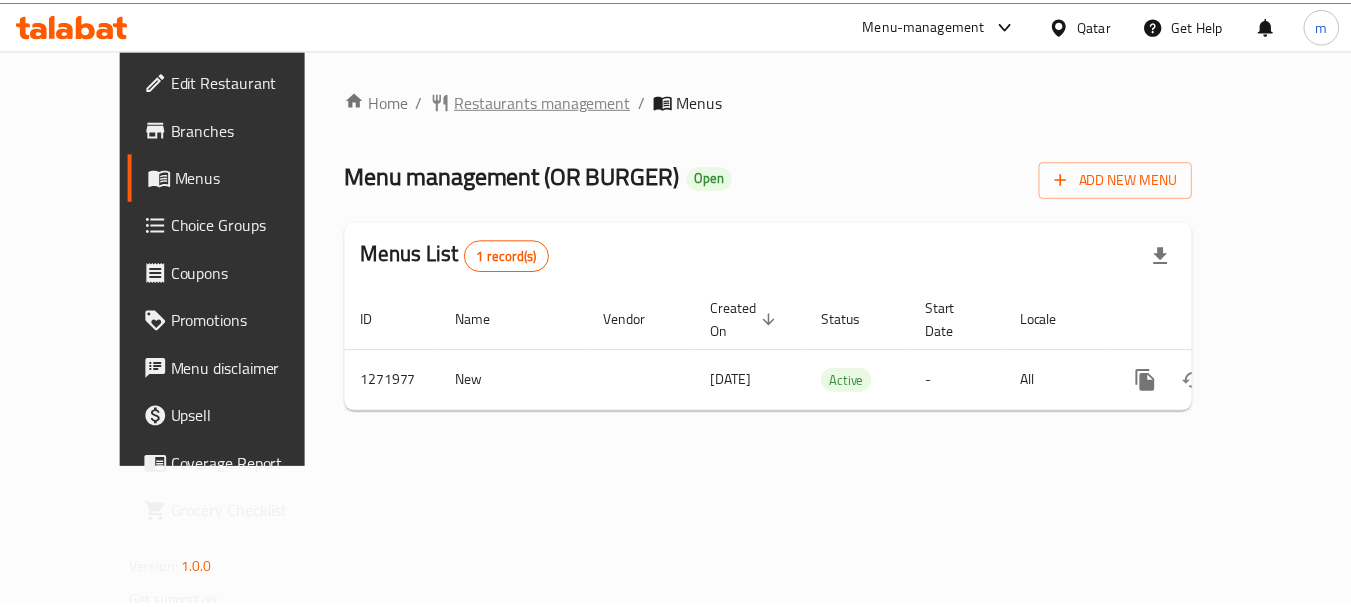 scroll, scrollTop: 0, scrollLeft: 0, axis: both 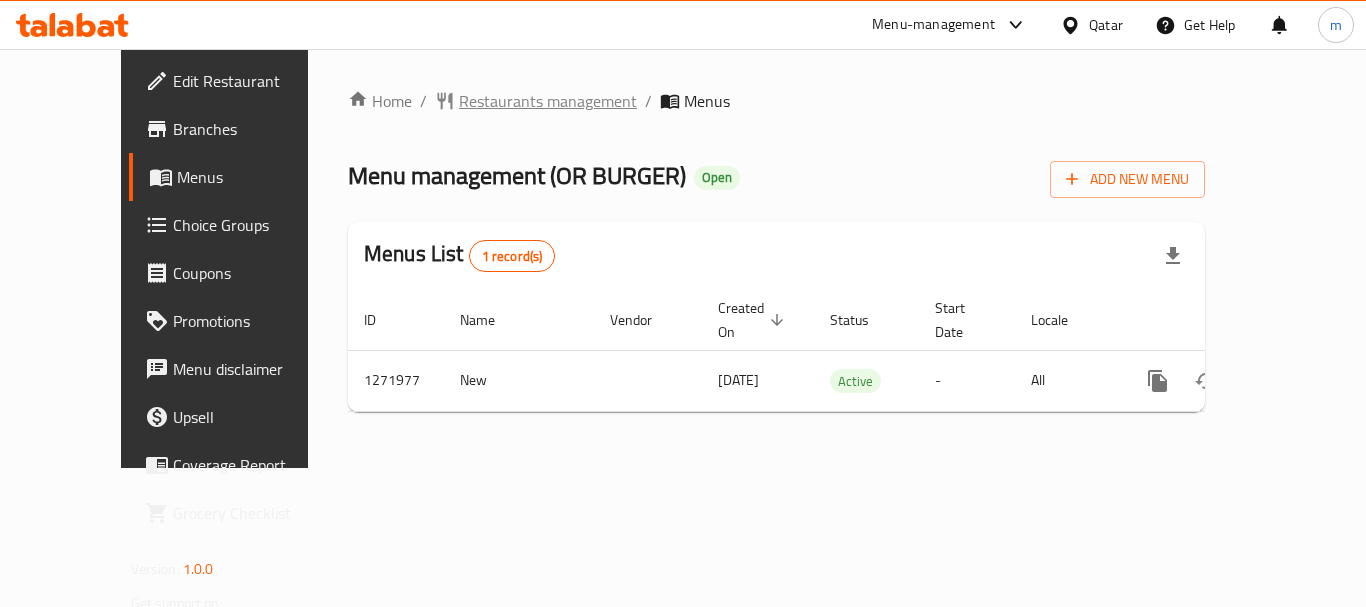 click on "Restaurants management" at bounding box center (548, 101) 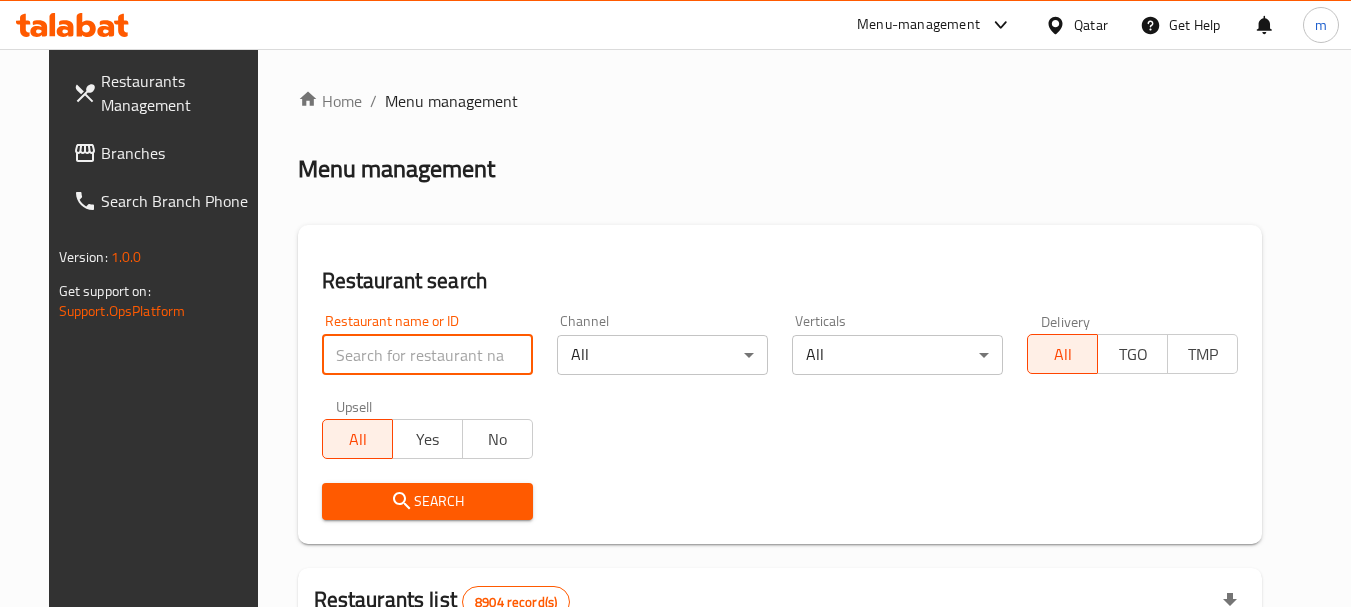 click at bounding box center [427, 355] 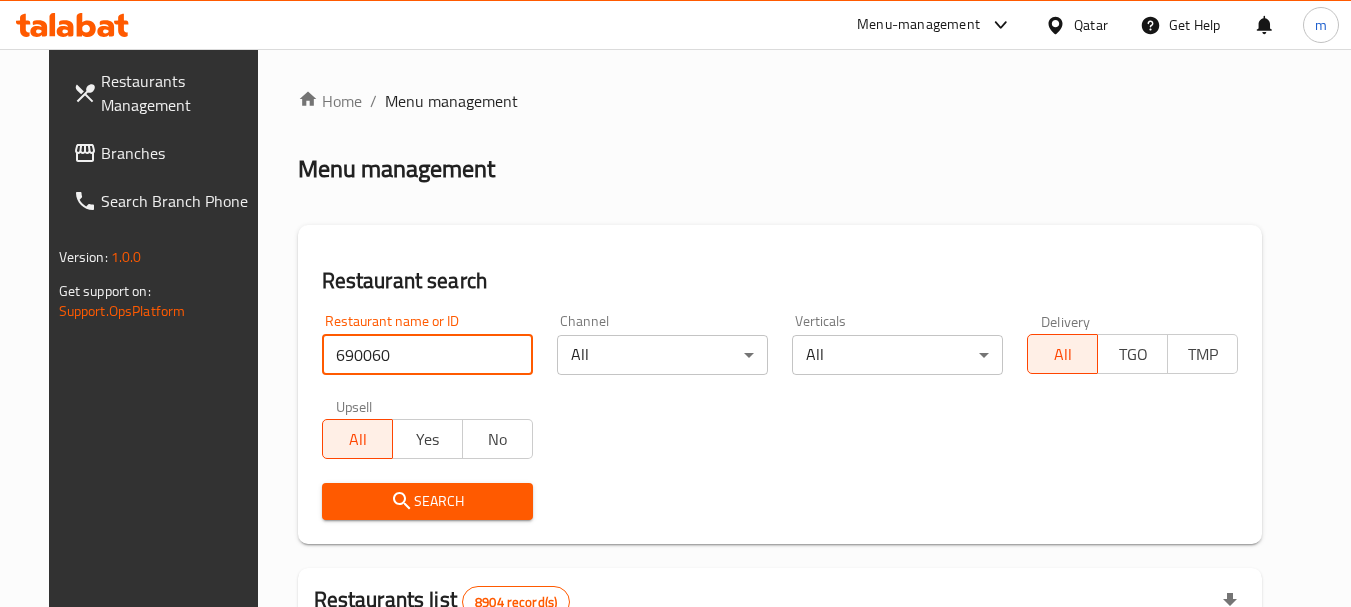 type on "690060" 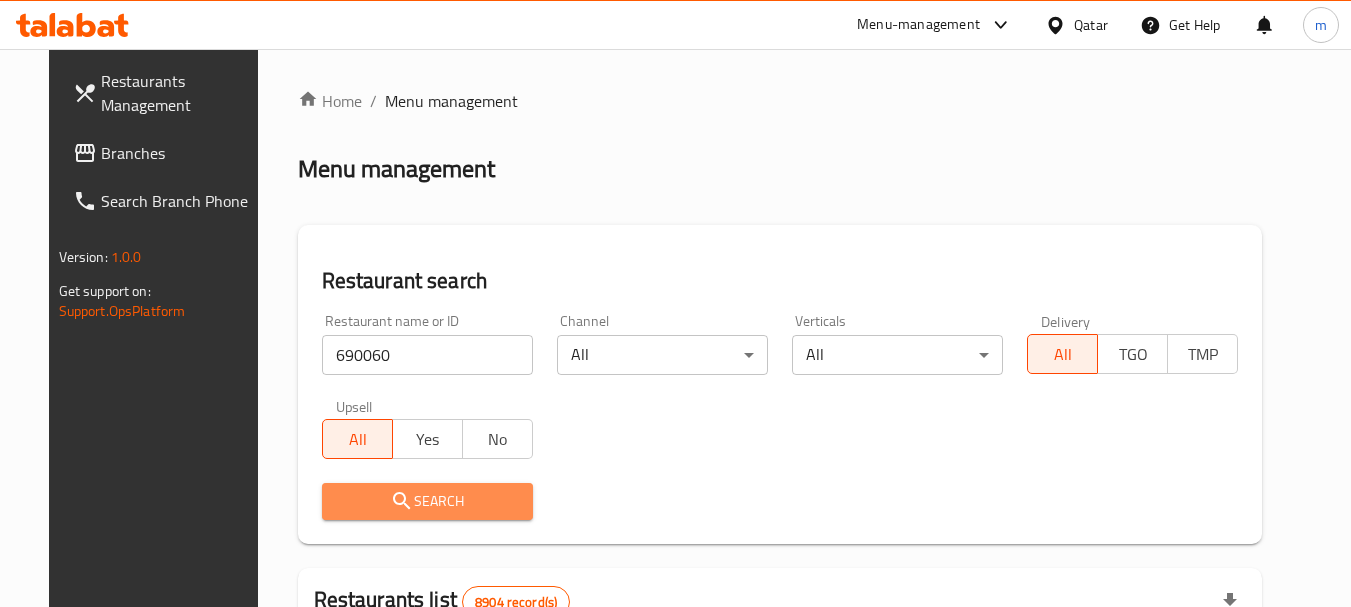 click on "Search" at bounding box center [427, 501] 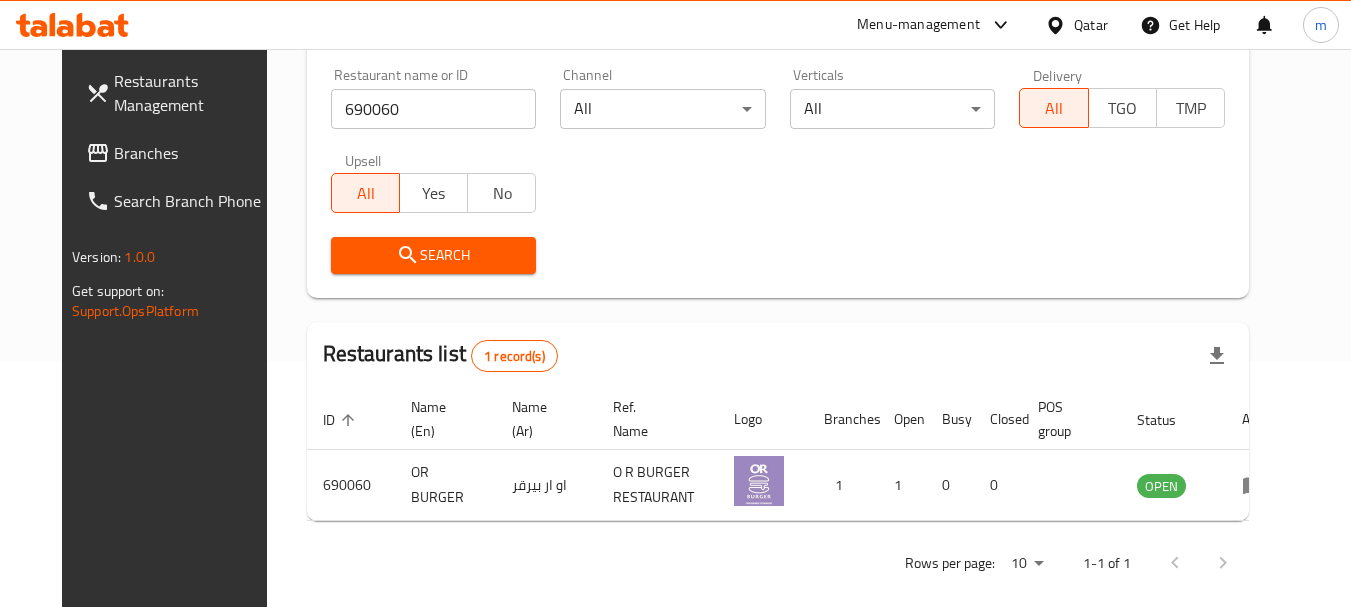 scroll, scrollTop: 268, scrollLeft: 0, axis: vertical 